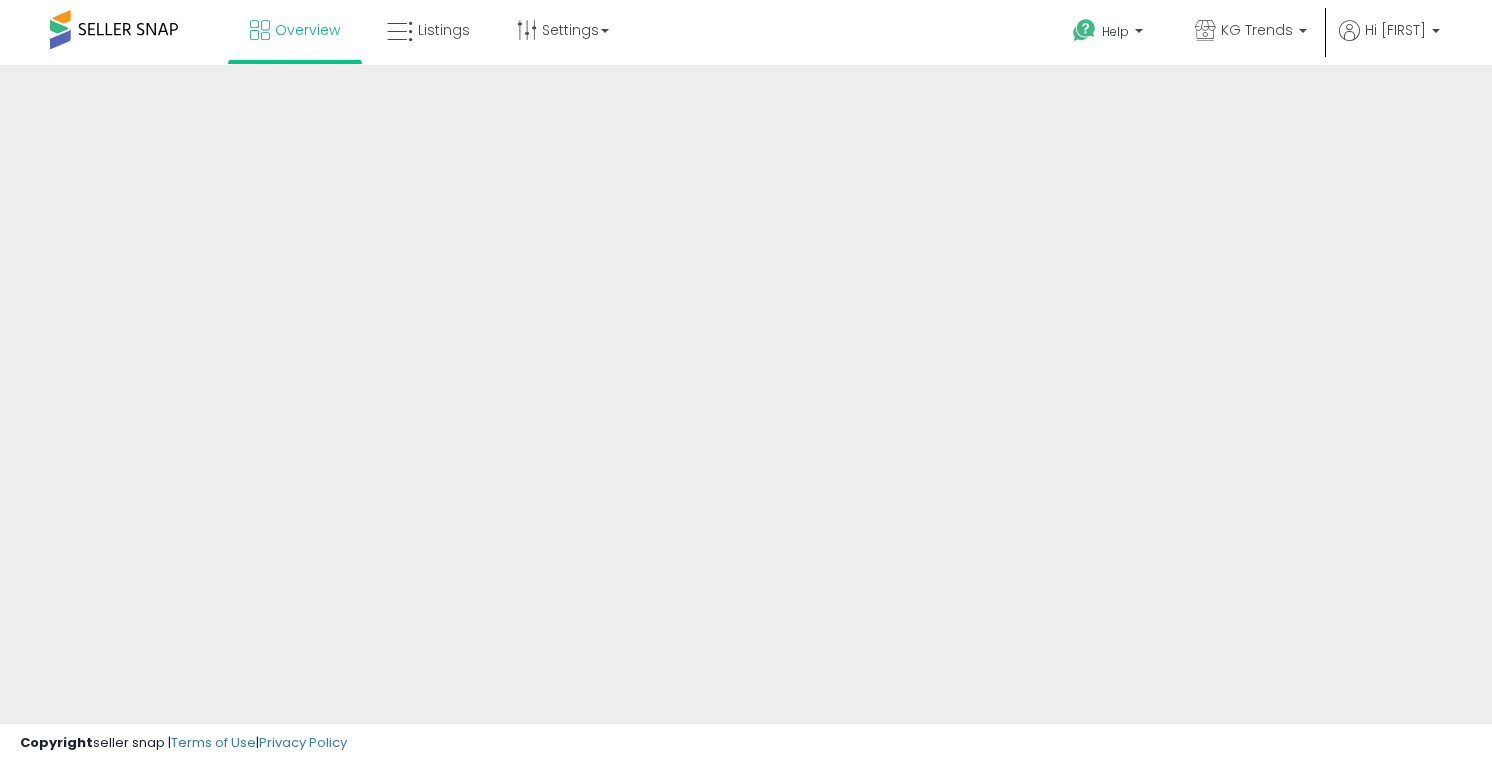 scroll, scrollTop: 0, scrollLeft: 0, axis: both 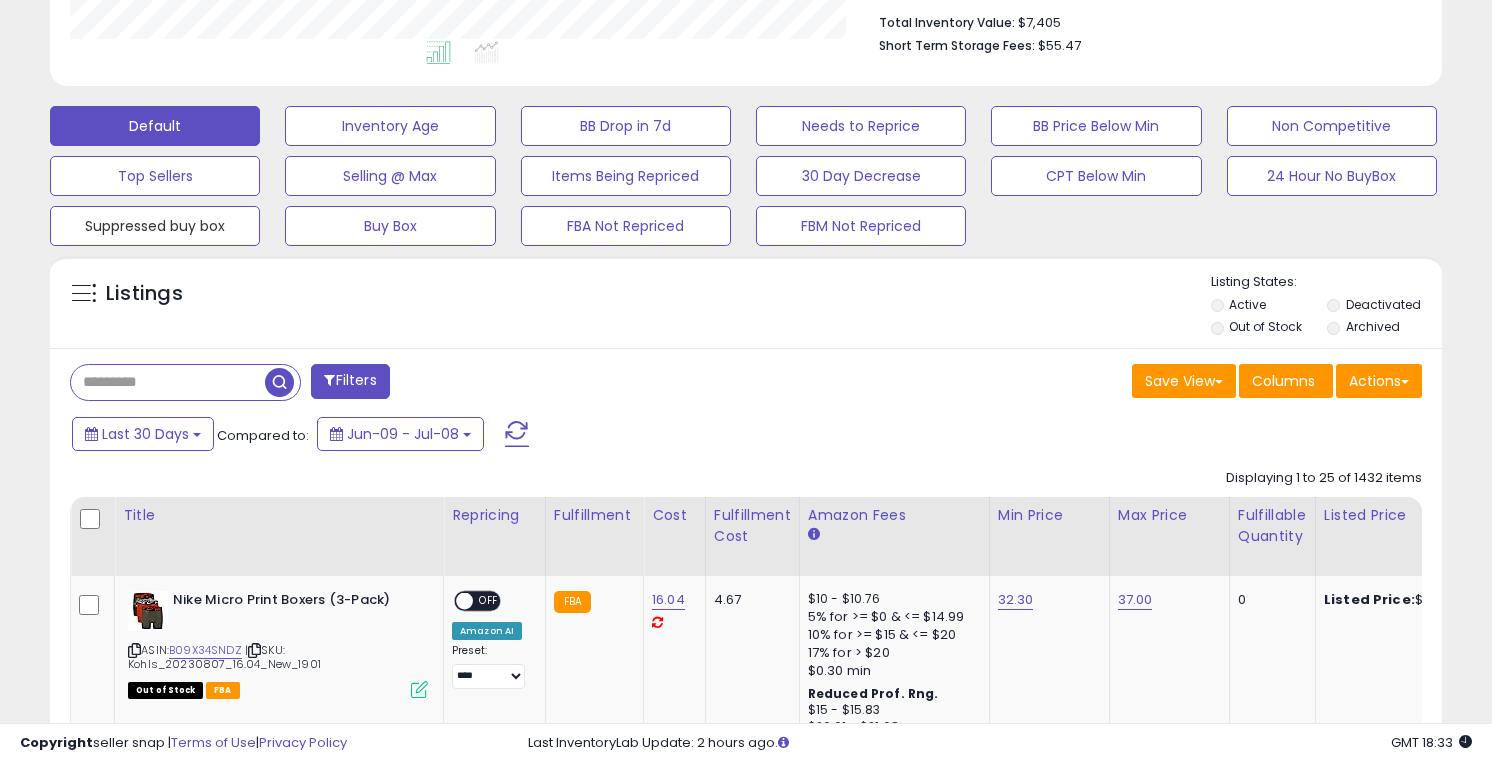 click on "Suppressed buy box" at bounding box center [390, 126] 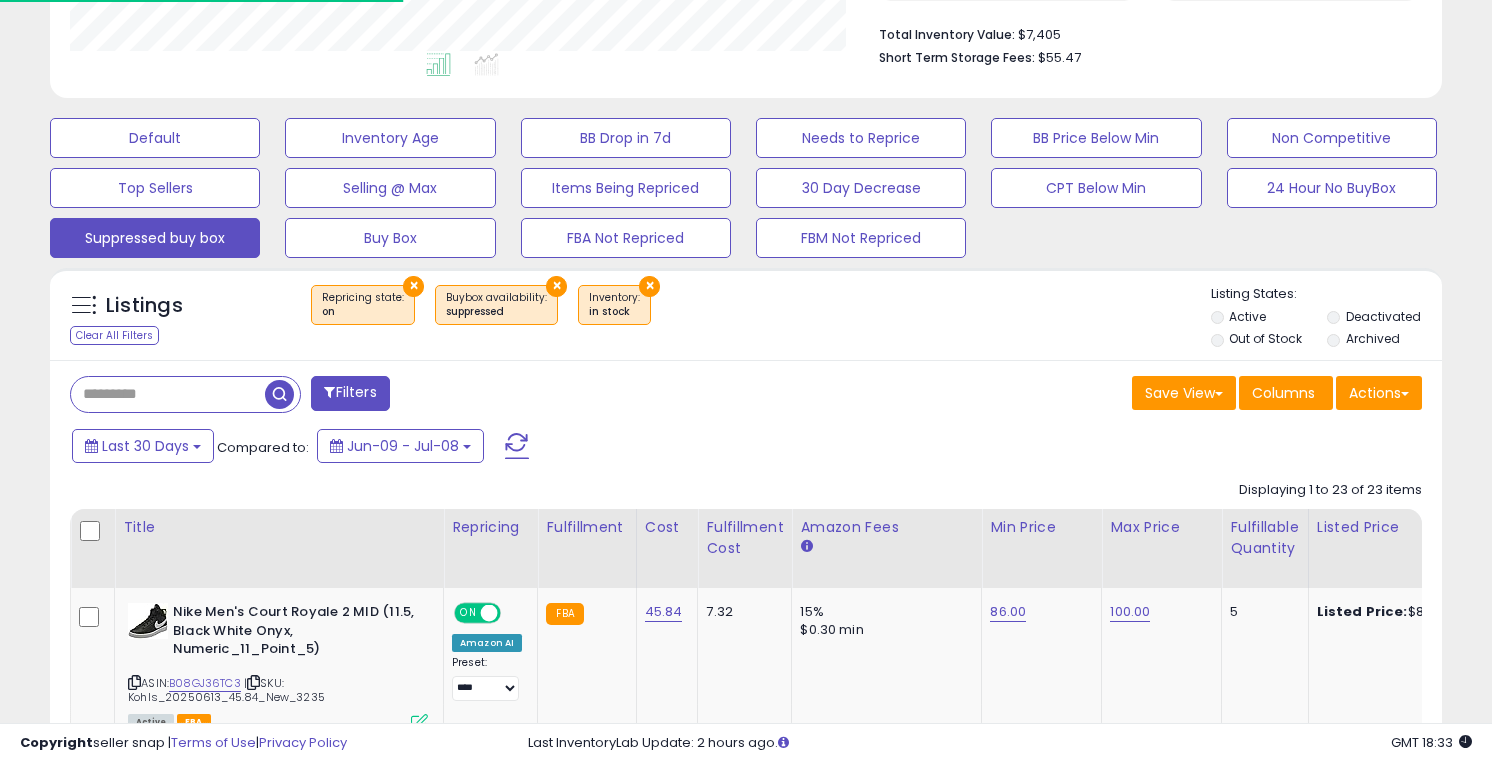 scroll, scrollTop: 524, scrollLeft: 0, axis: vertical 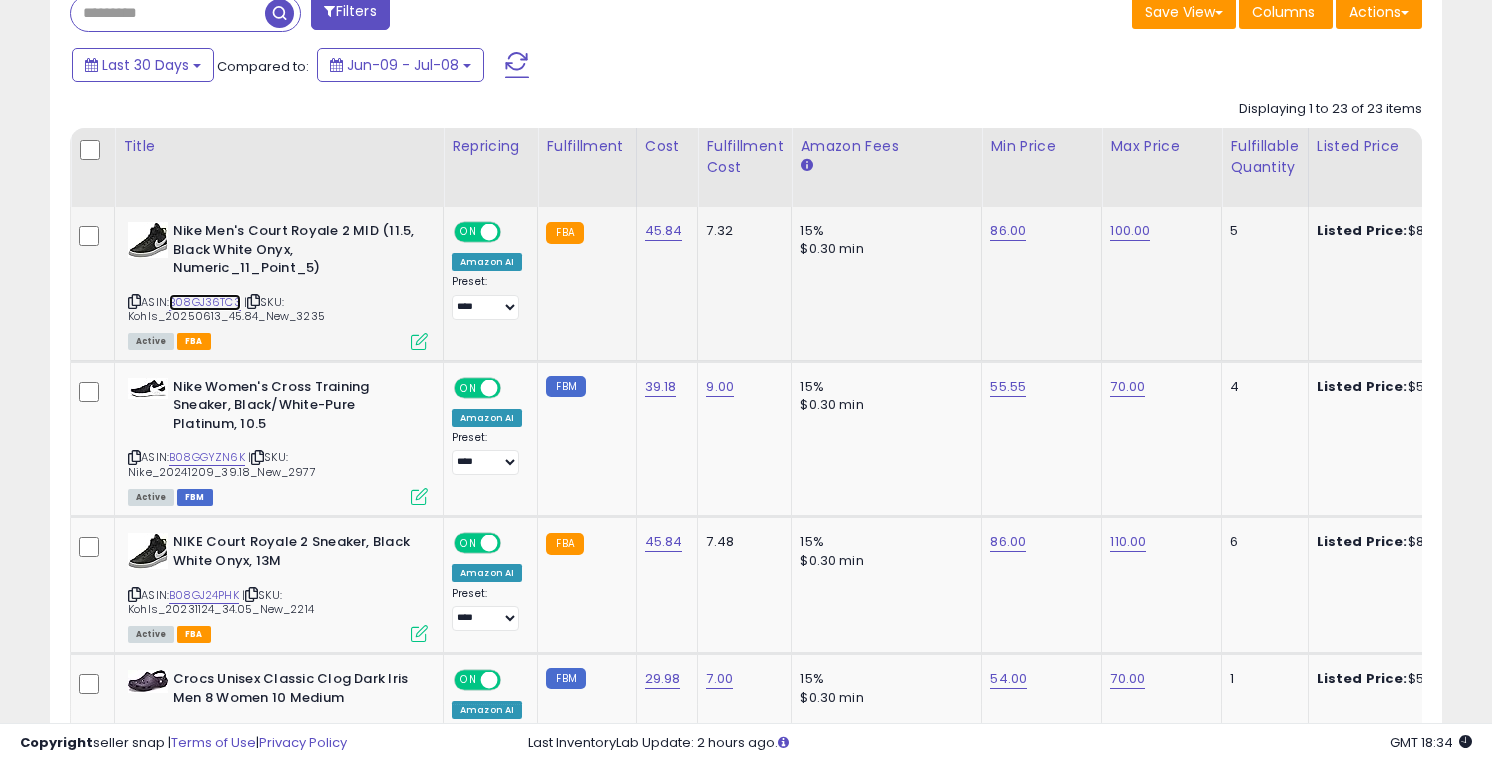 click on "B08GJ36TC3" at bounding box center (205, 302) 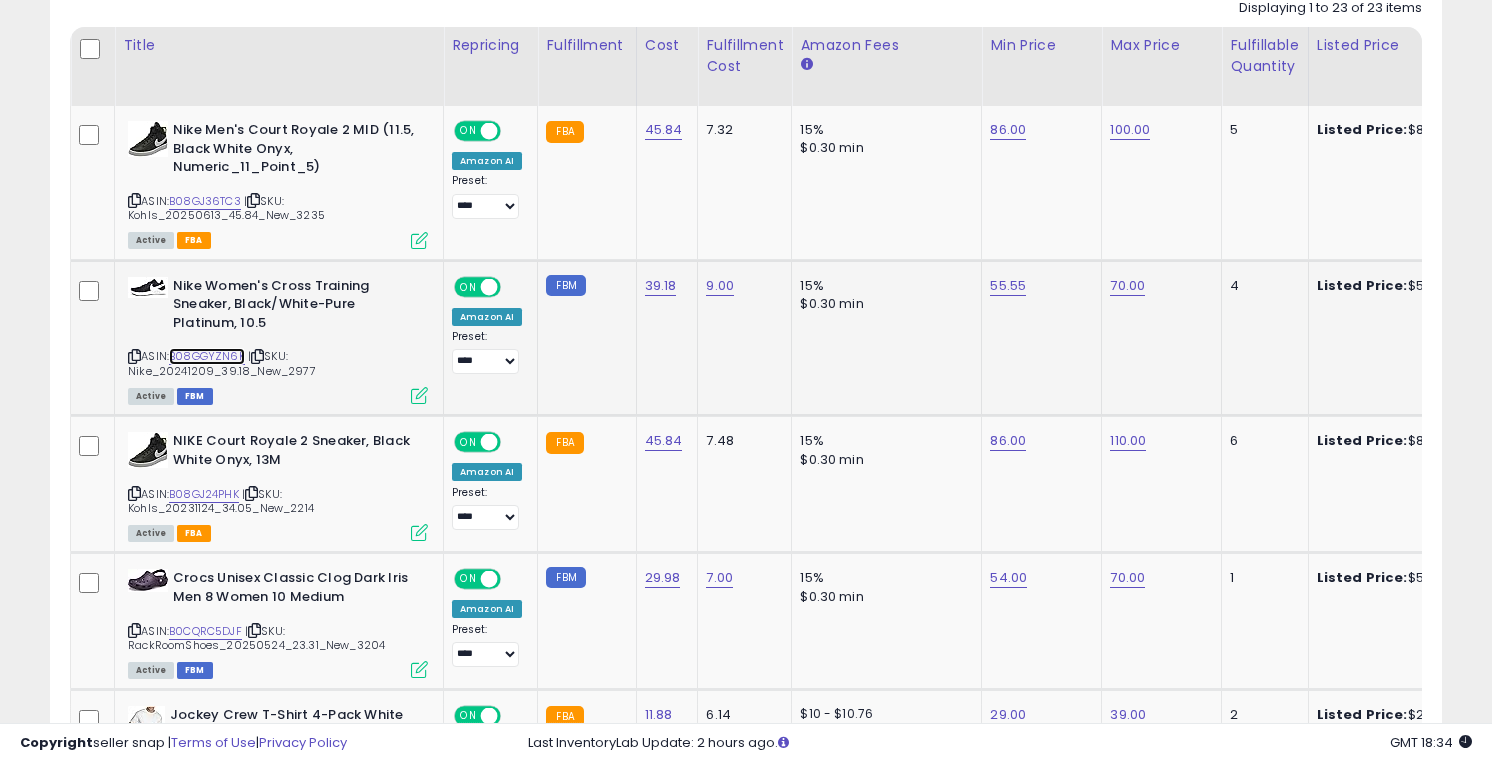 click on "B08GGYZN6K" at bounding box center [207, 356] 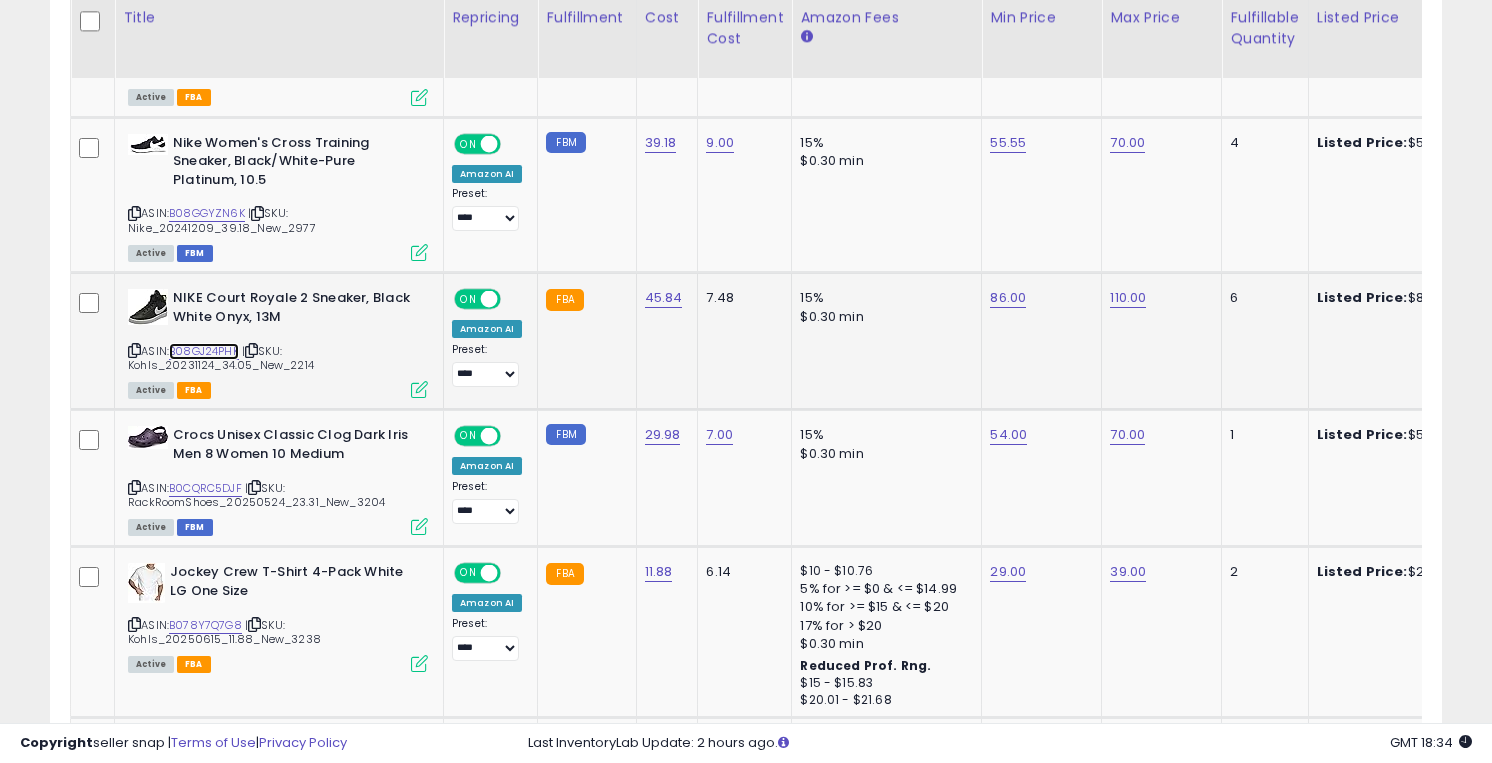 click on "B08GJ24PHK" at bounding box center [204, 351] 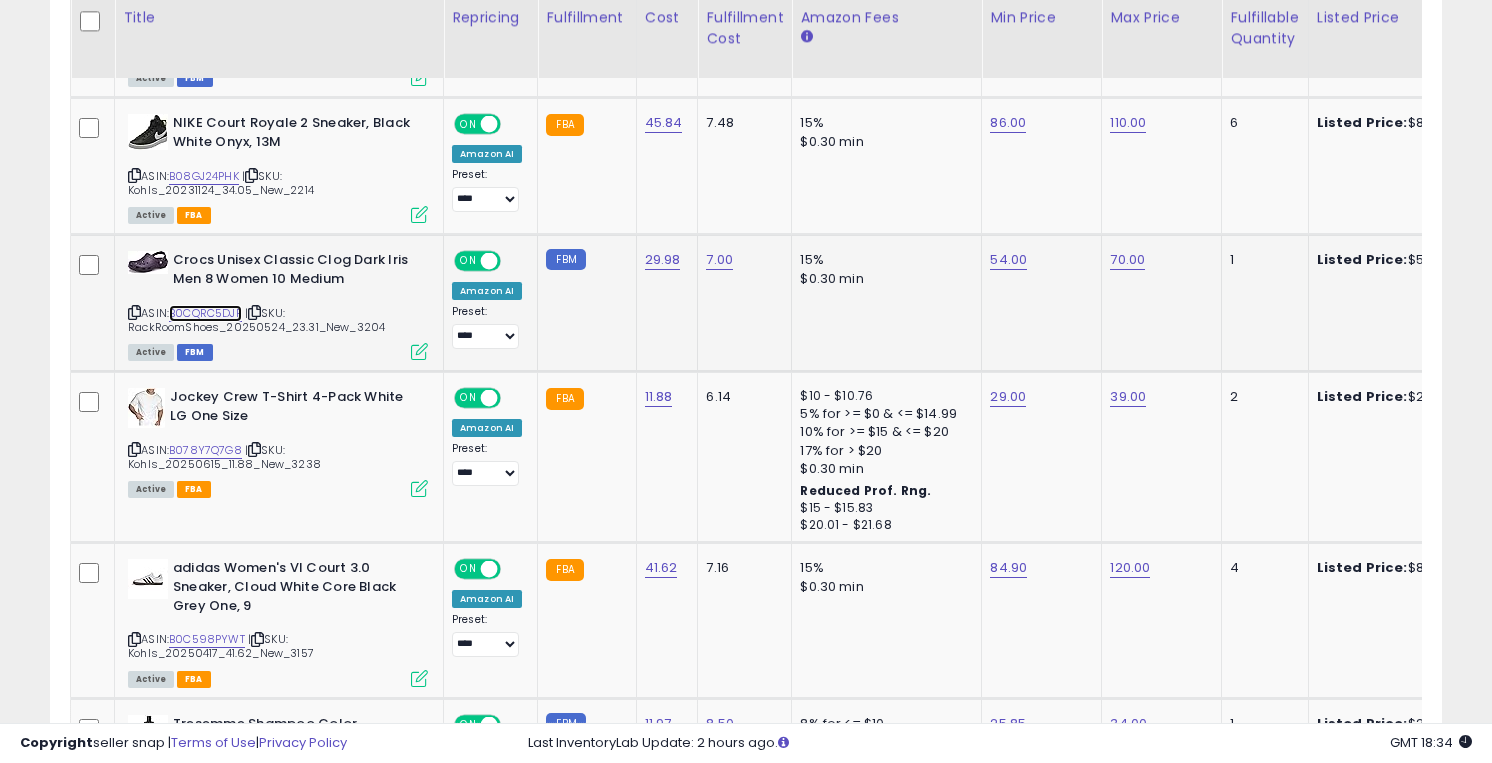click on "B0CQRC5DJF" at bounding box center (205, 313) 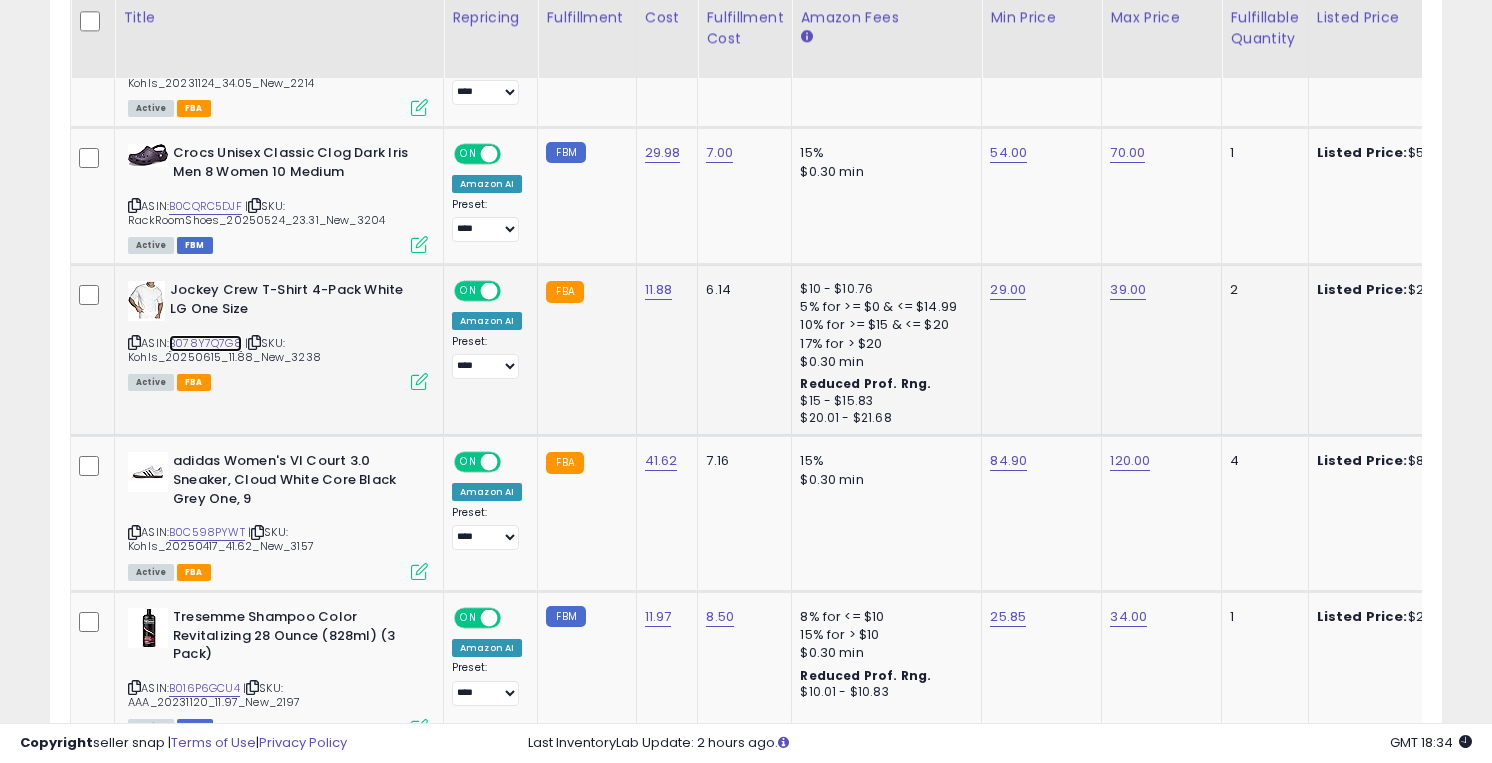click on "B078Y7Q7G8" at bounding box center [205, 343] 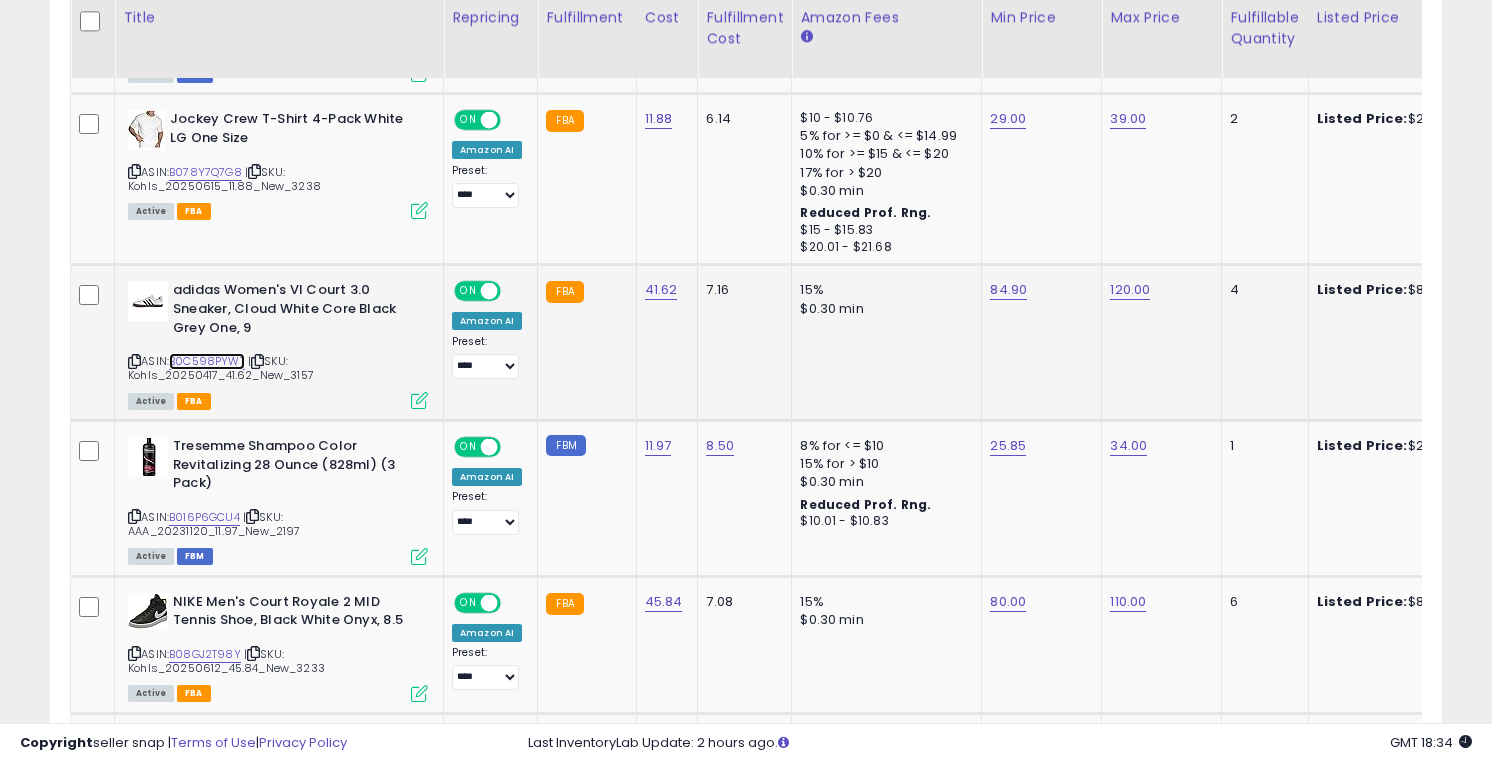 click on "B0C598PYWT" at bounding box center (207, 361) 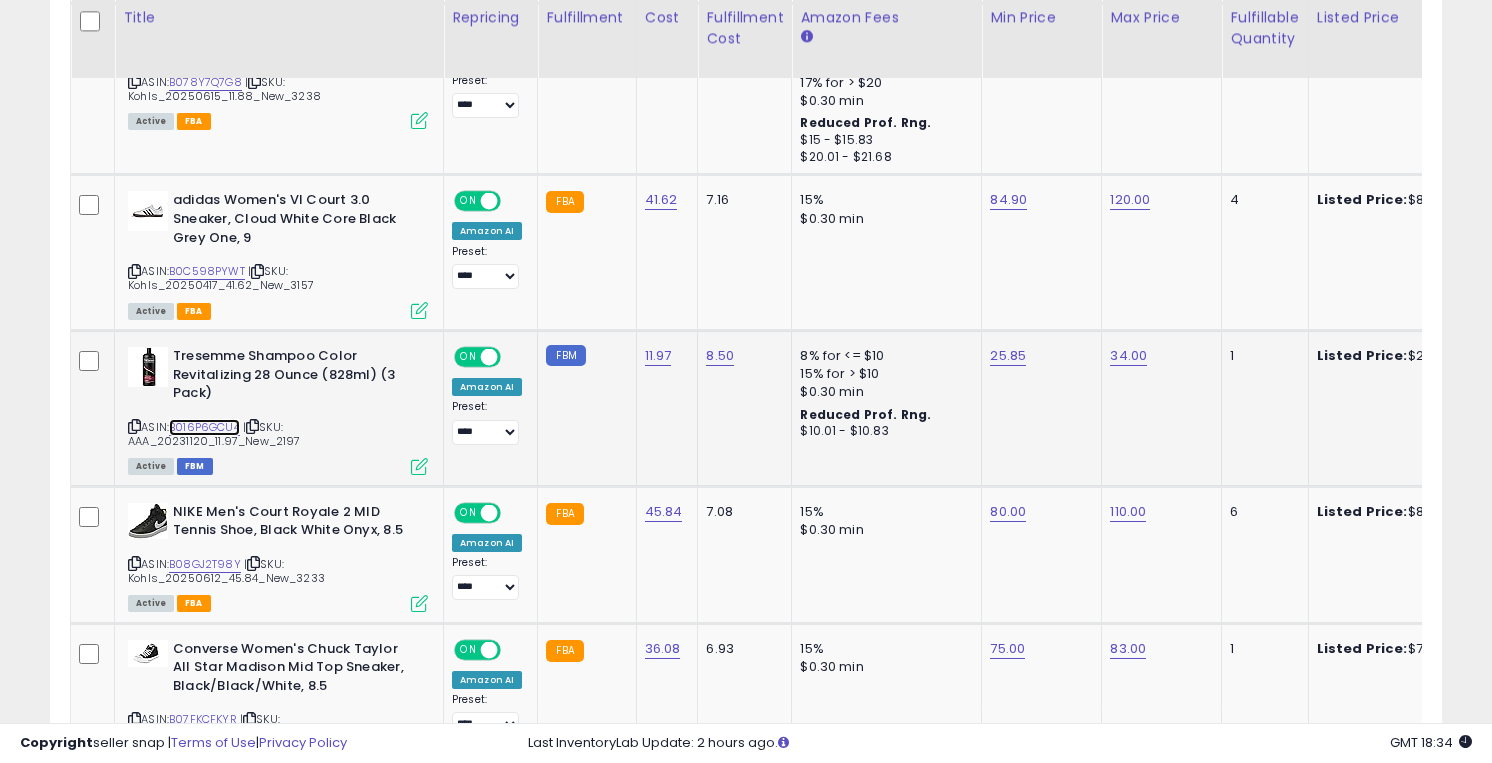 click on "B016P6GCU4" at bounding box center (204, 427) 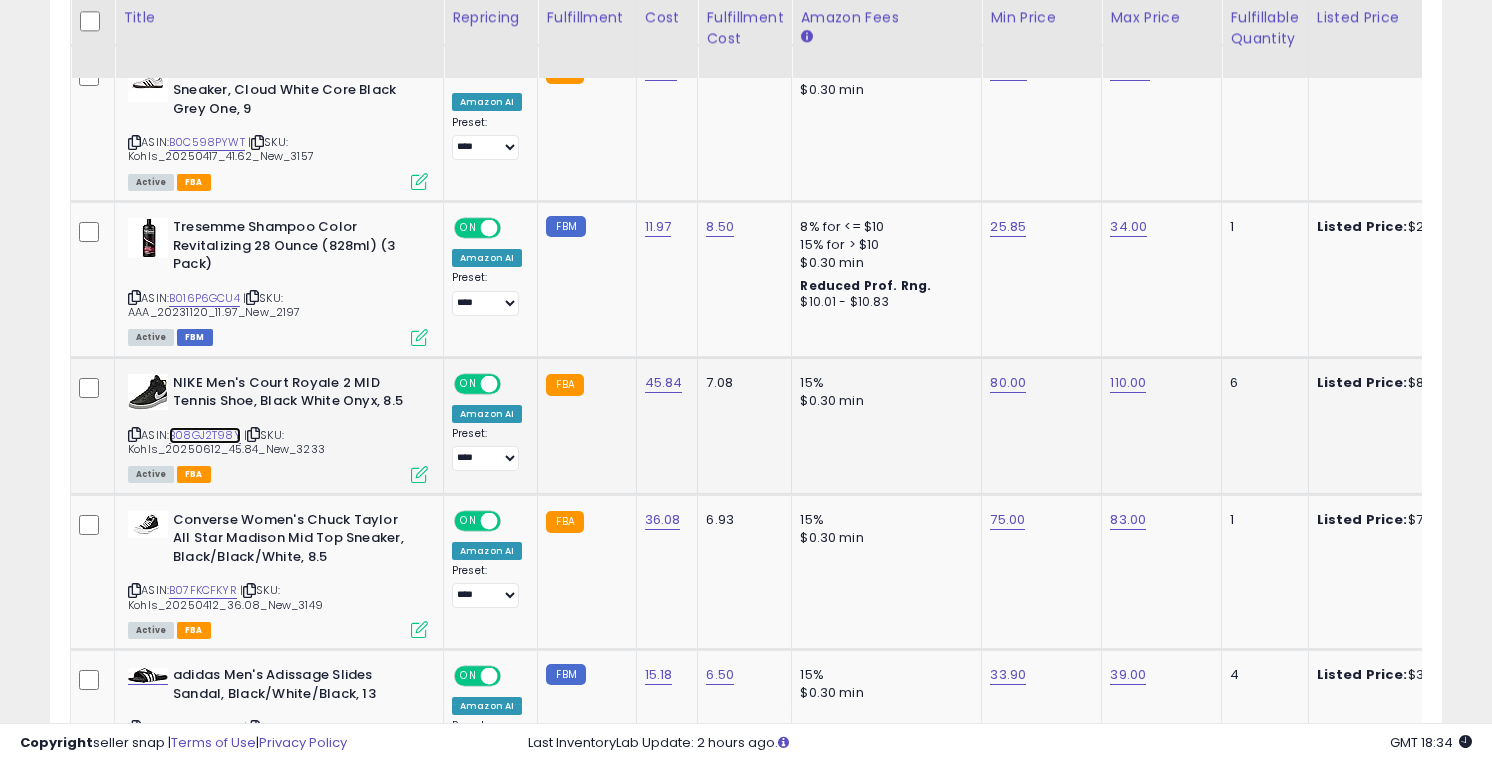 click on "B08GJ2T98Y" at bounding box center (205, 435) 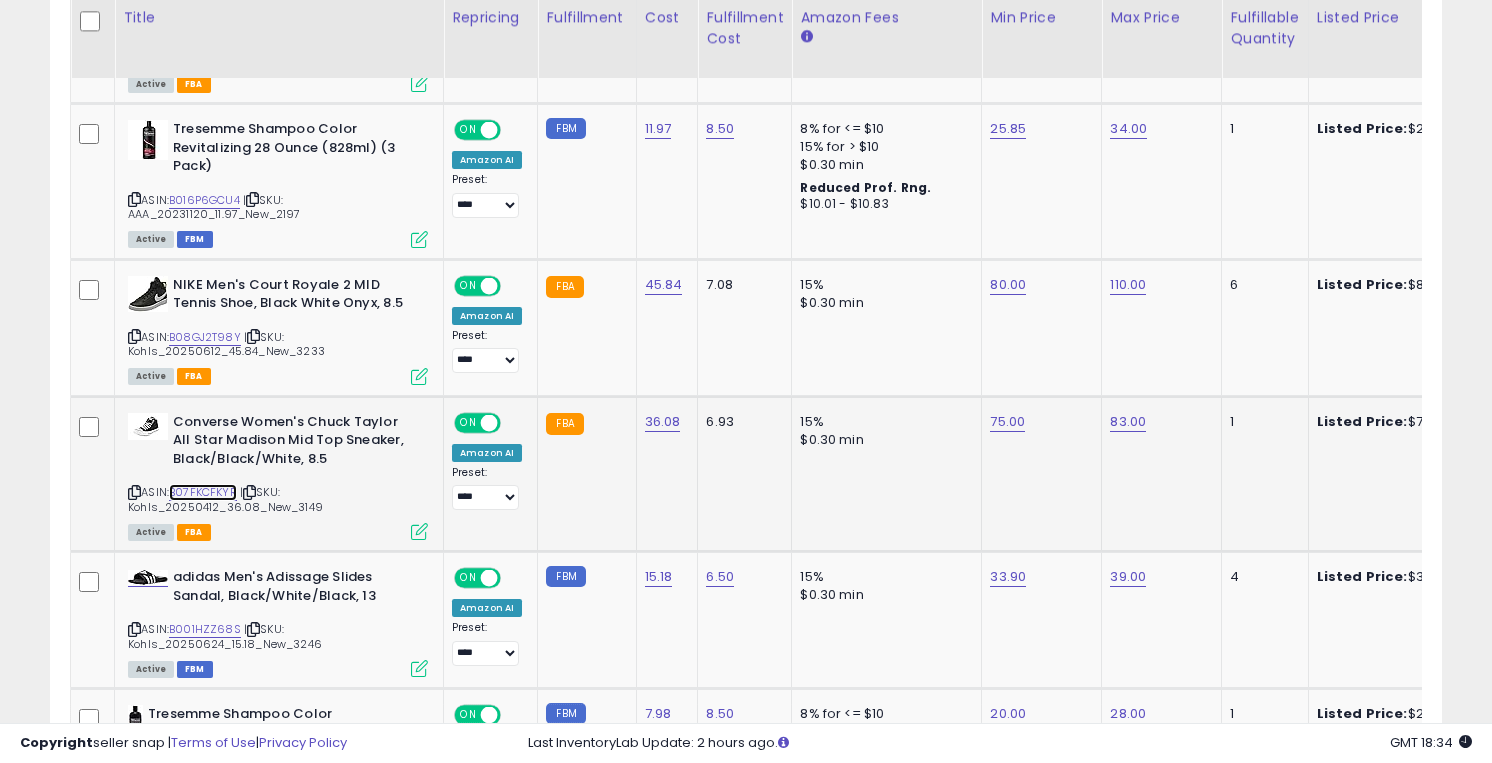 click on "B07FKCFKYR" at bounding box center [203, 492] 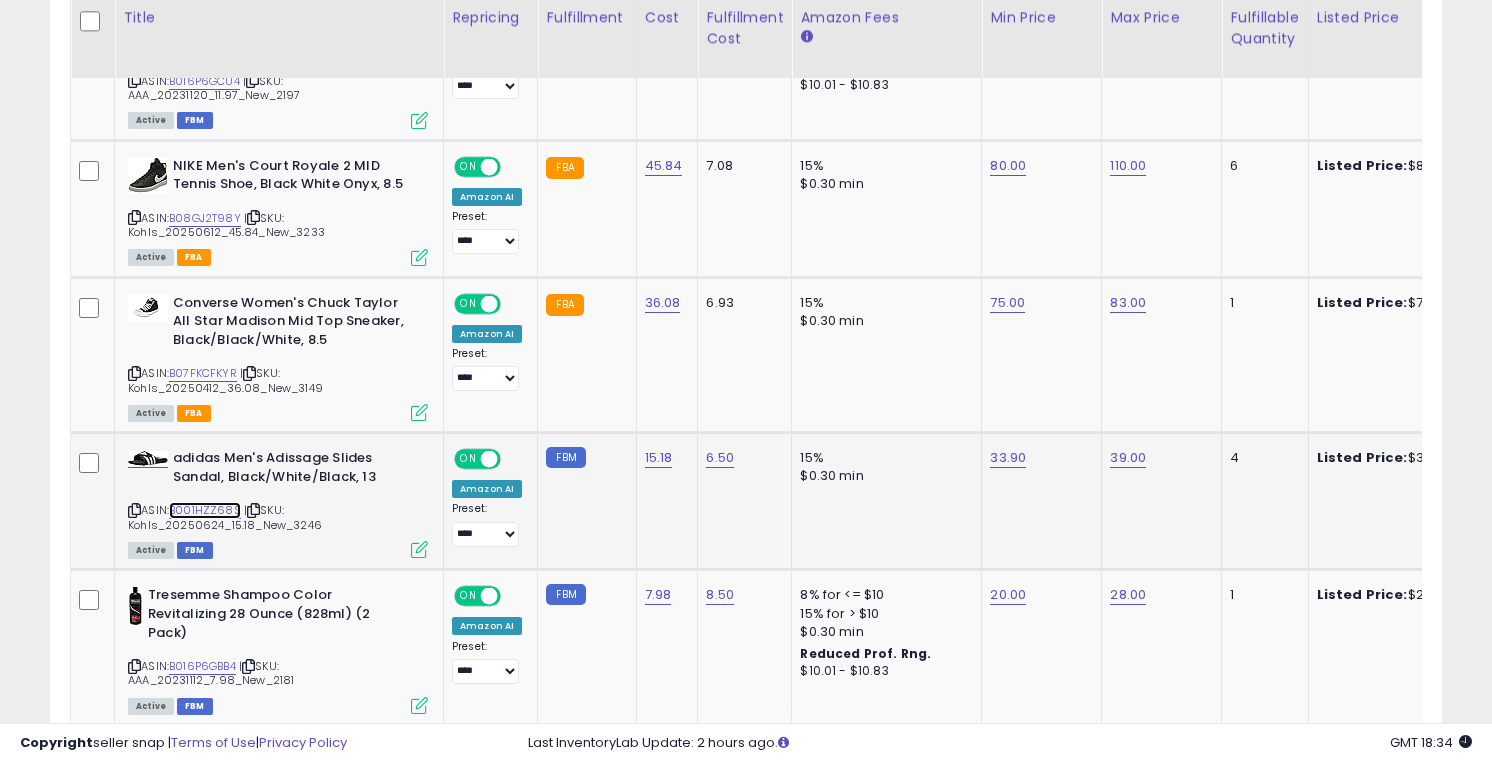 click on "B001HZZ68S" at bounding box center (205, 510) 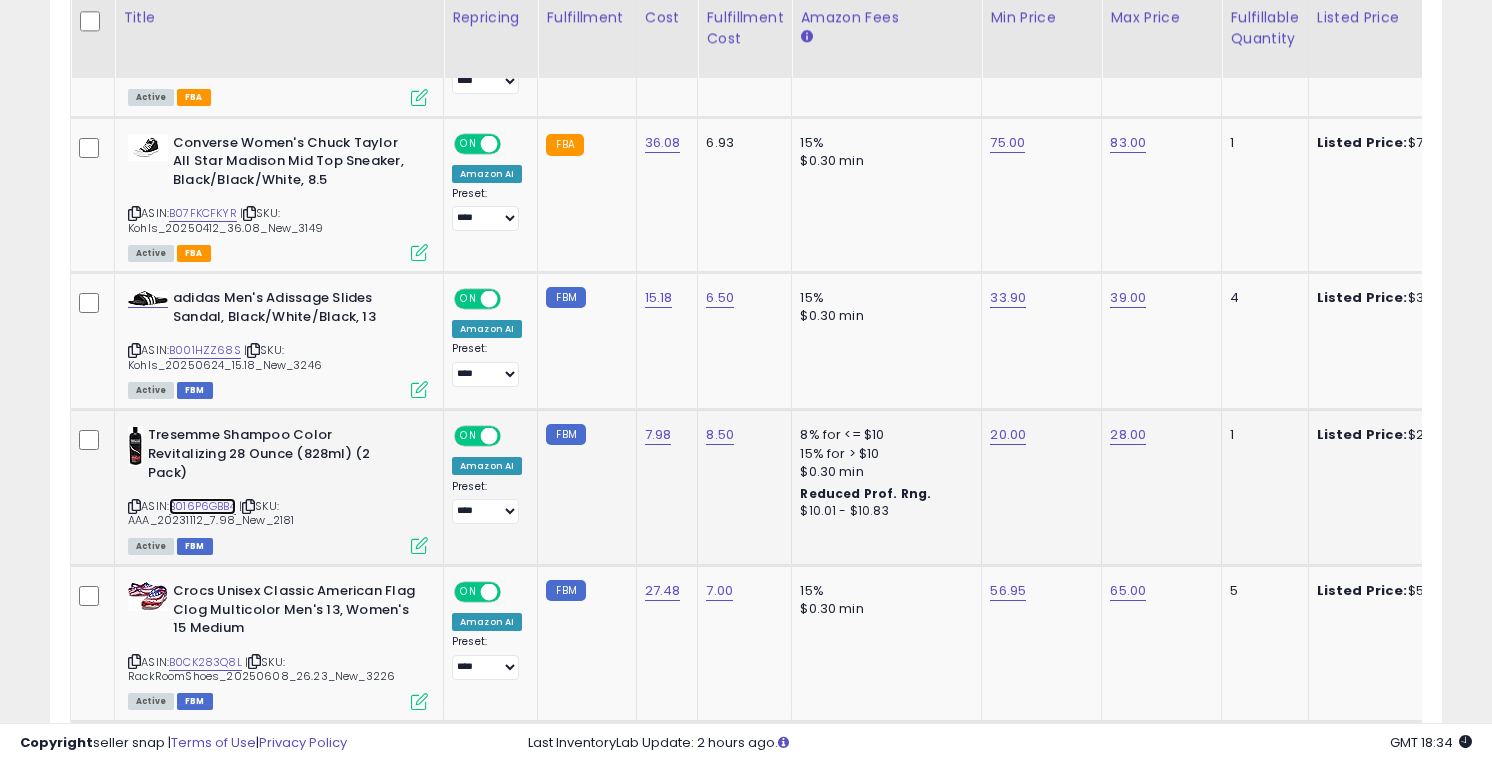 click on "B016P6GBB4" at bounding box center [202, 506] 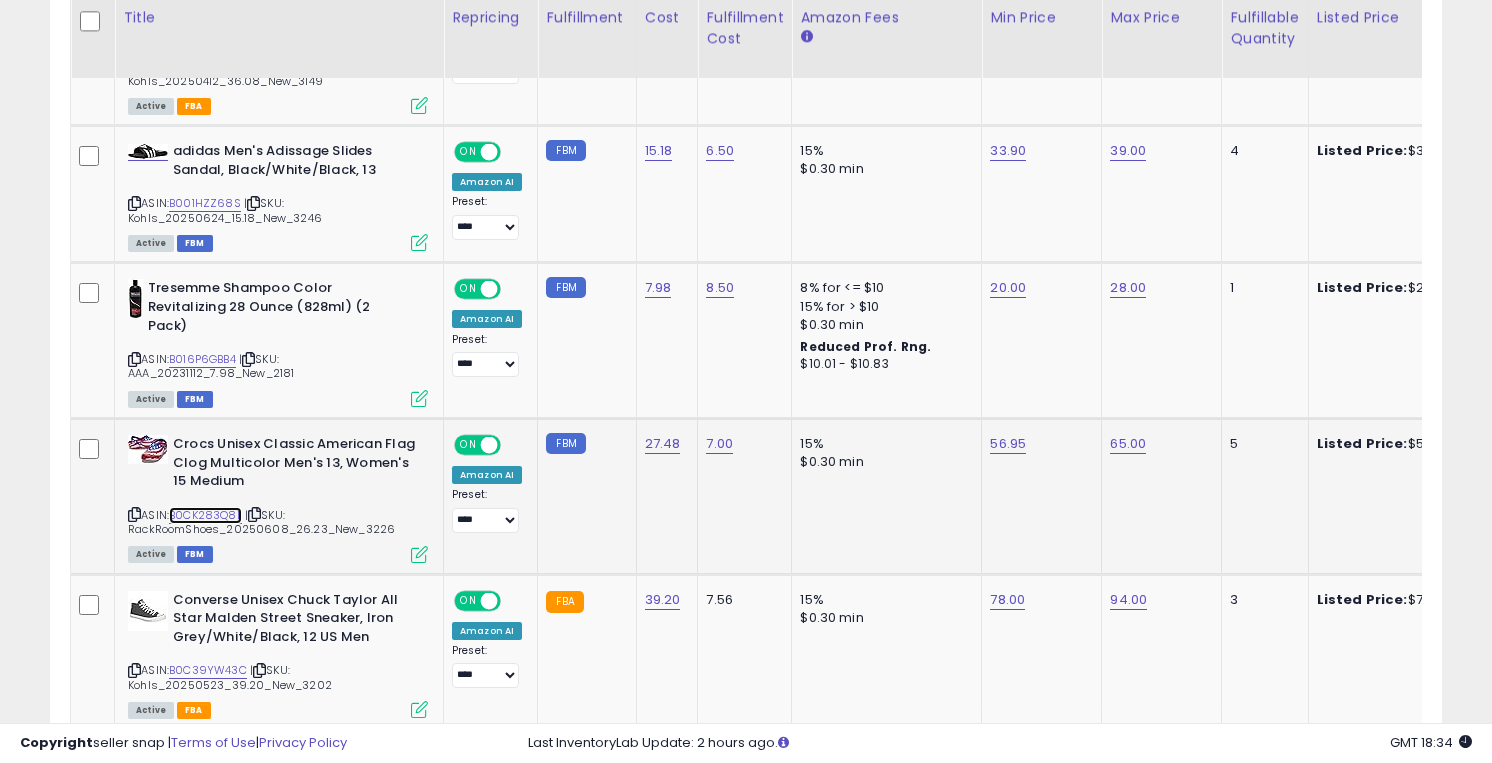 click on "B0CK283Q8L" at bounding box center [205, 515] 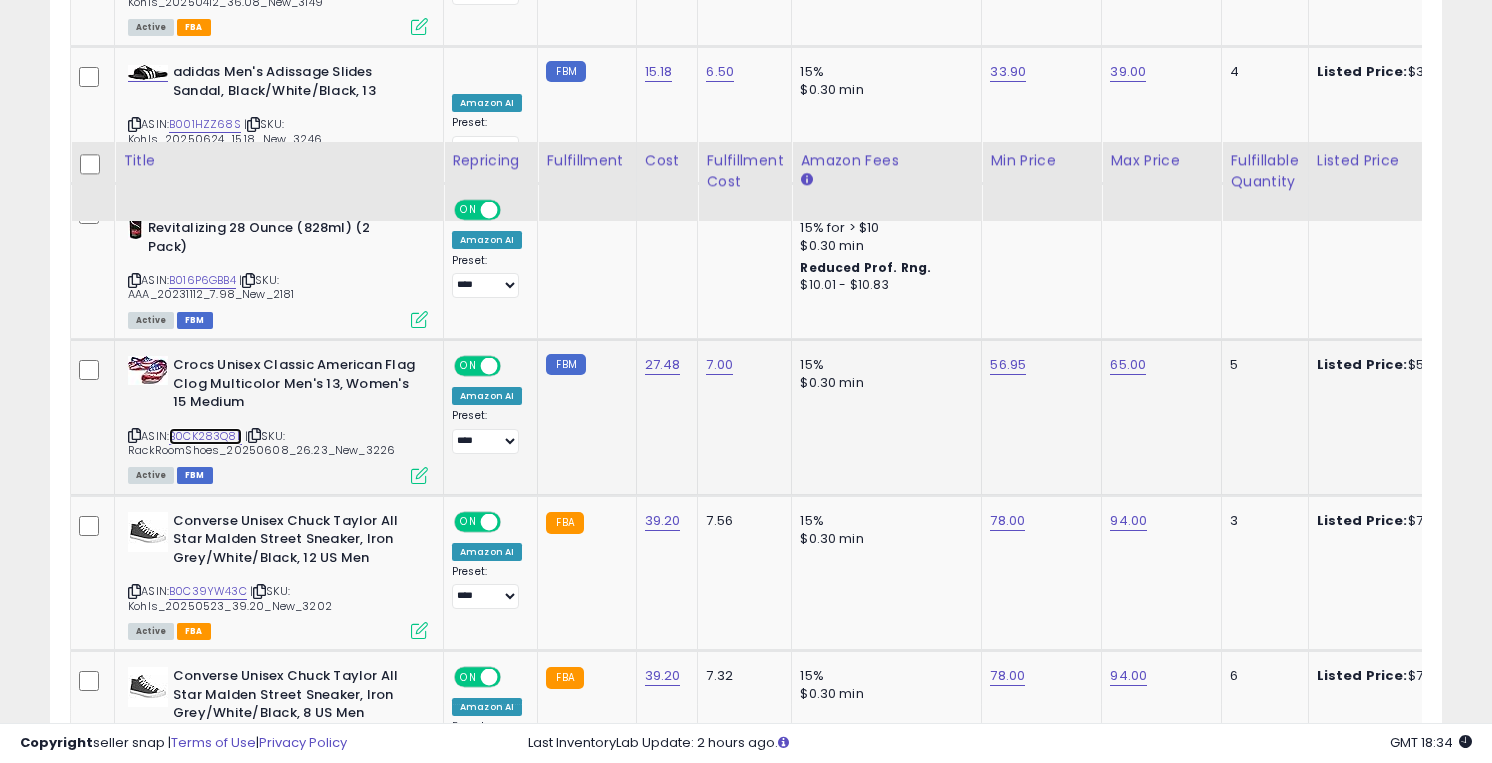 scroll, scrollTop: 2555, scrollLeft: 0, axis: vertical 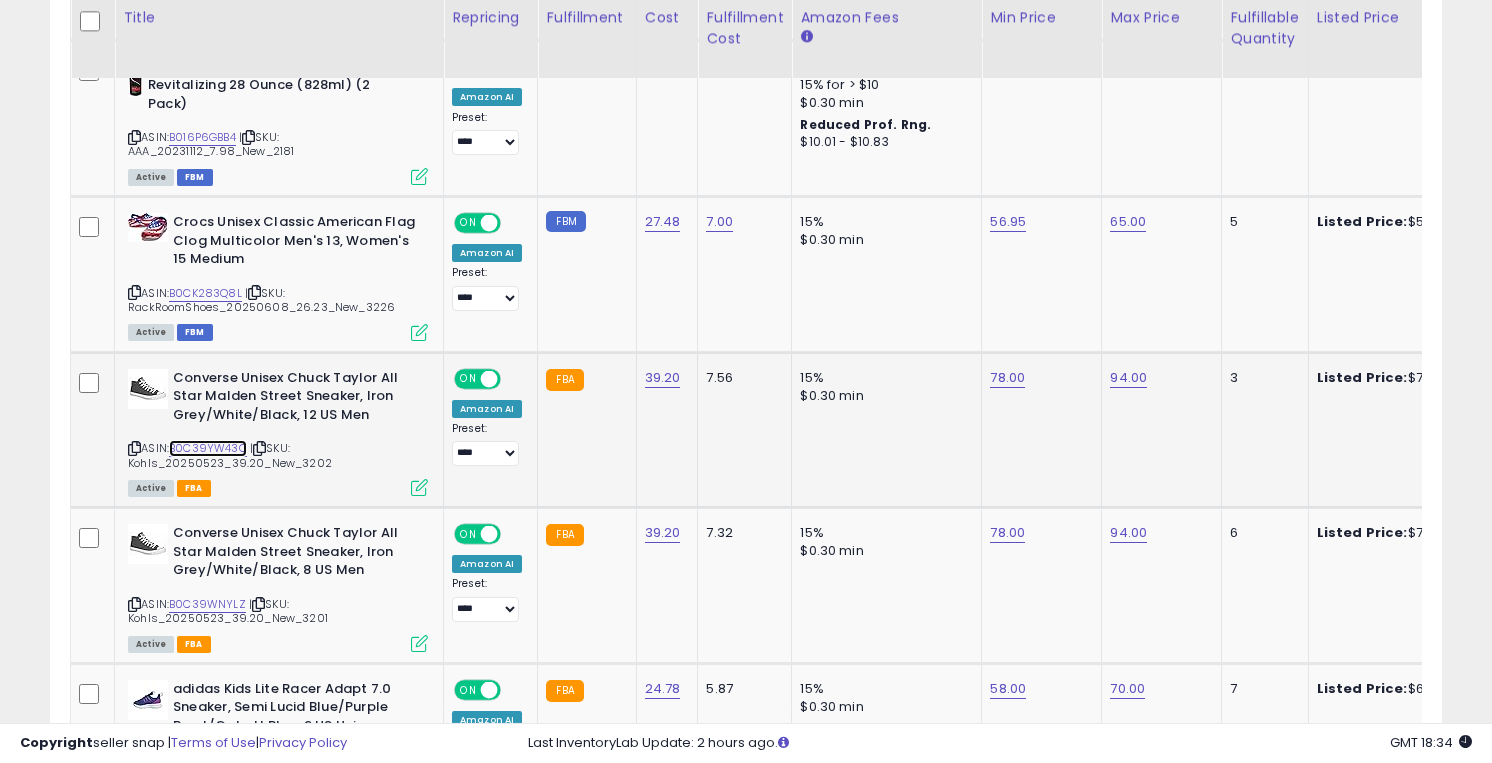 click on "B0C39YW43C" at bounding box center (208, 448) 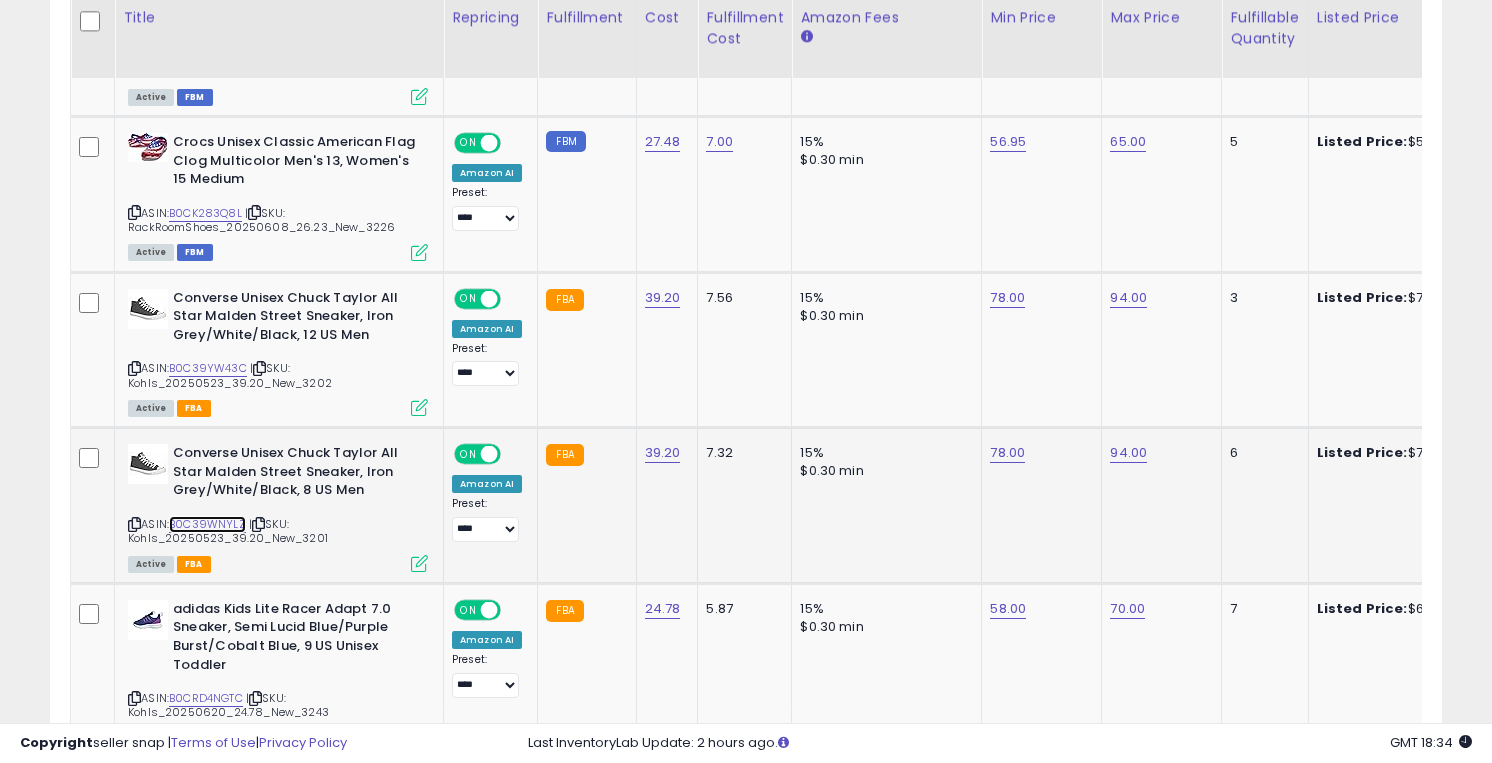 click on "B0C39WNYLZ" at bounding box center [207, 524] 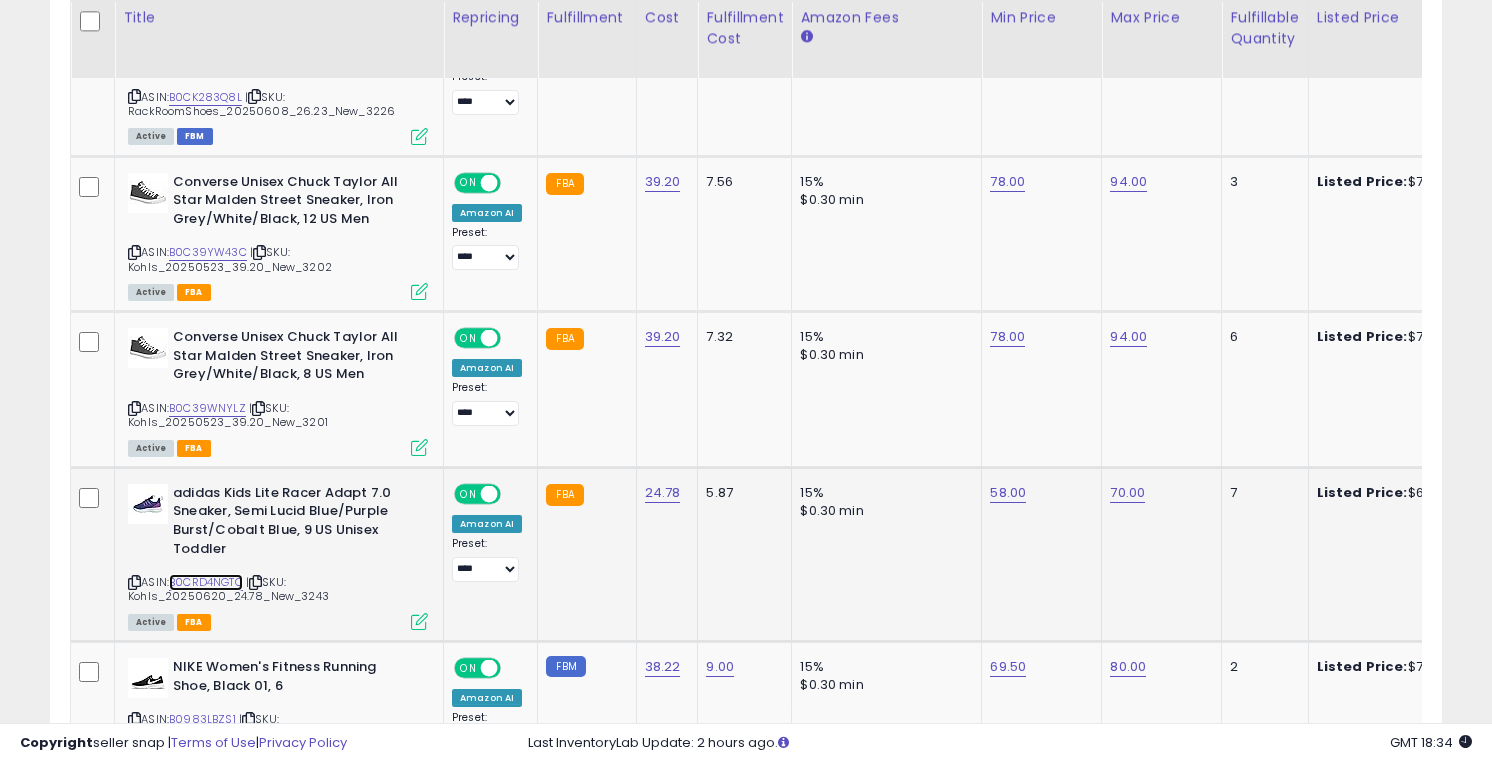 click on "B0CRD4NGTC" at bounding box center (206, 582) 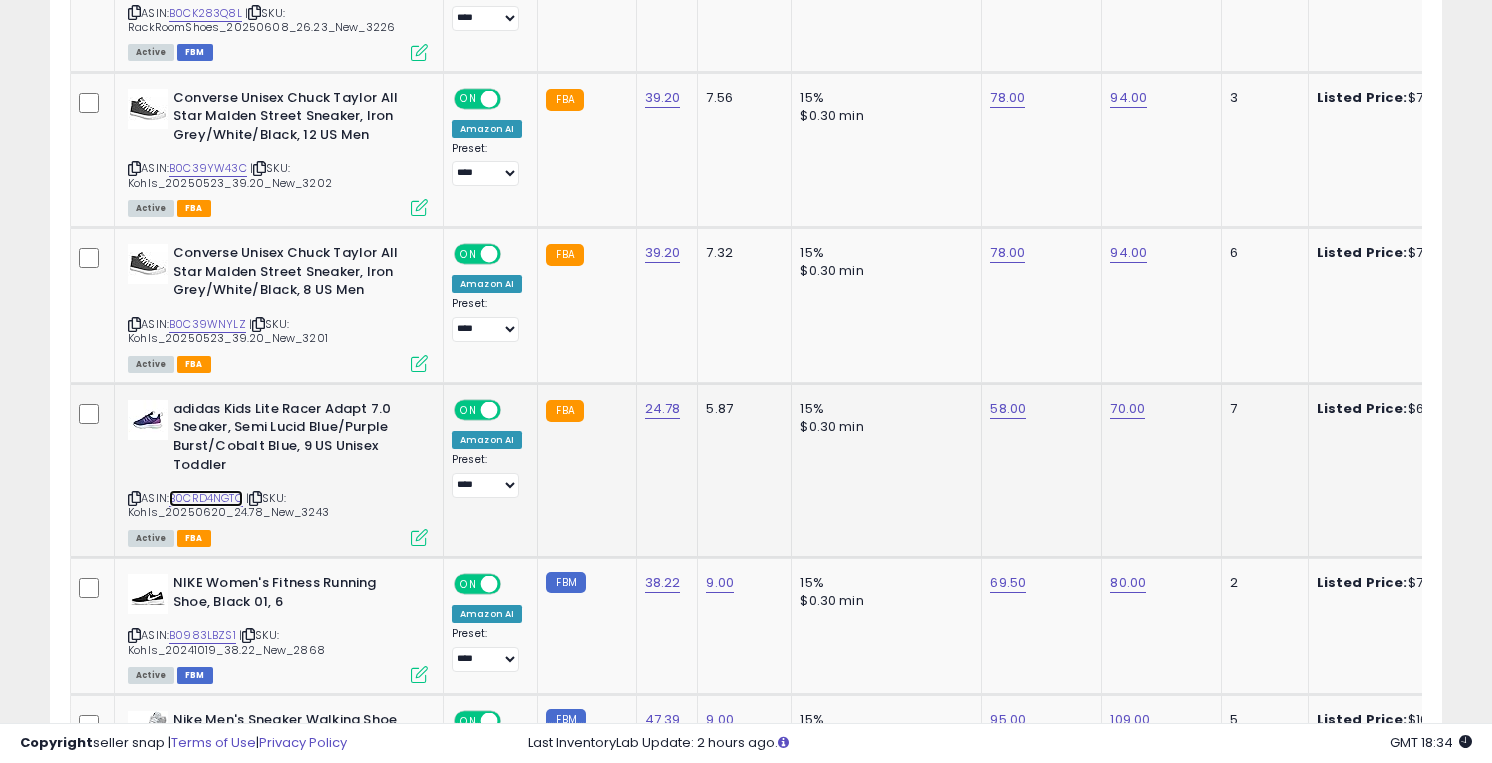 scroll, scrollTop: 2967, scrollLeft: 0, axis: vertical 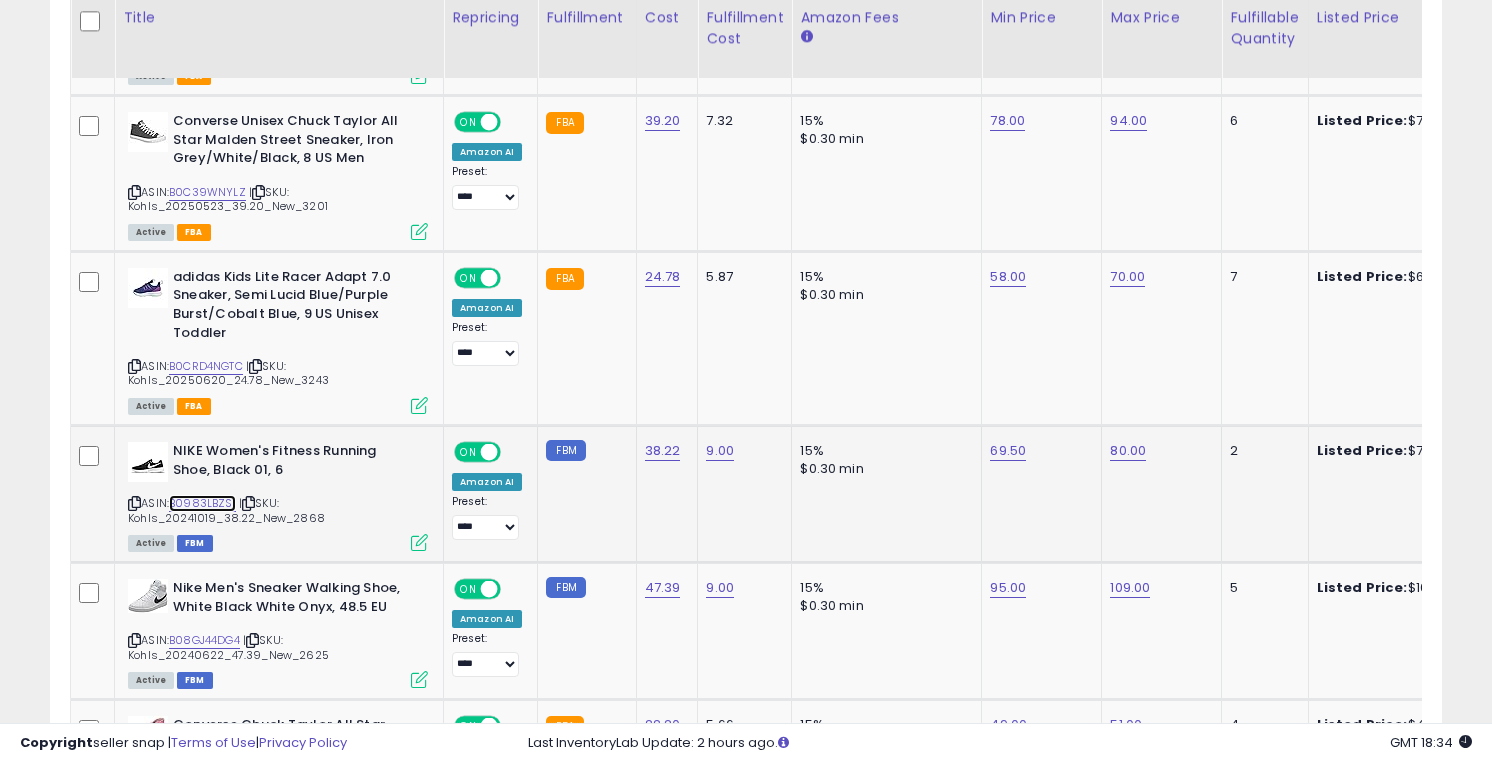 click on "B0983LBZS1" at bounding box center (202, 503) 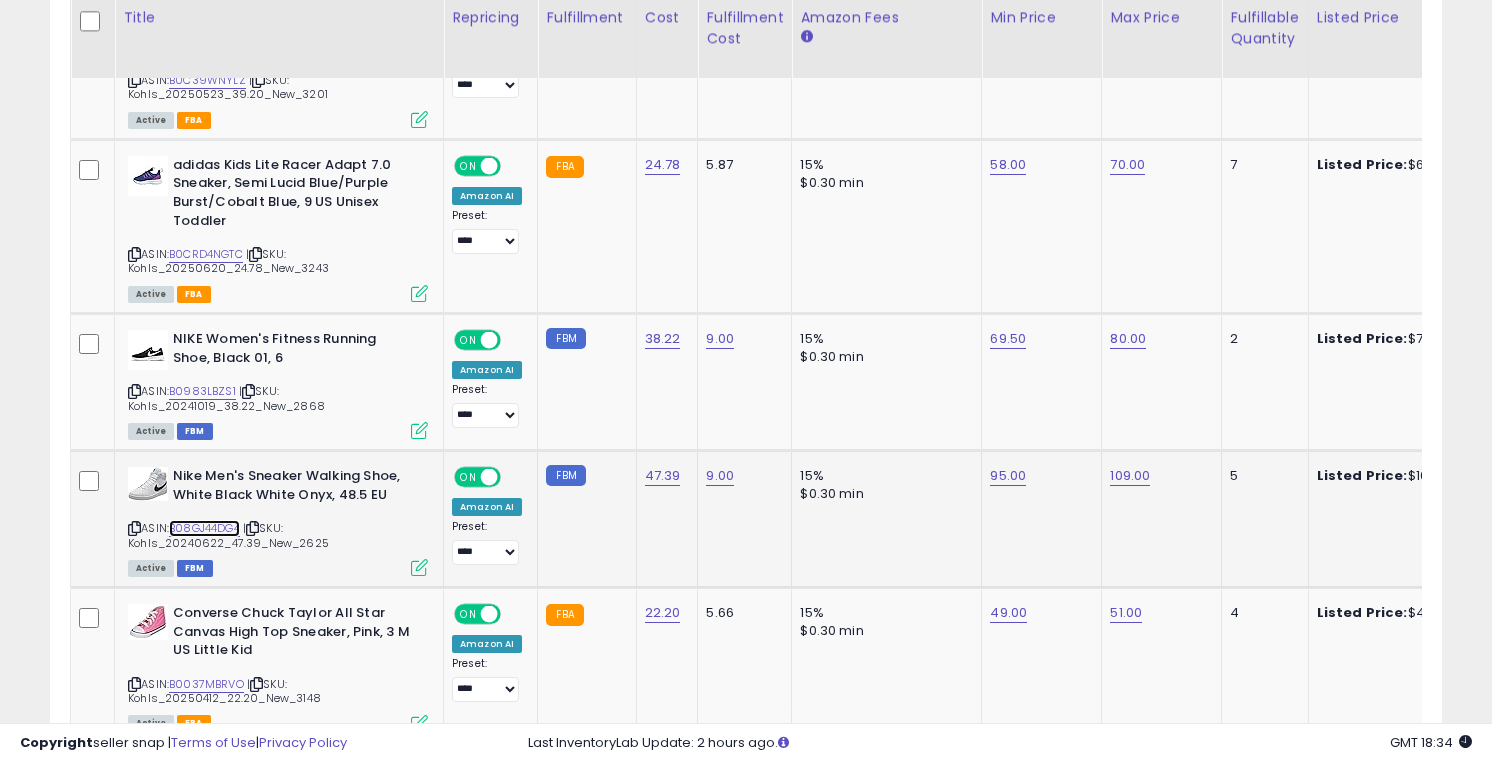 click on "B08GJ44DG4" at bounding box center (204, 528) 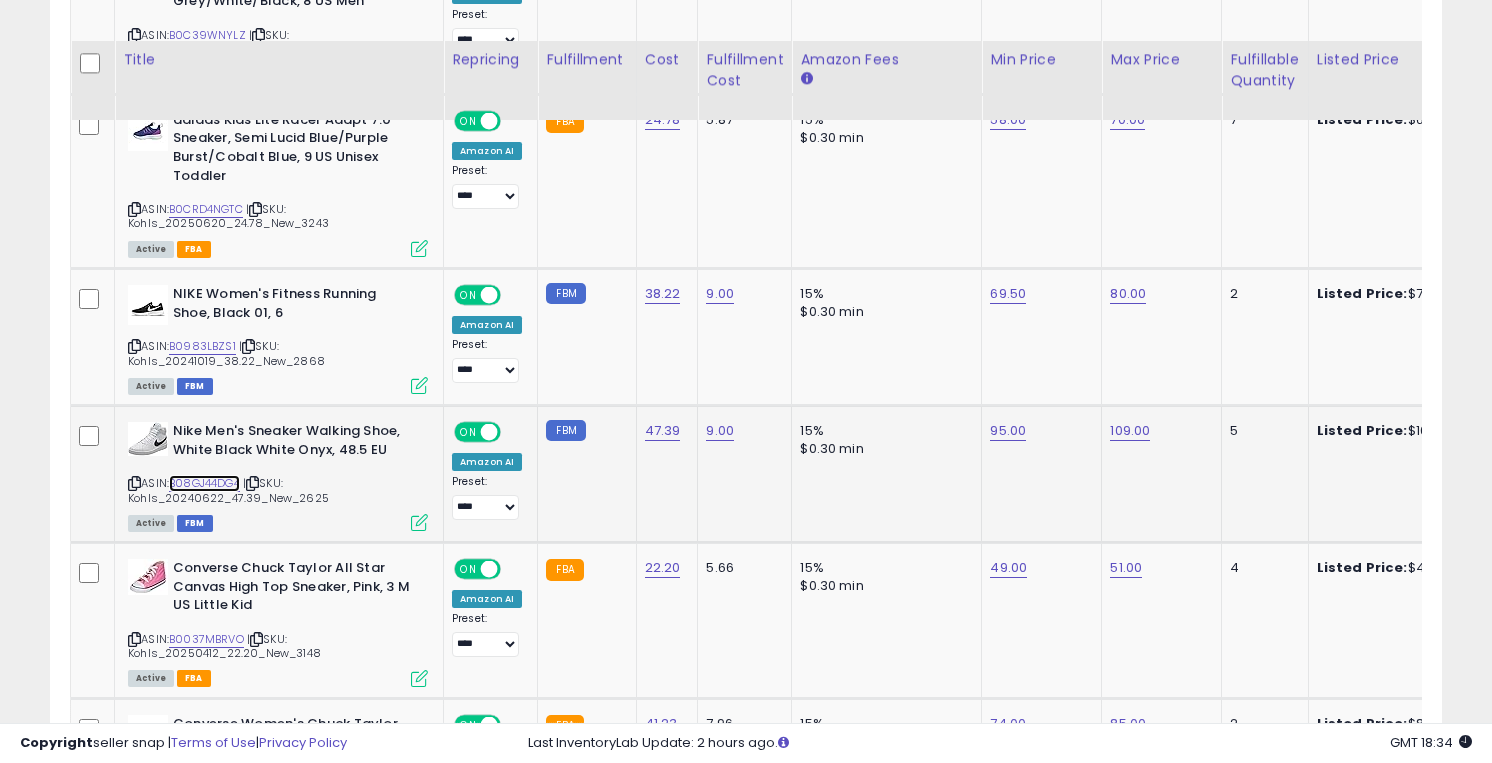 scroll, scrollTop: 3166, scrollLeft: 0, axis: vertical 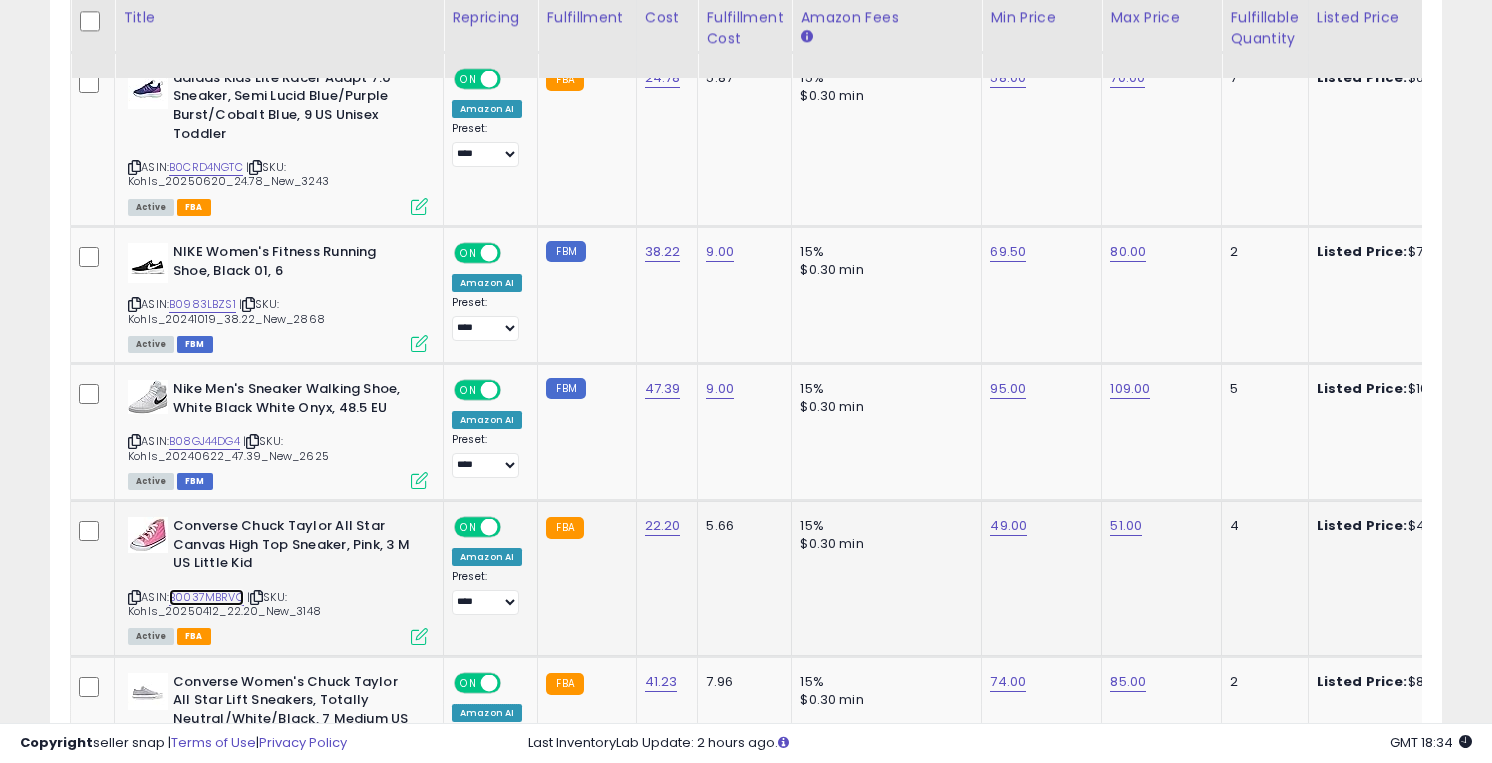 click on "B0037MBRVO" at bounding box center (206, 597) 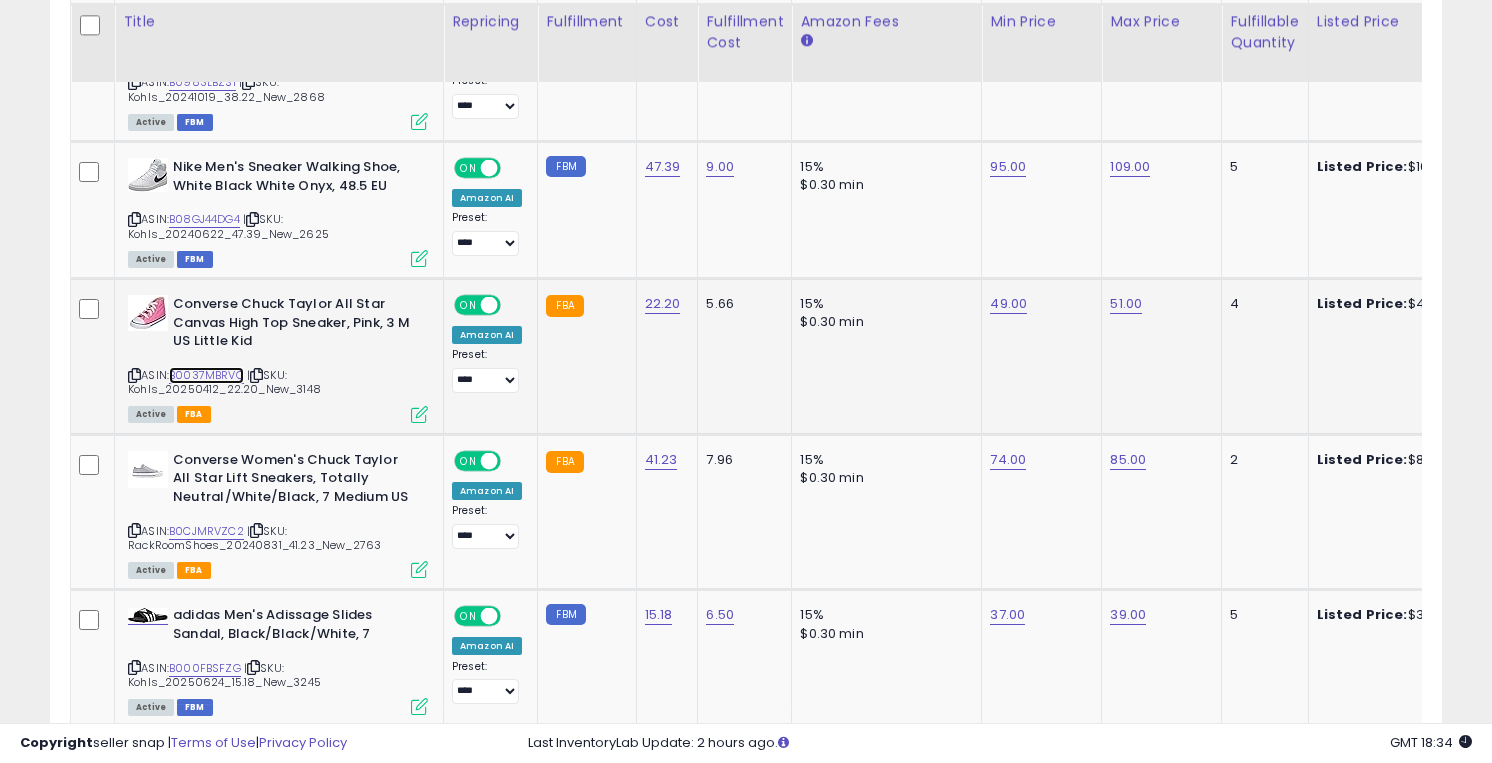 scroll, scrollTop: 3398, scrollLeft: 0, axis: vertical 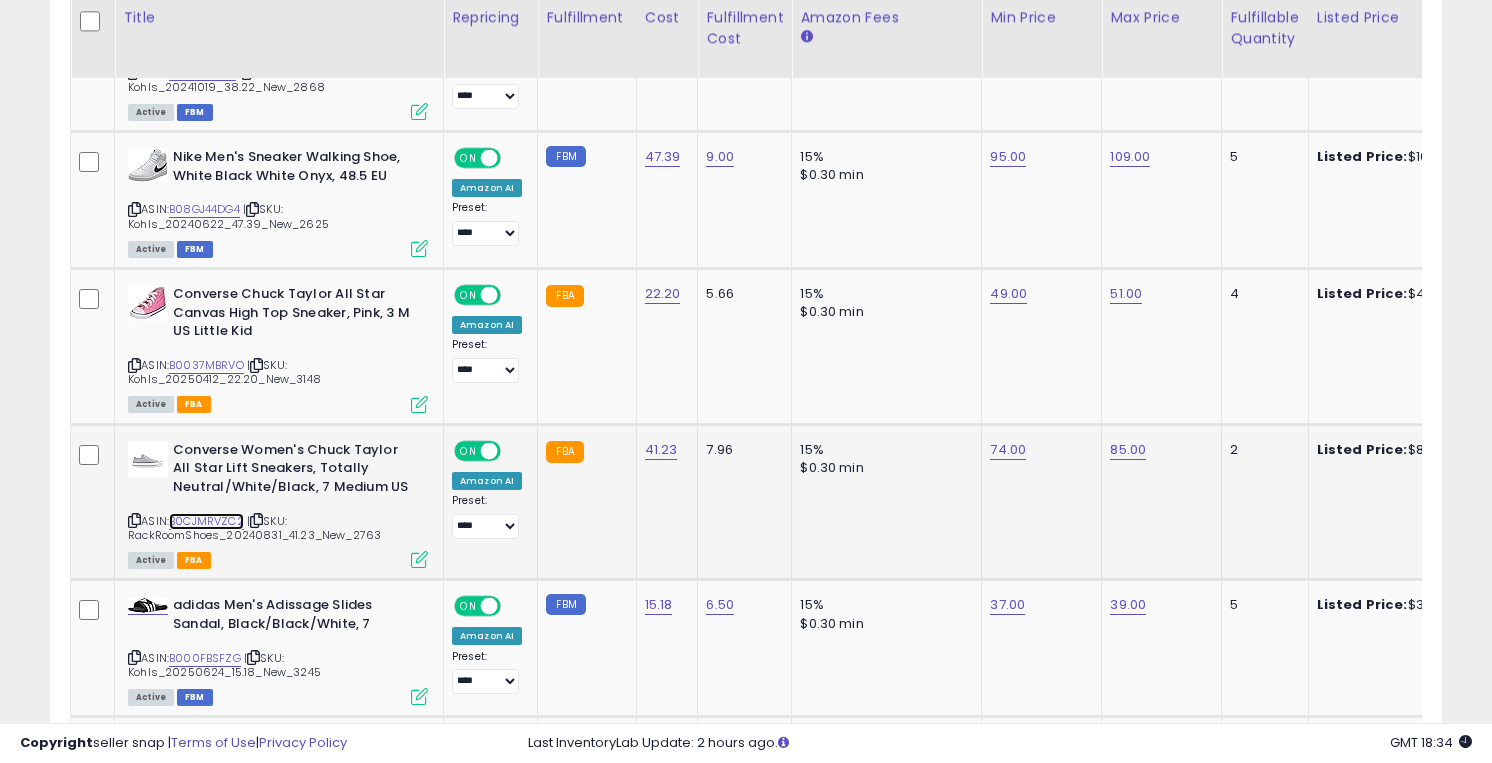 click on "B0CJMRVZC2" at bounding box center (206, 521) 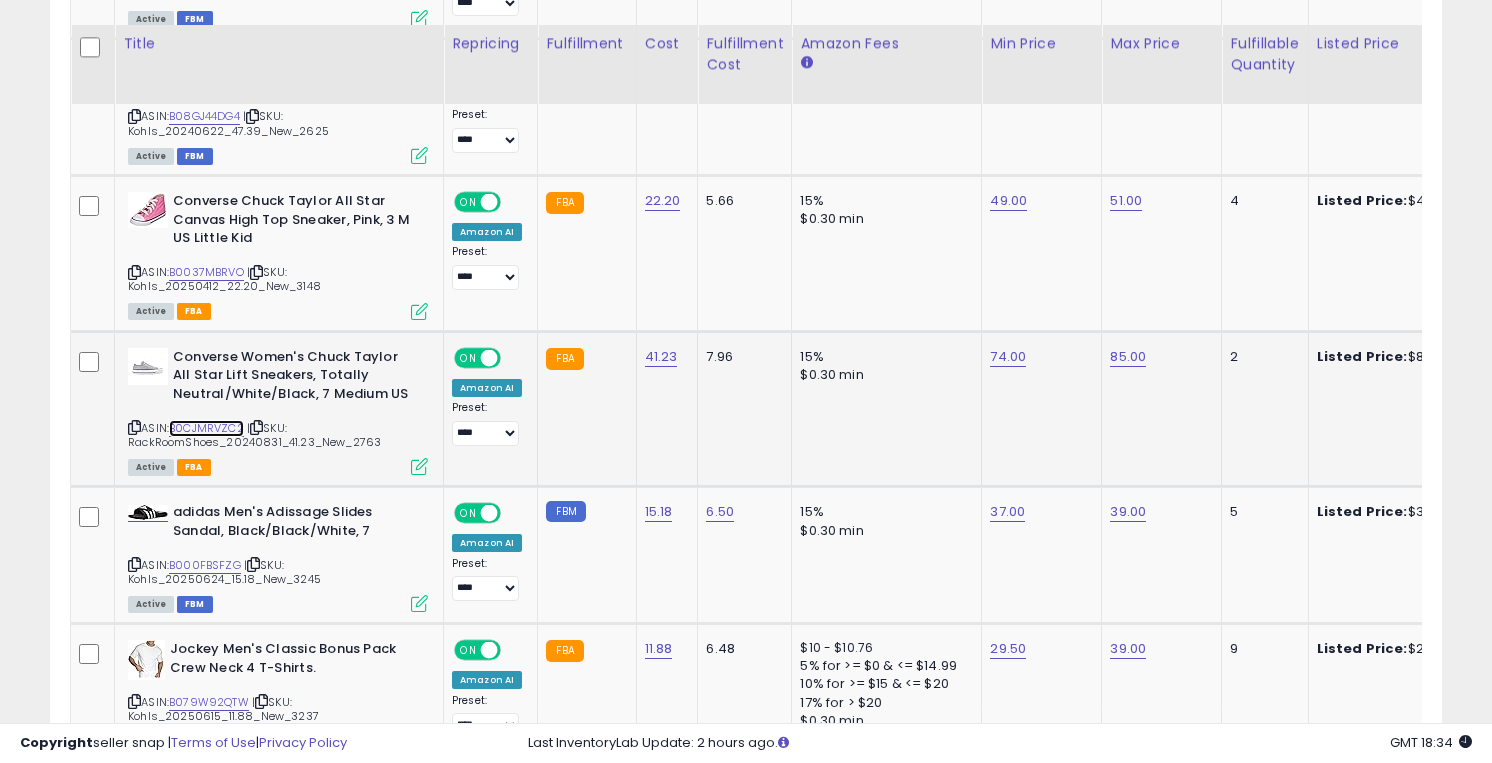 scroll, scrollTop: 3517, scrollLeft: 0, axis: vertical 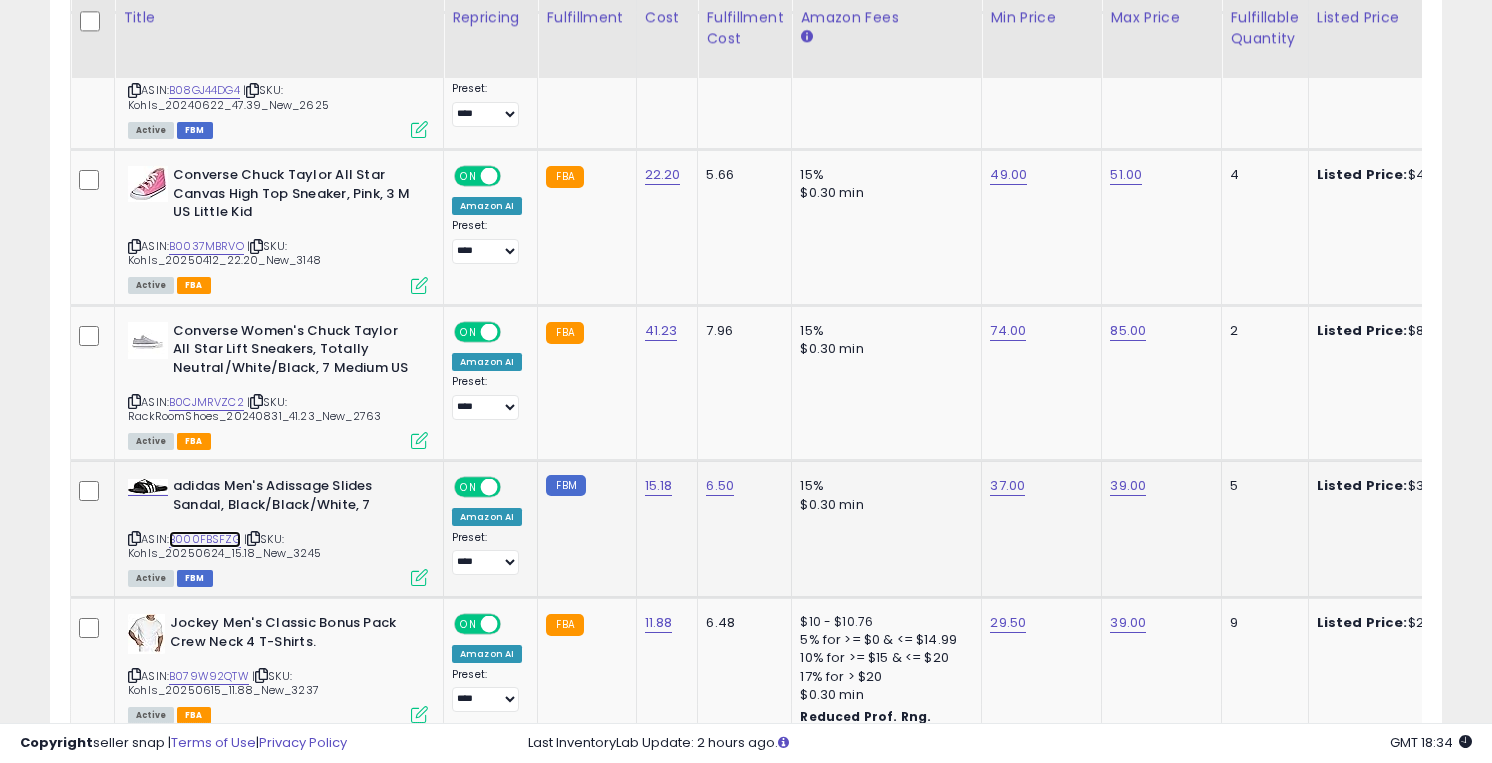 click on "B000FBSFZG" at bounding box center (205, 539) 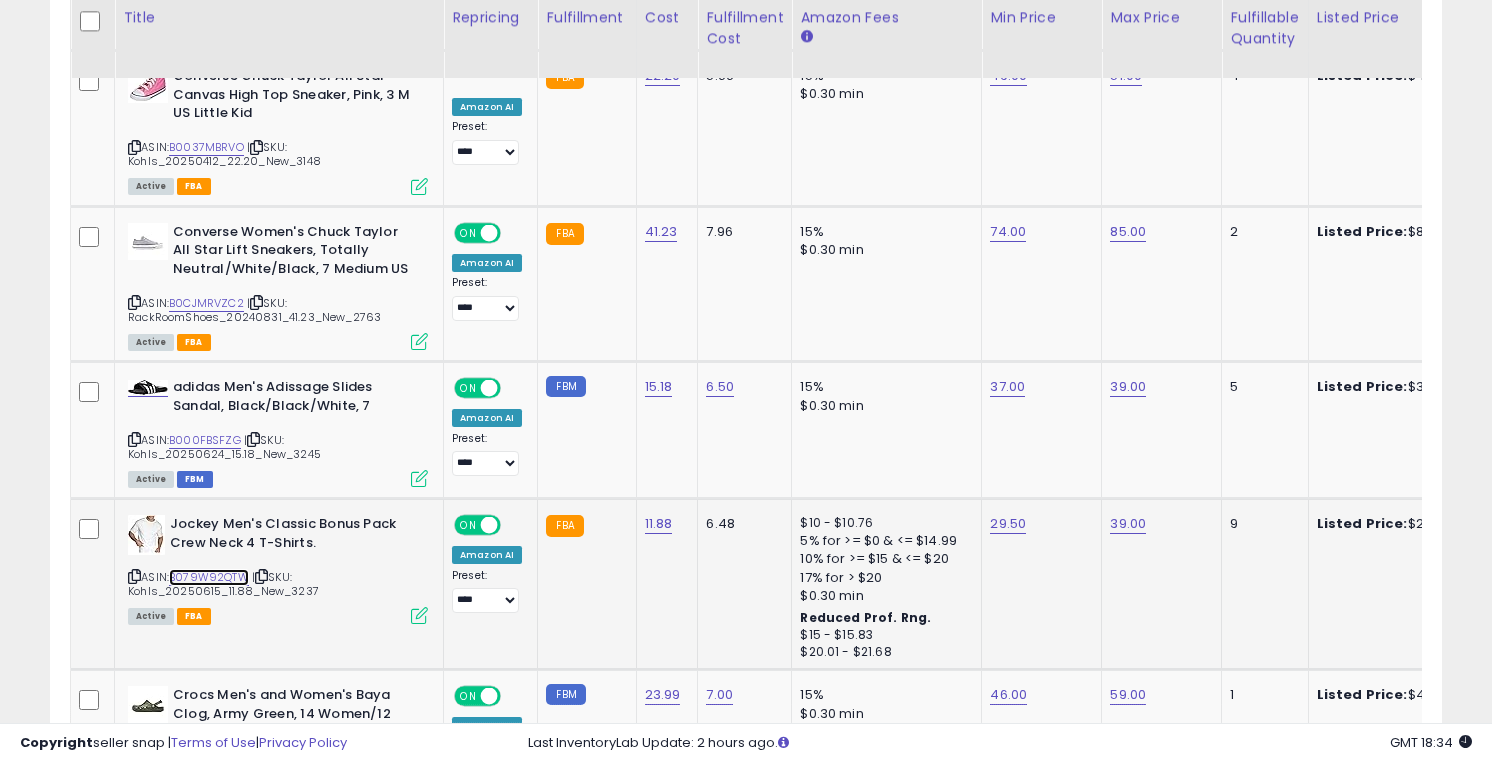 click on "B079W92QTW" at bounding box center [209, 577] 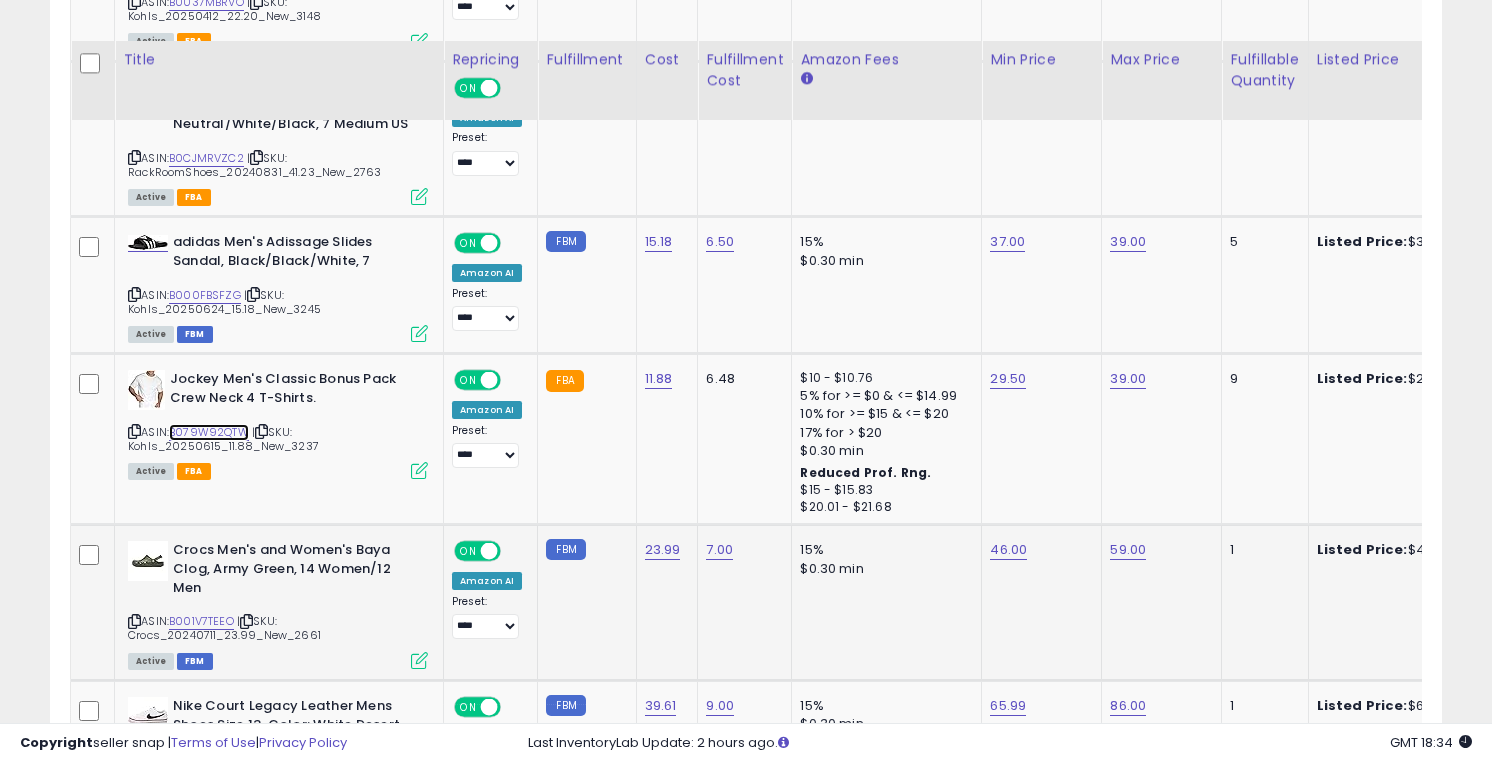 scroll, scrollTop: 3856, scrollLeft: 0, axis: vertical 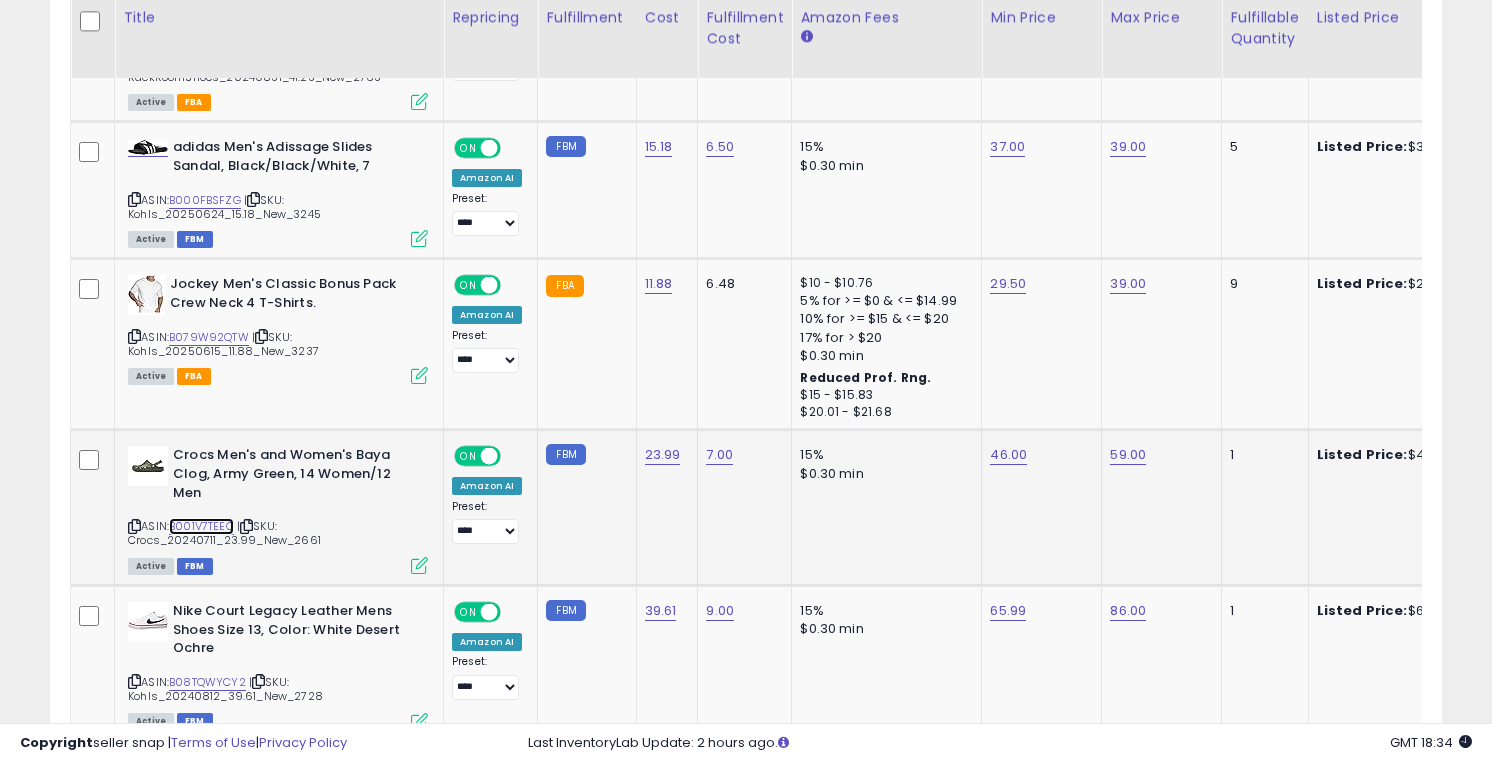 click on "B001V7TEEO" at bounding box center [201, 526] 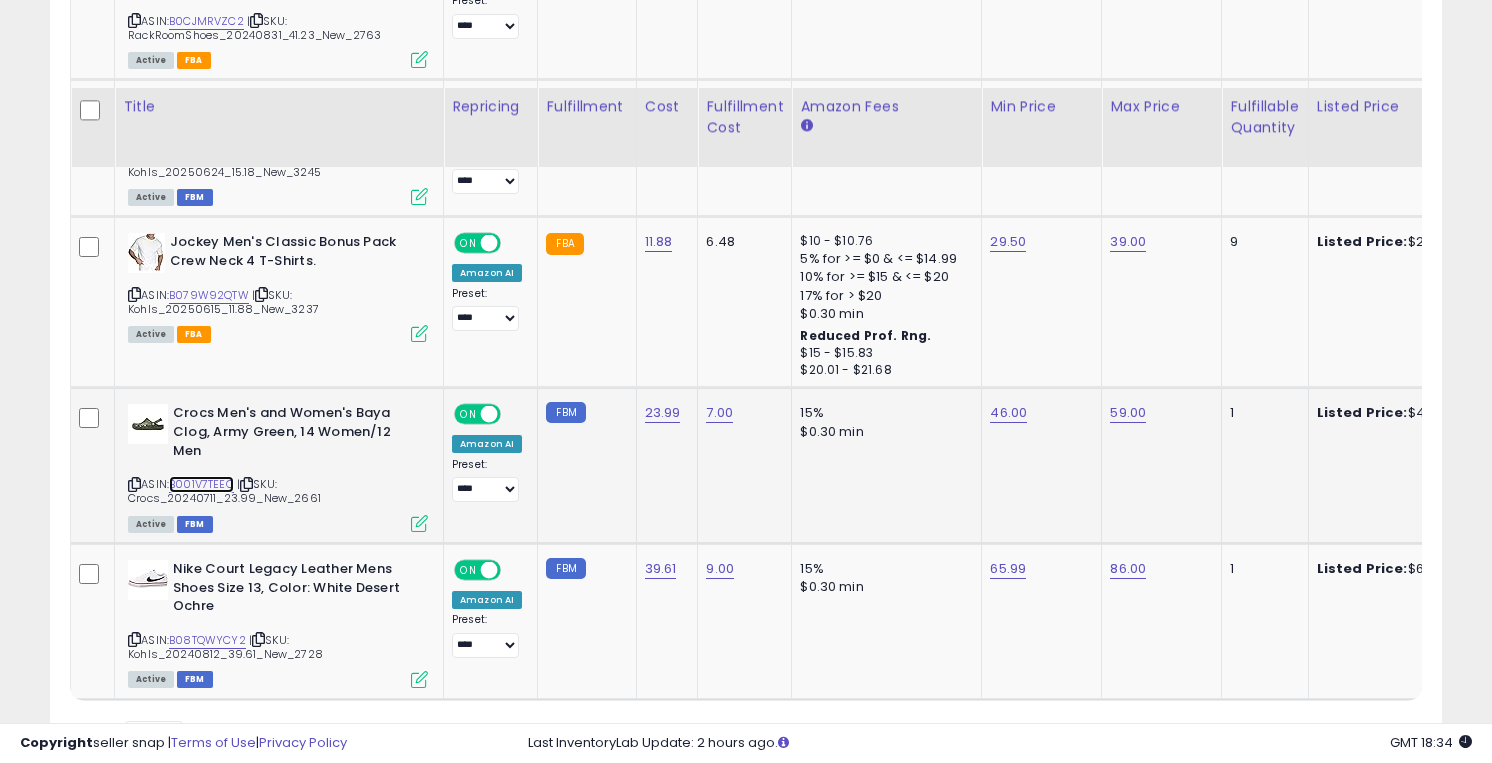 scroll, scrollTop: 3990, scrollLeft: 0, axis: vertical 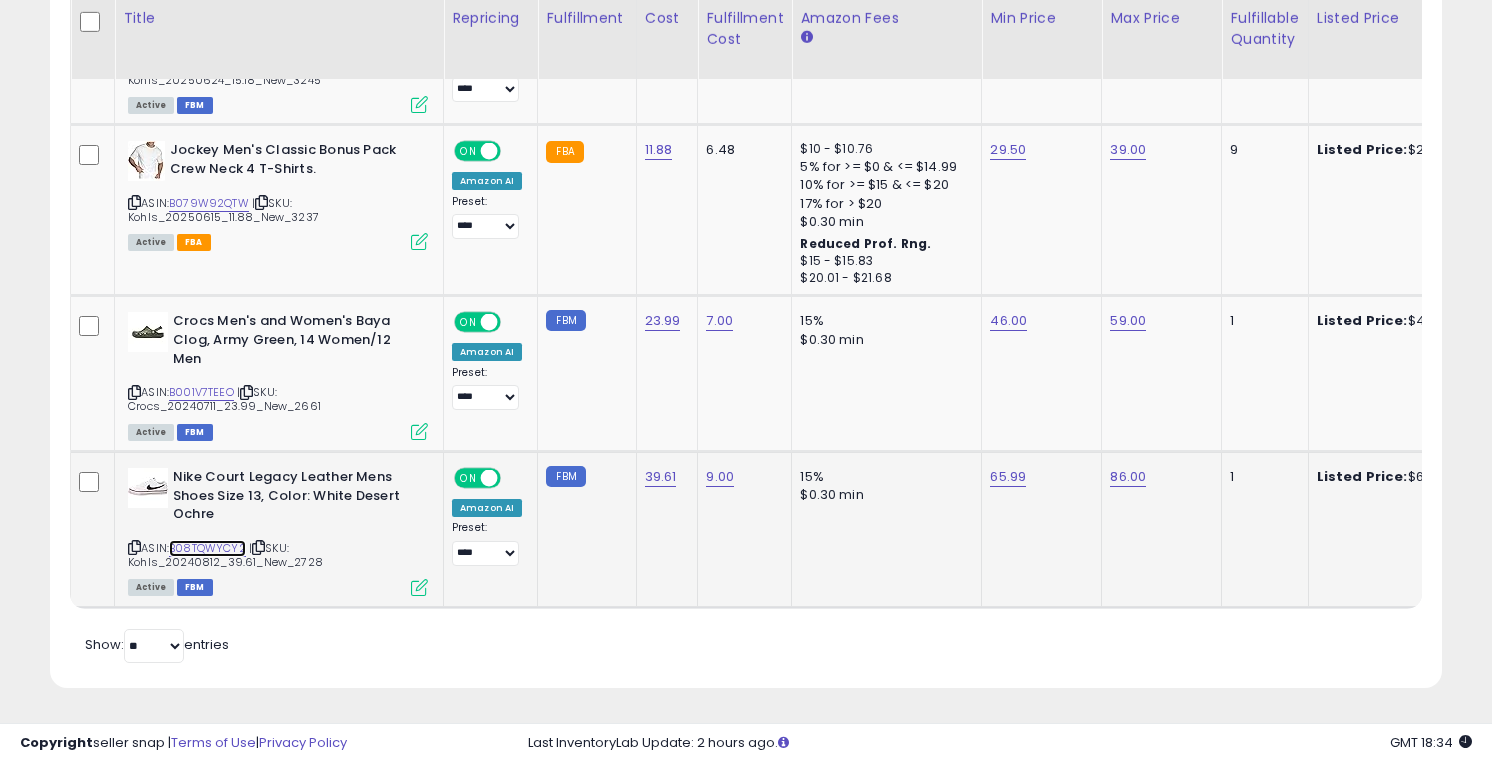 click on "B08TQWYCY2" at bounding box center (207, 548) 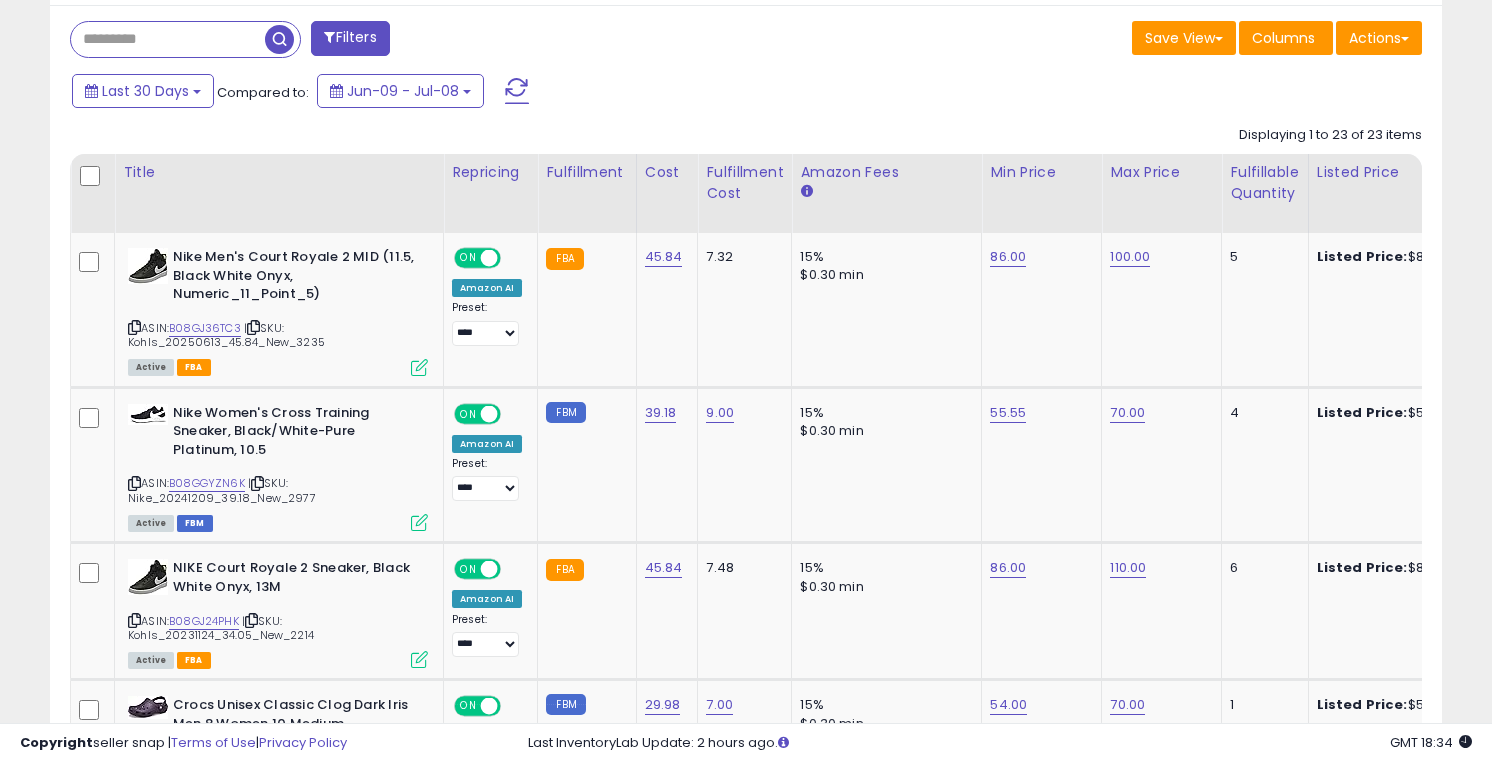 scroll, scrollTop: 871, scrollLeft: 0, axis: vertical 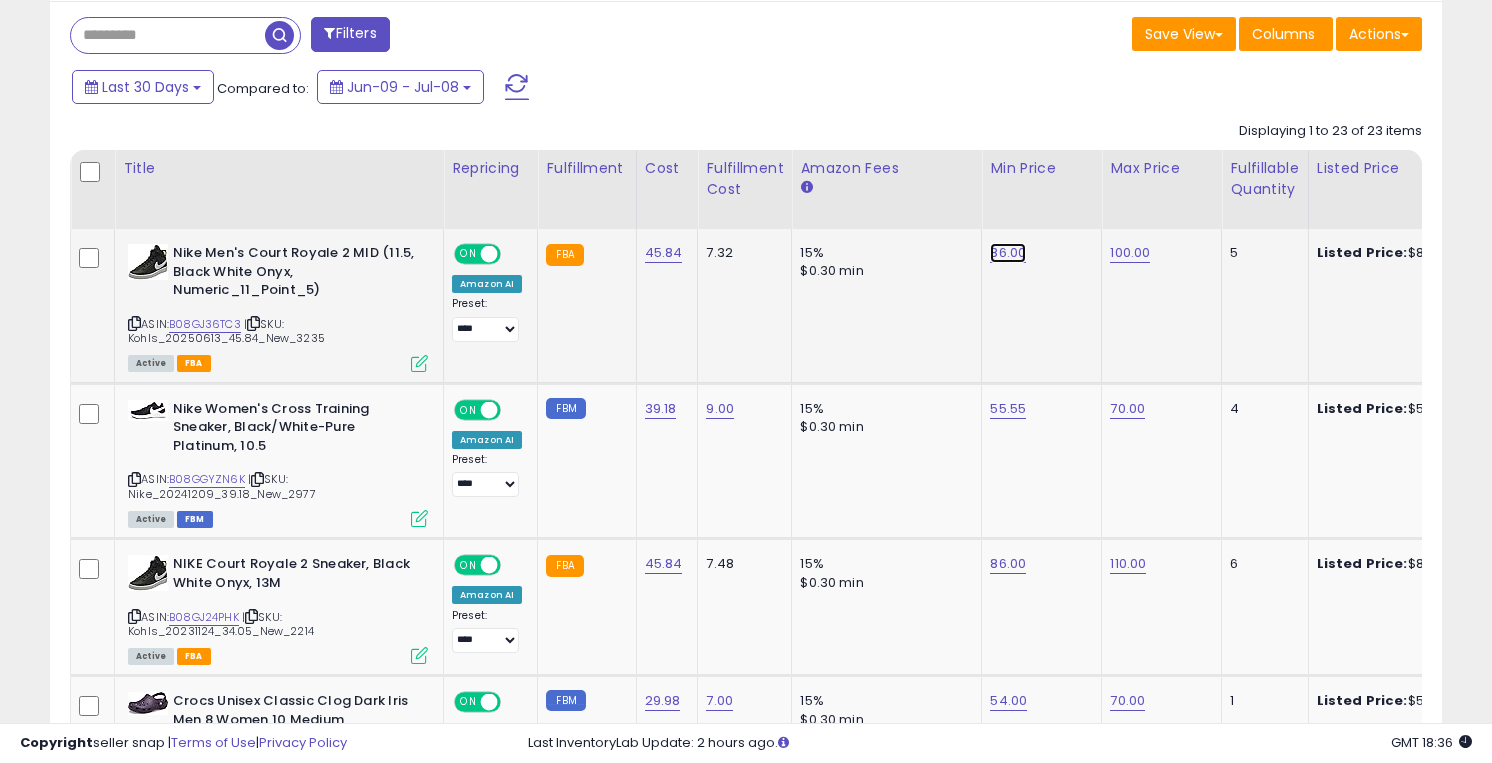 click on "86.00" at bounding box center [1008, 253] 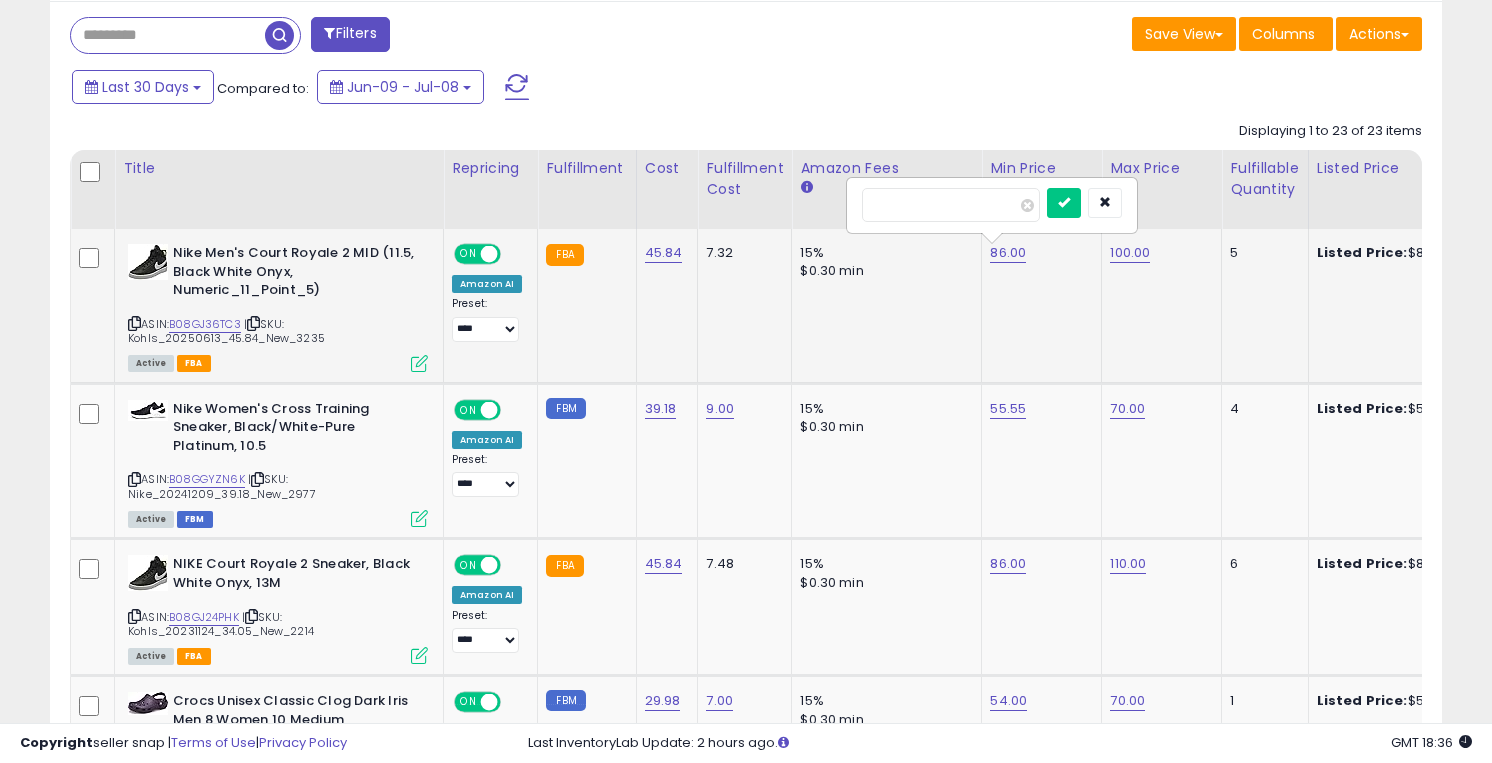 type on "*" 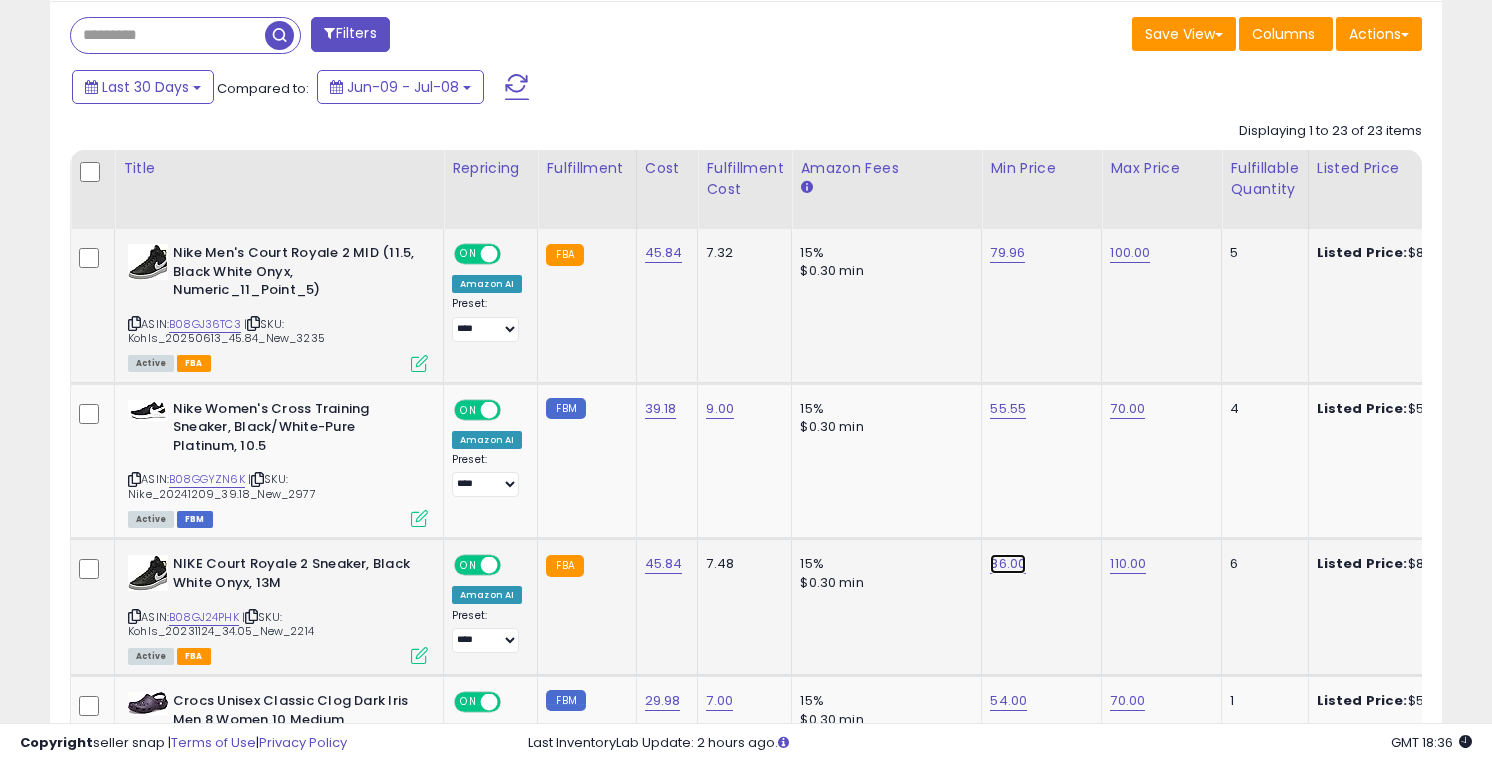 click on "86.00" at bounding box center (1007, 253) 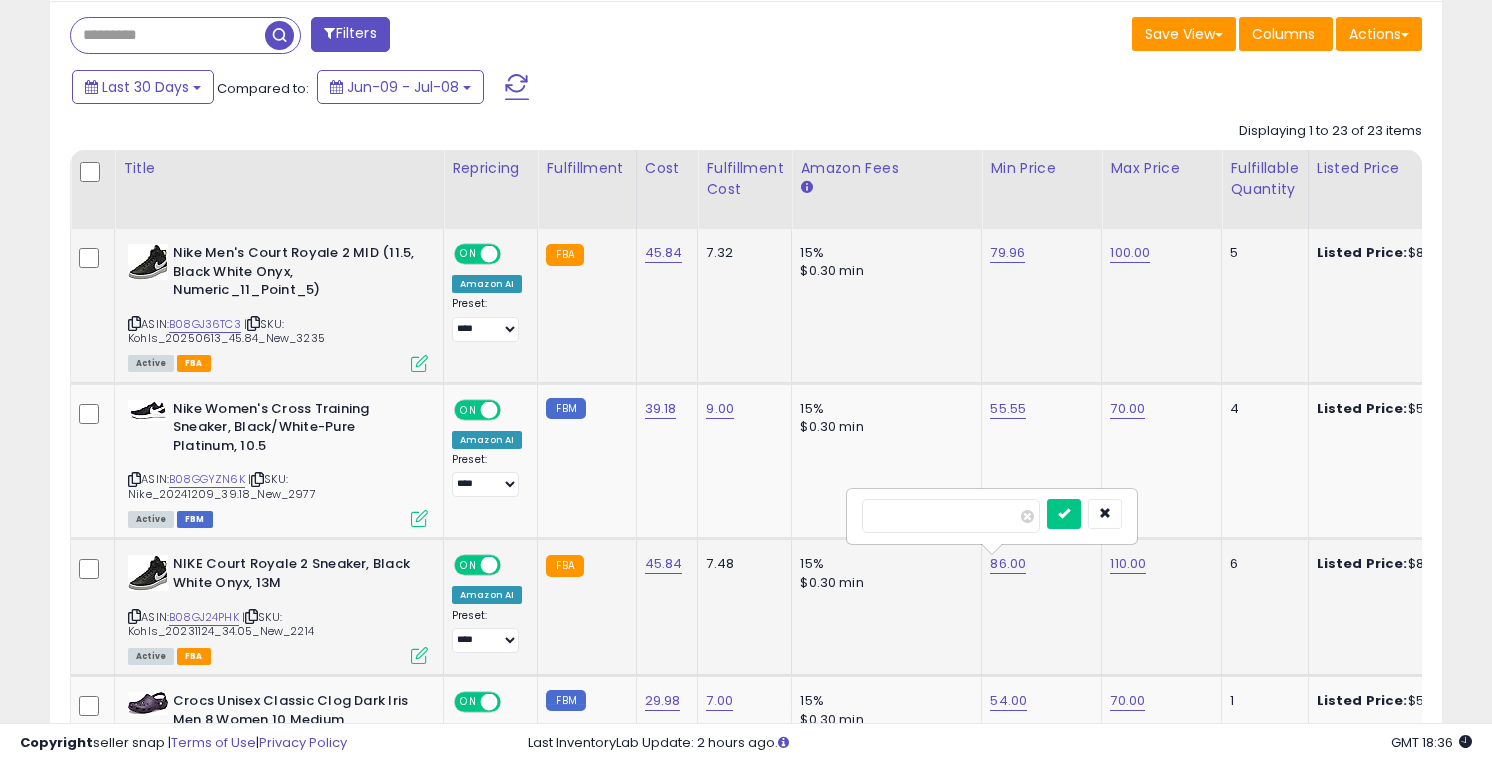 type on "**" 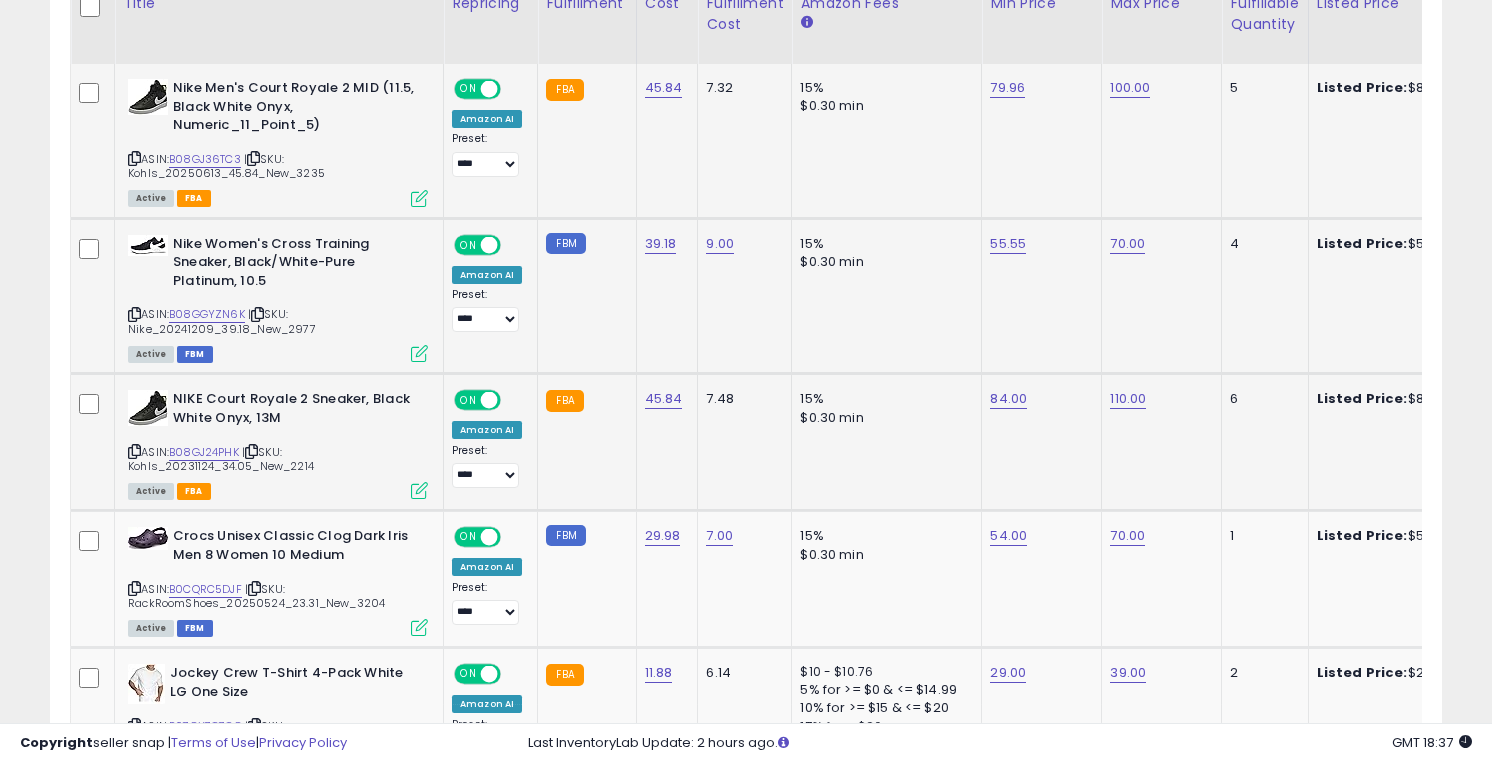 scroll, scrollTop: 1075, scrollLeft: 0, axis: vertical 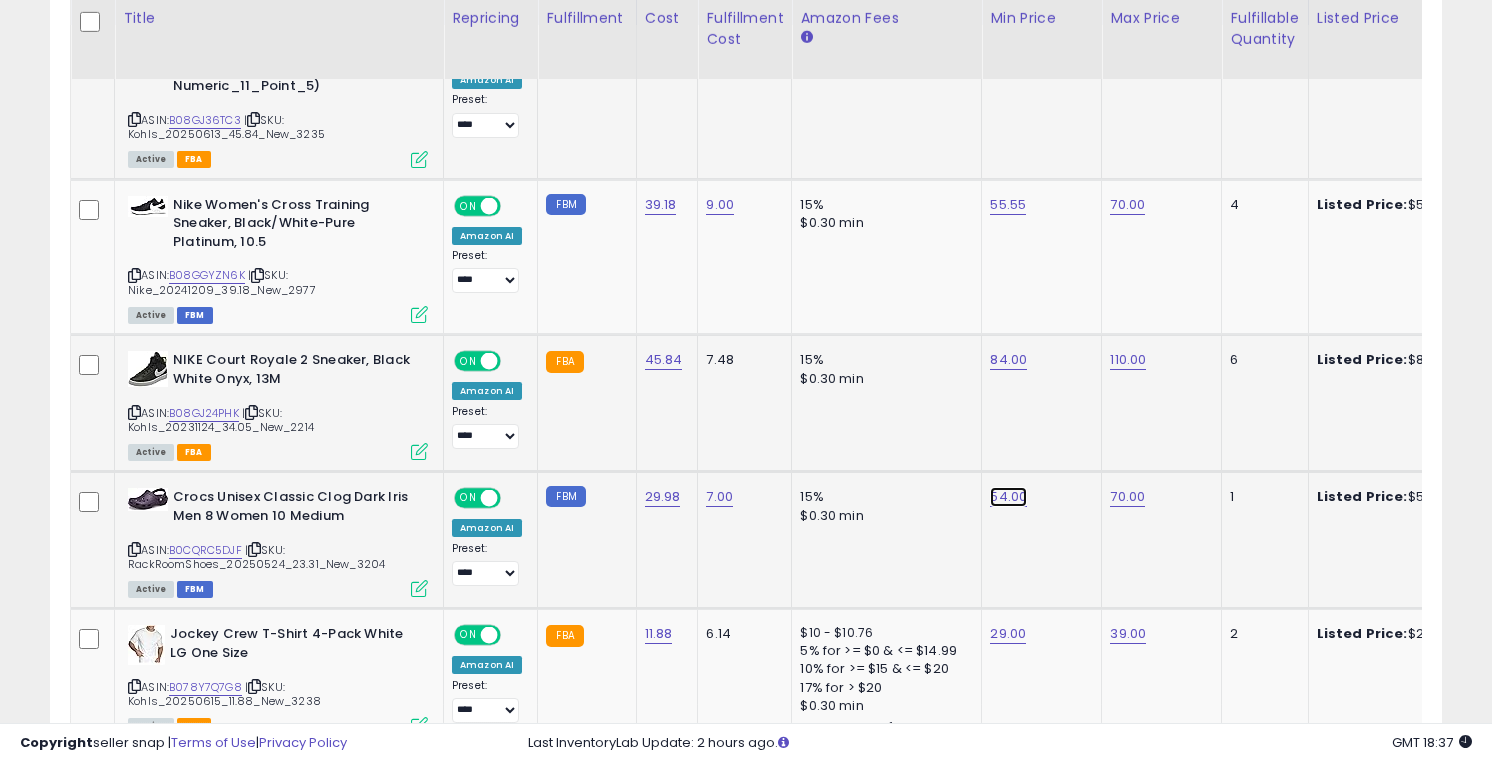 click on "54.00" at bounding box center [1007, 49] 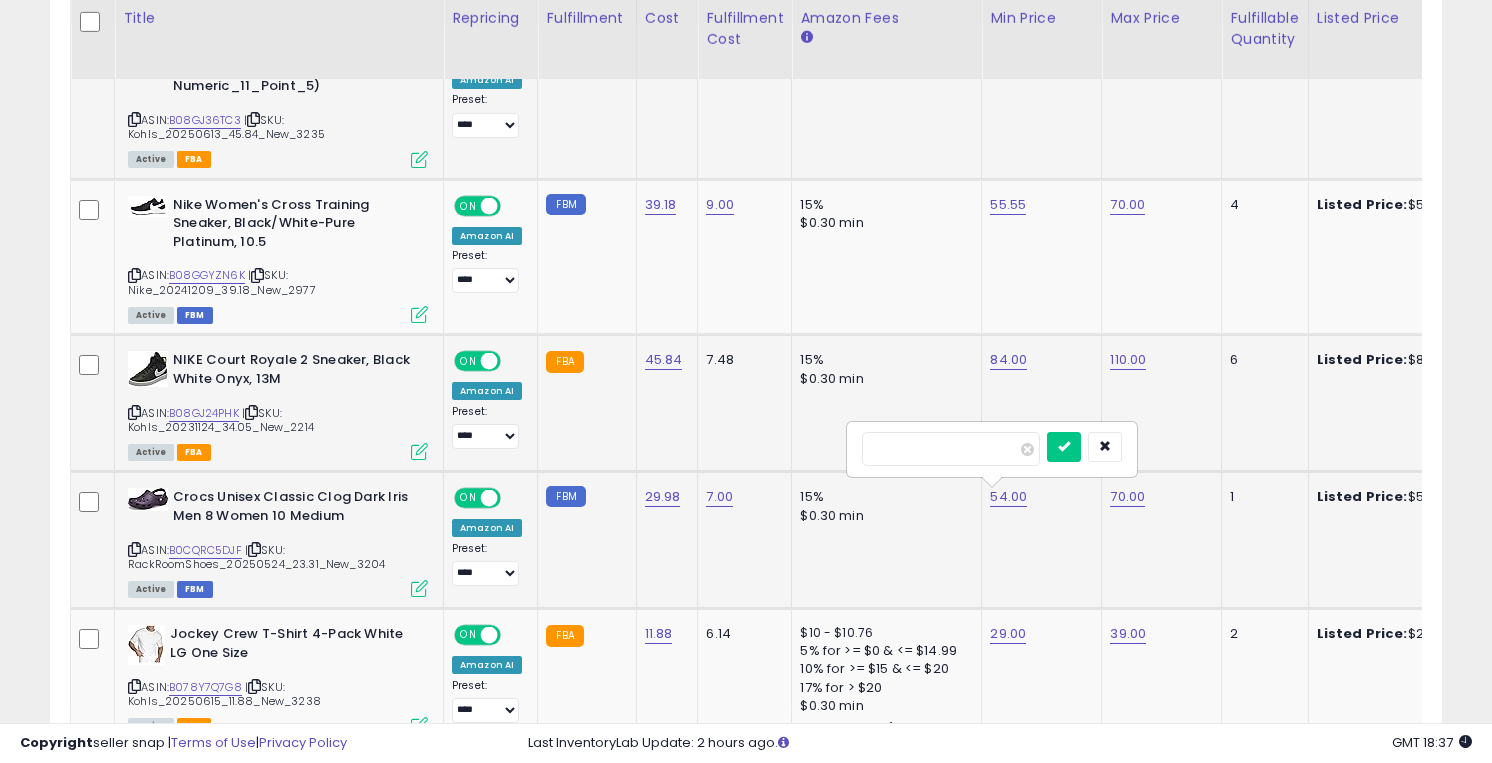 type on "**" 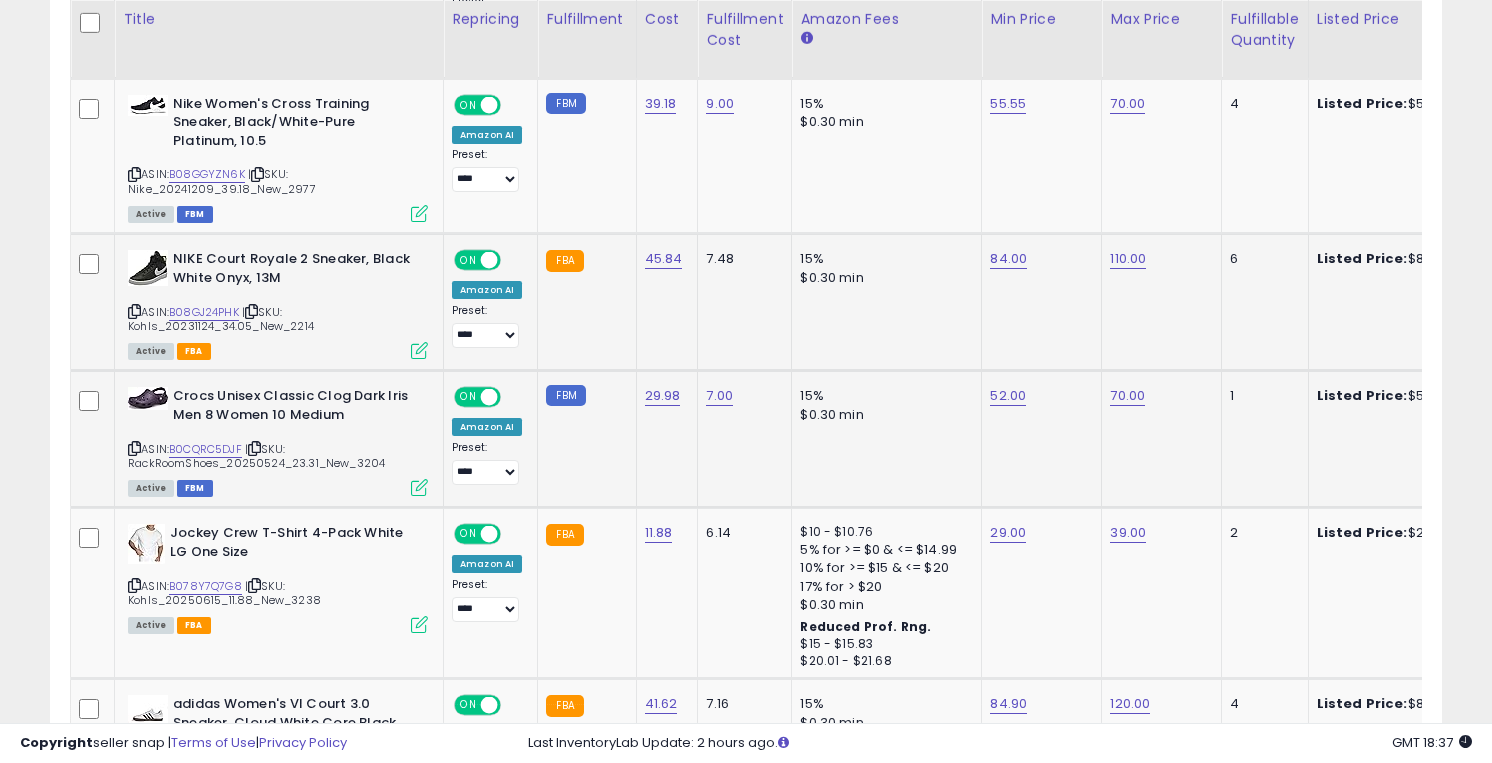 scroll, scrollTop: 1177, scrollLeft: 0, axis: vertical 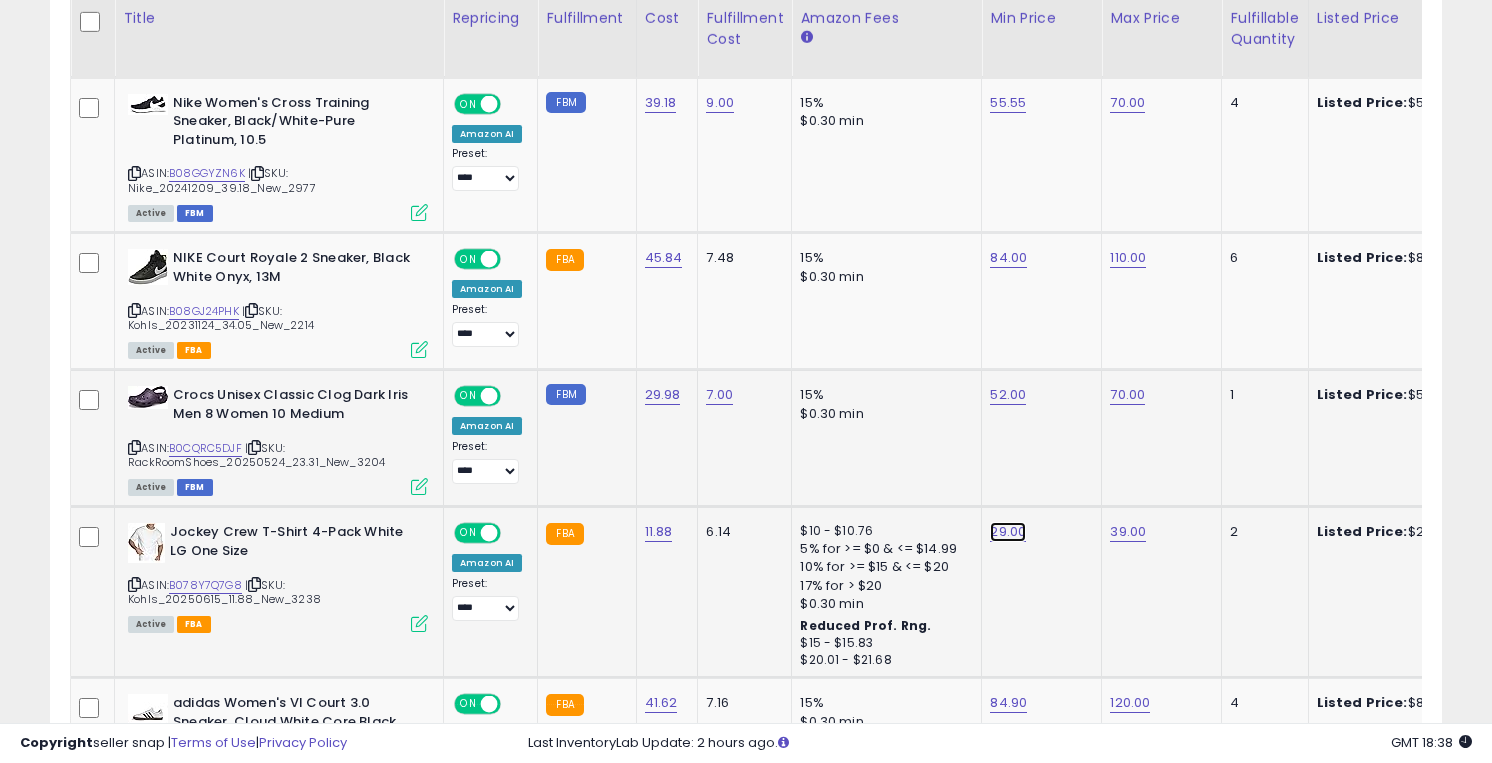 click on "29.00" at bounding box center [1007, -53] 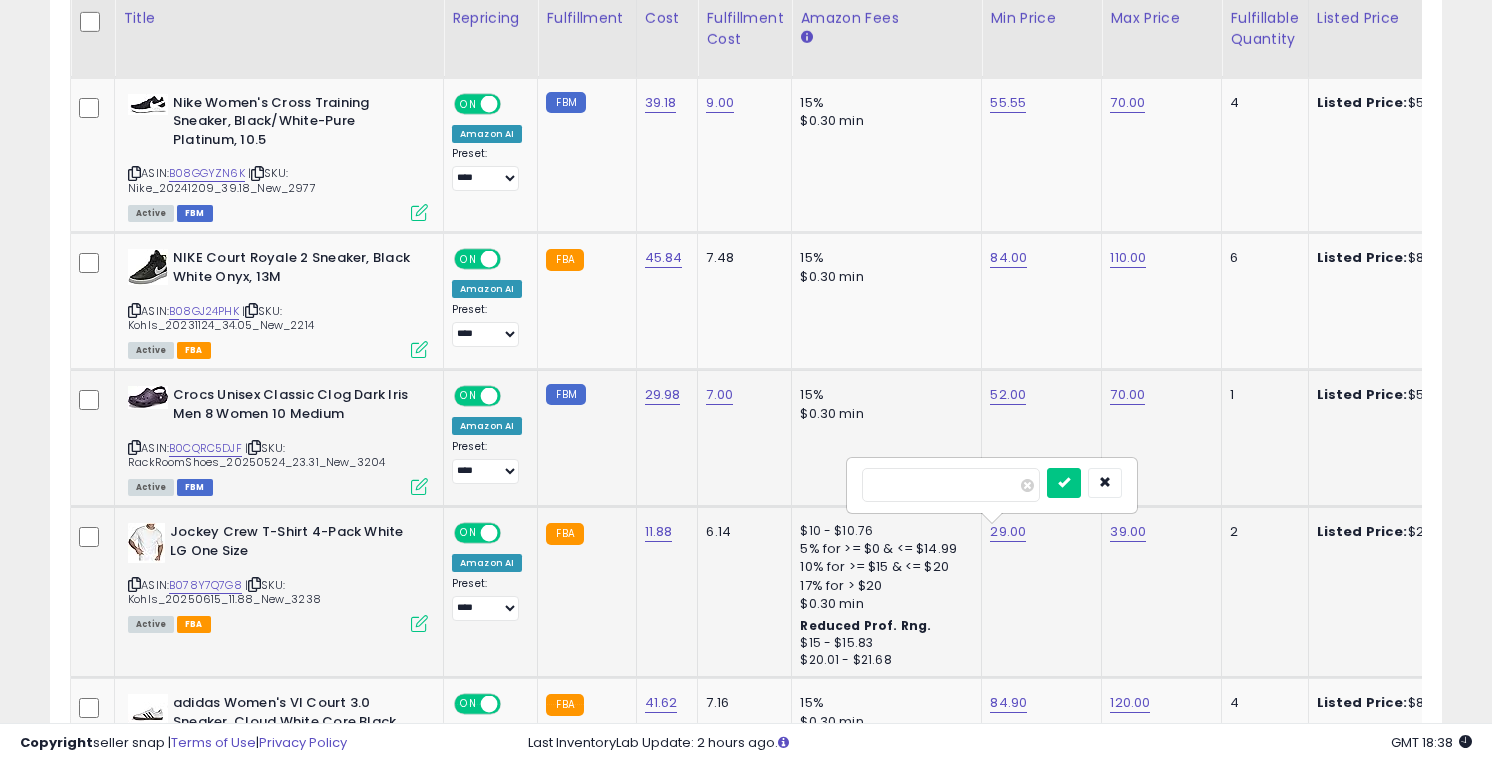 type on "*****" 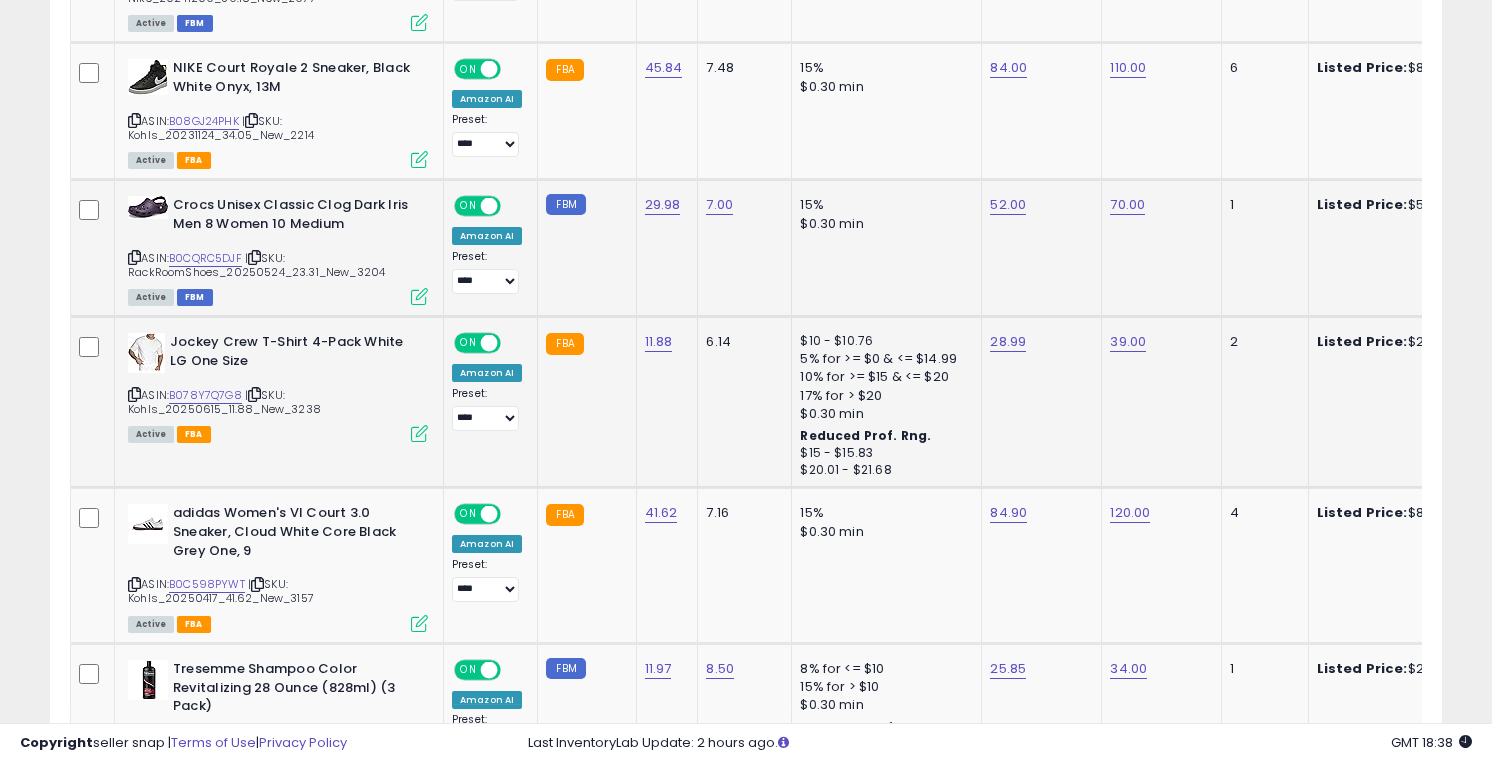 scroll, scrollTop: 1377, scrollLeft: 0, axis: vertical 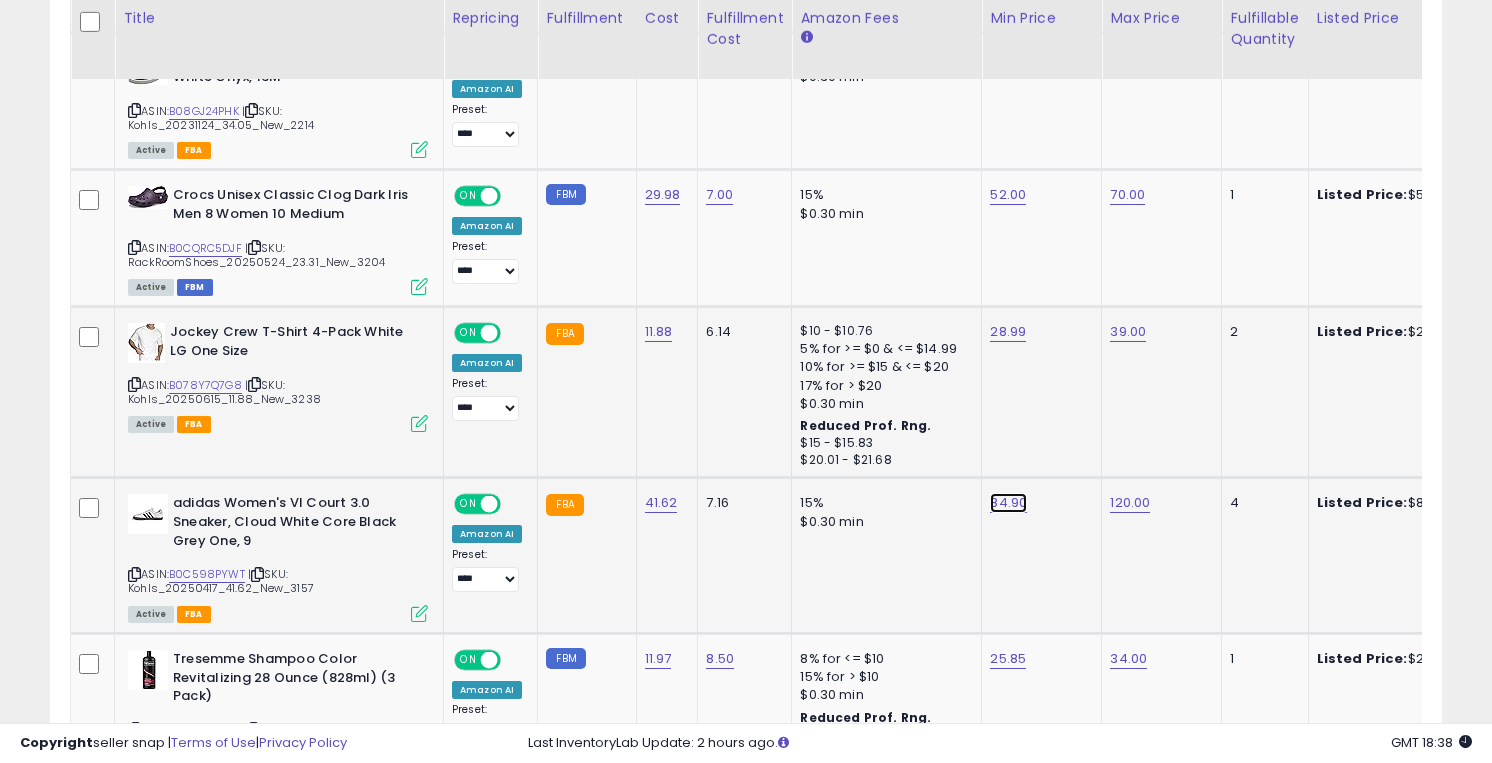 click on "84.90" at bounding box center (1007, -253) 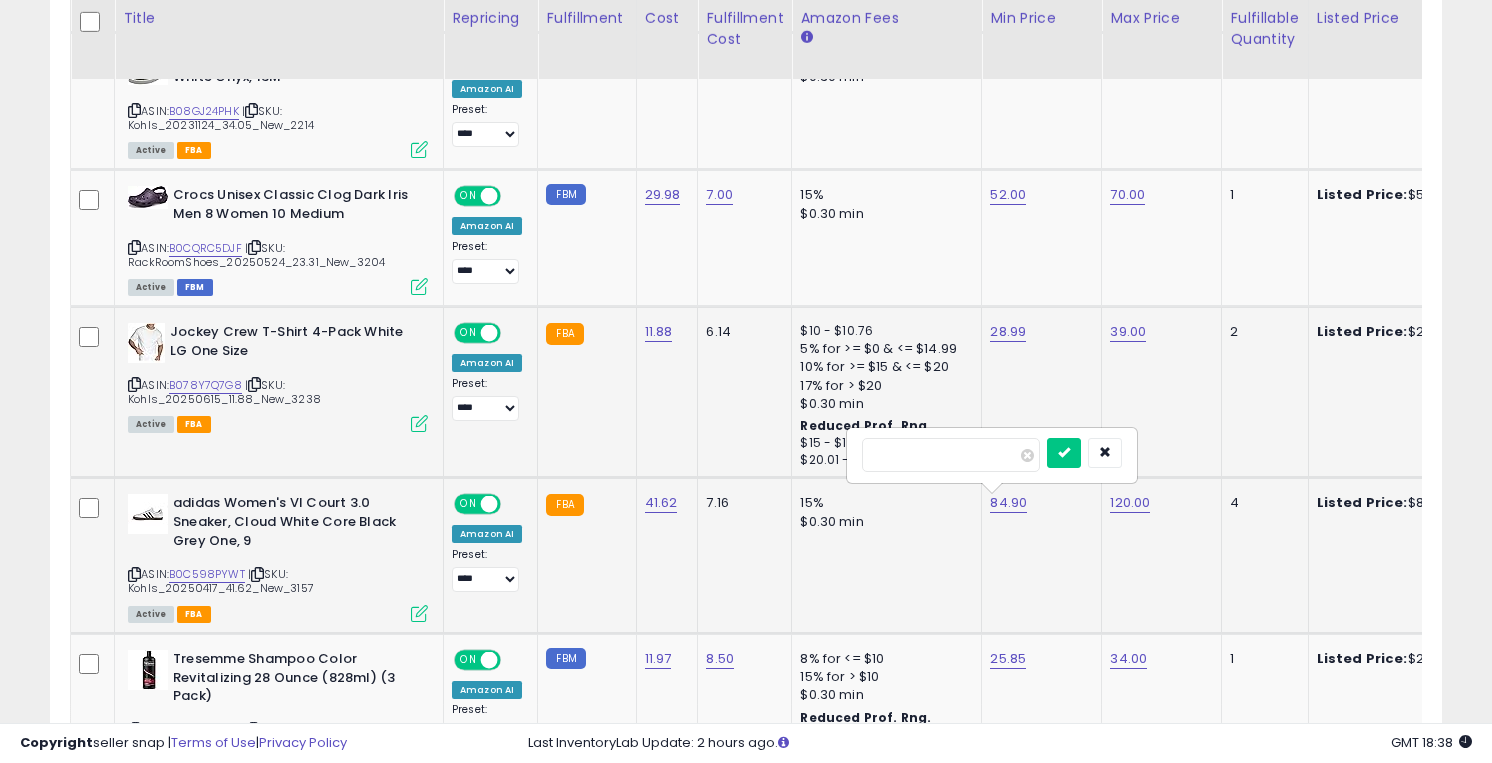 type on "**" 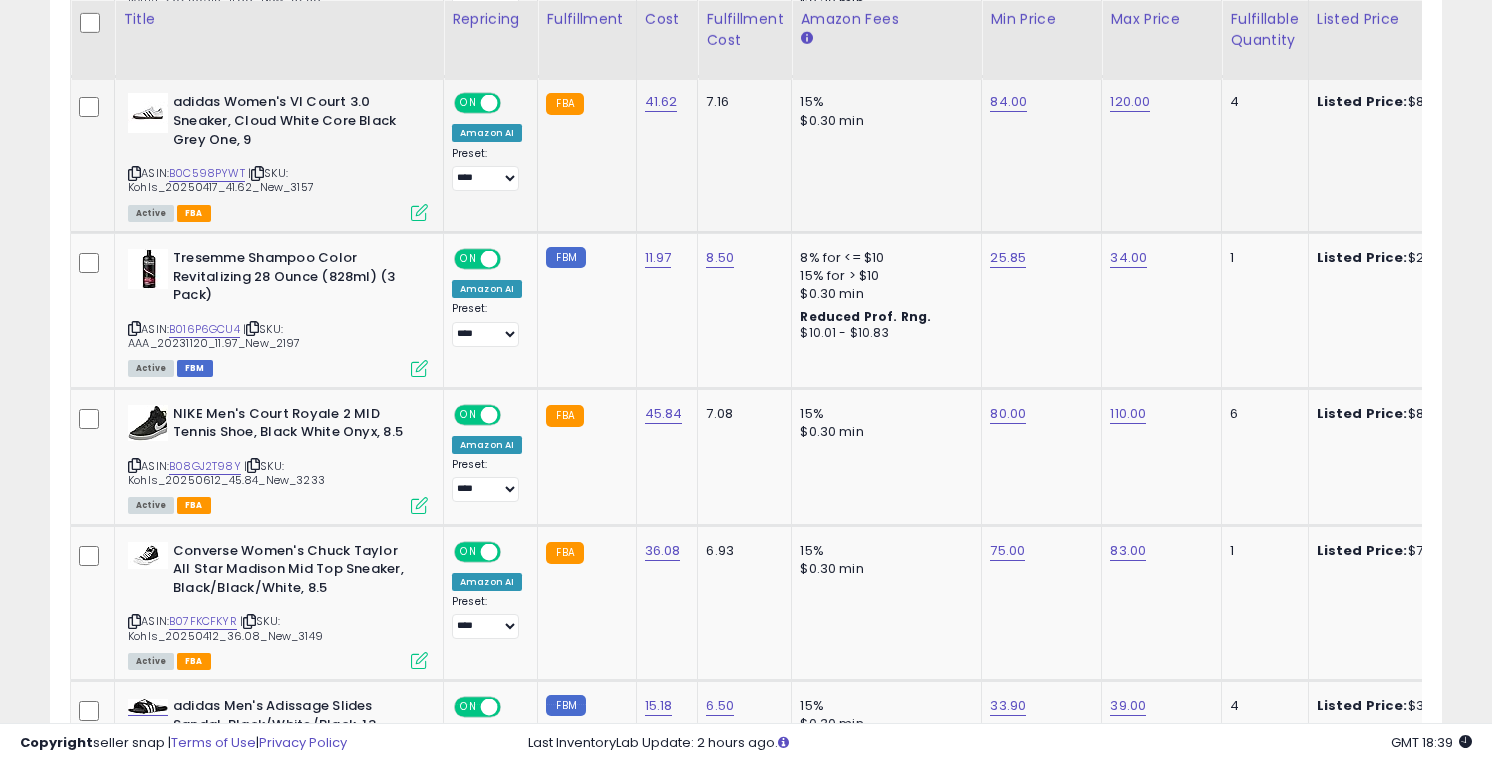 scroll, scrollTop: 1782, scrollLeft: 0, axis: vertical 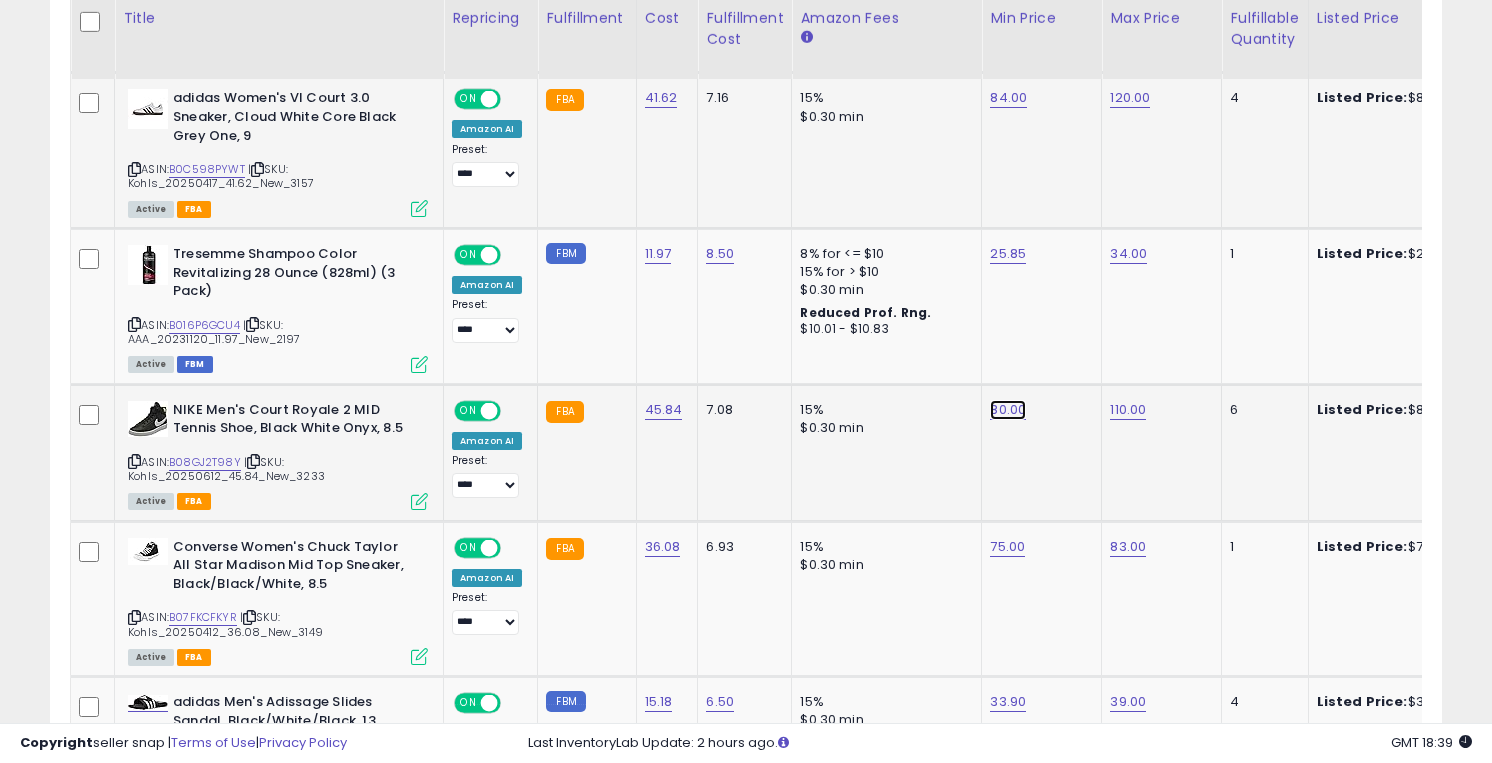 click on "80.00" at bounding box center (1007, -658) 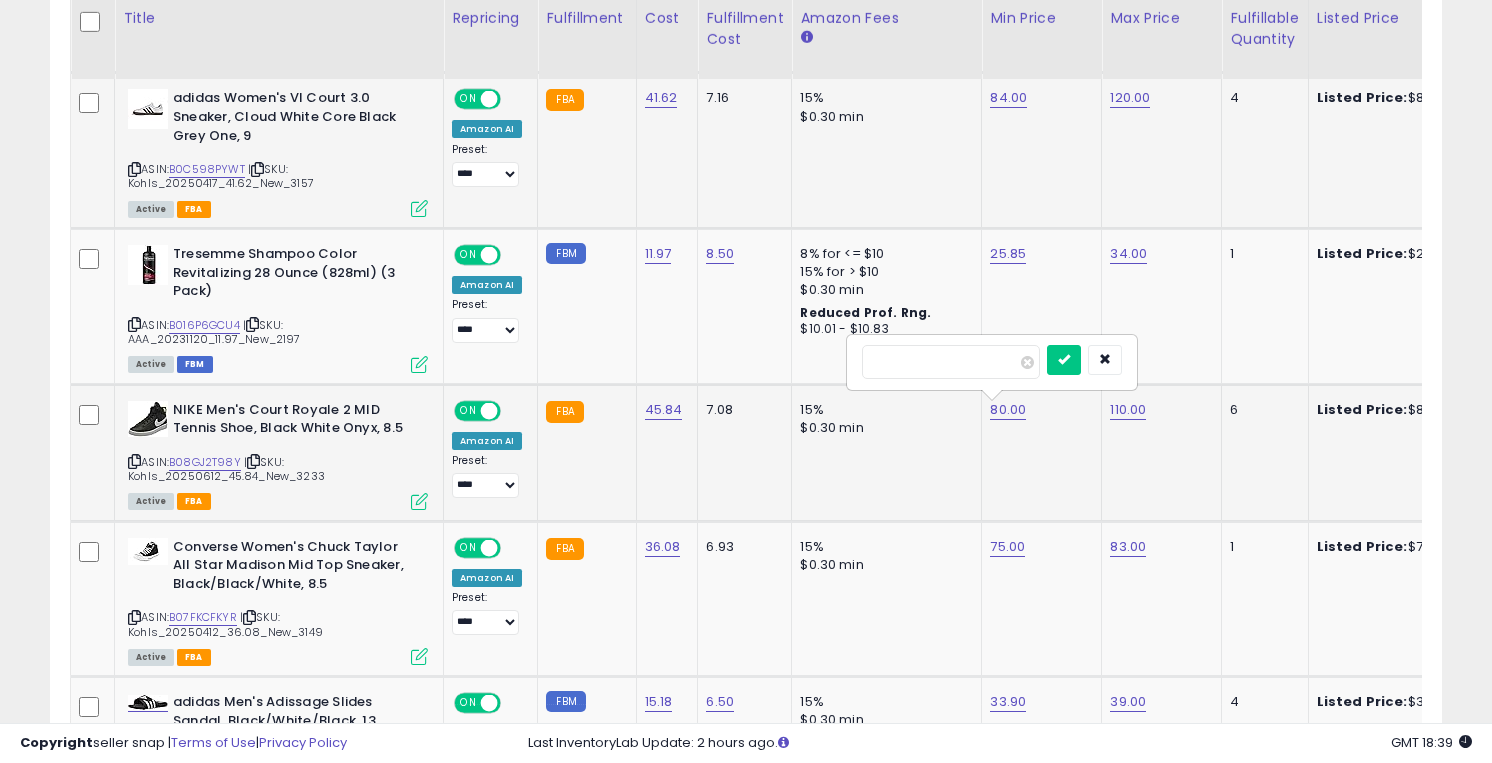 type on "*" 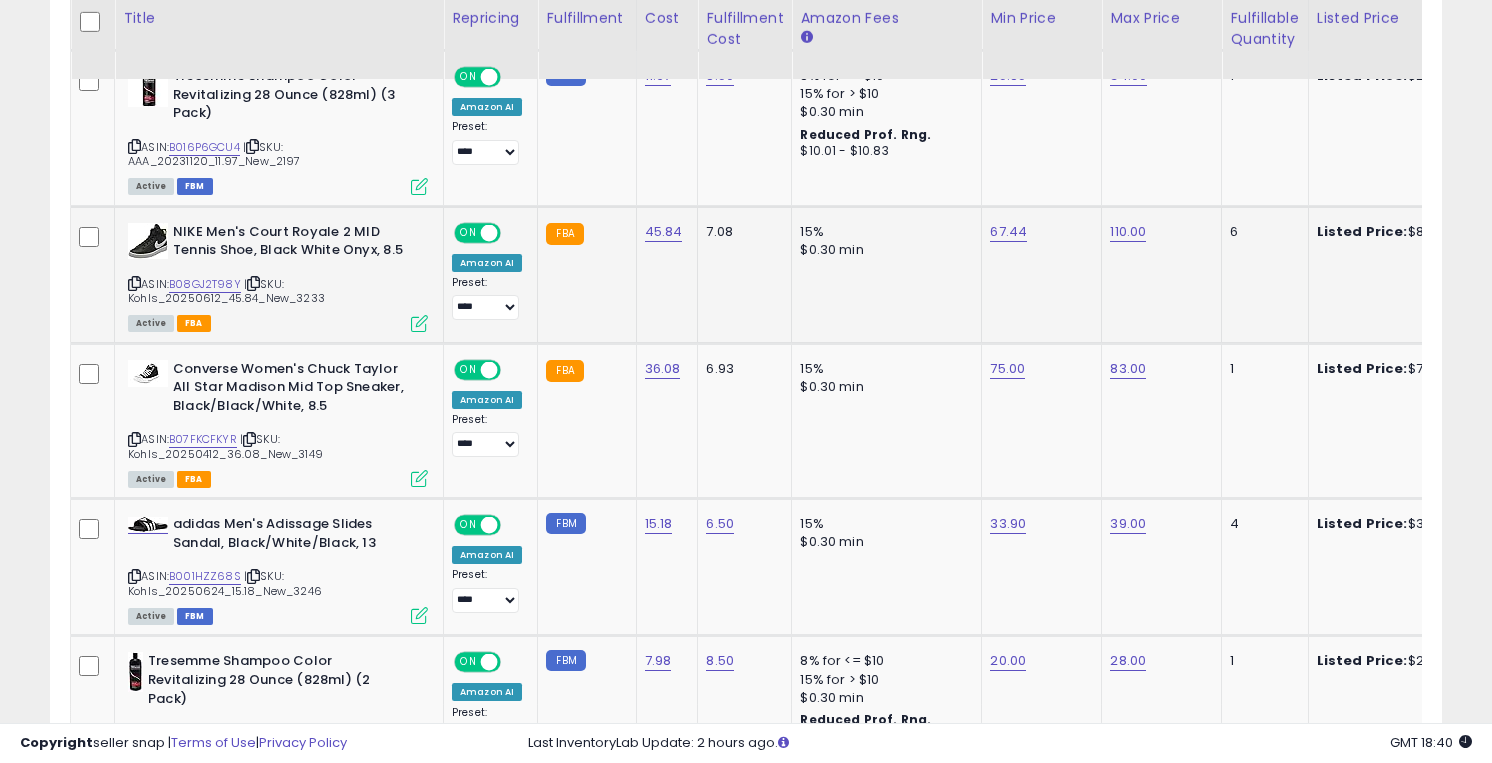 scroll, scrollTop: 1961, scrollLeft: 0, axis: vertical 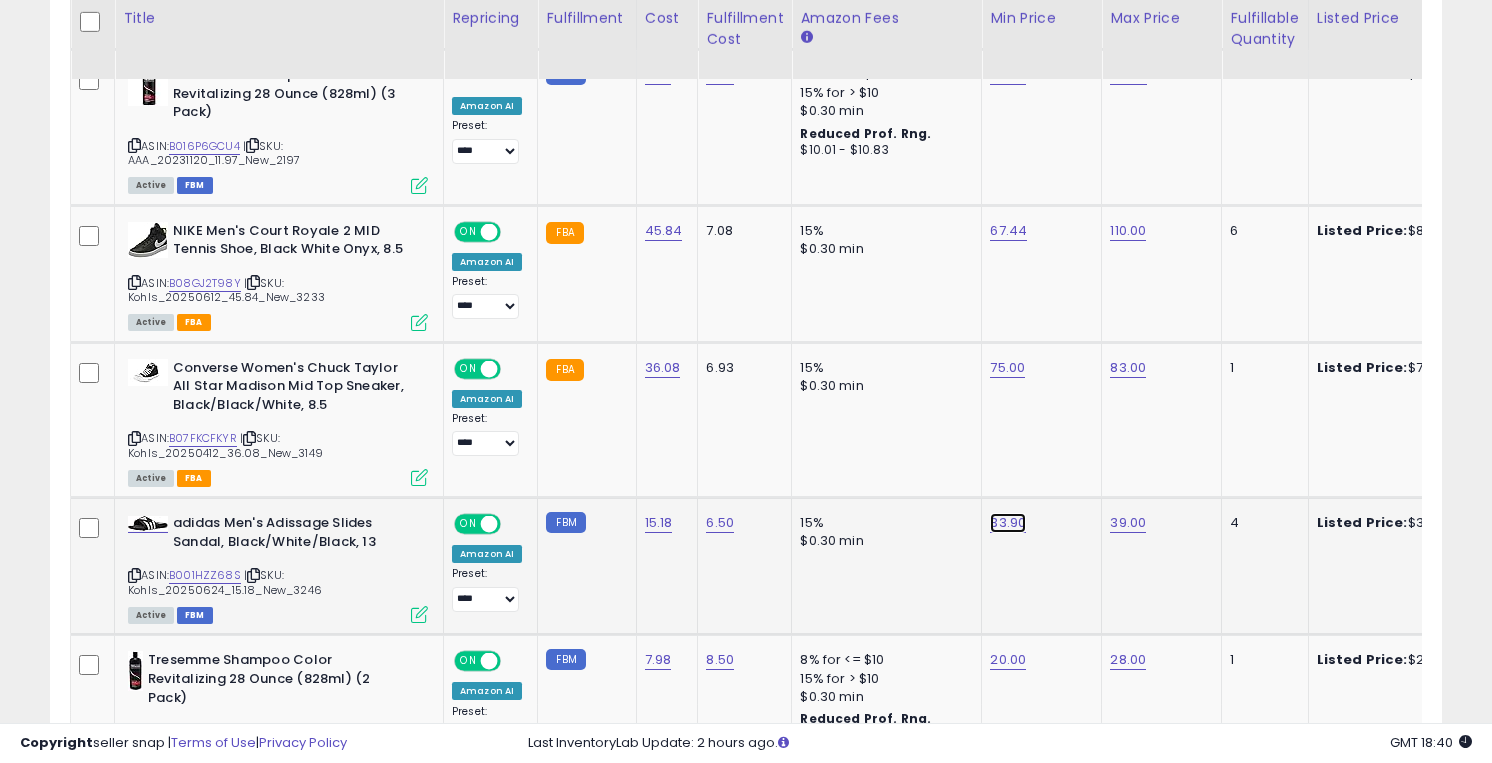 click on "33.90" at bounding box center (1007, -837) 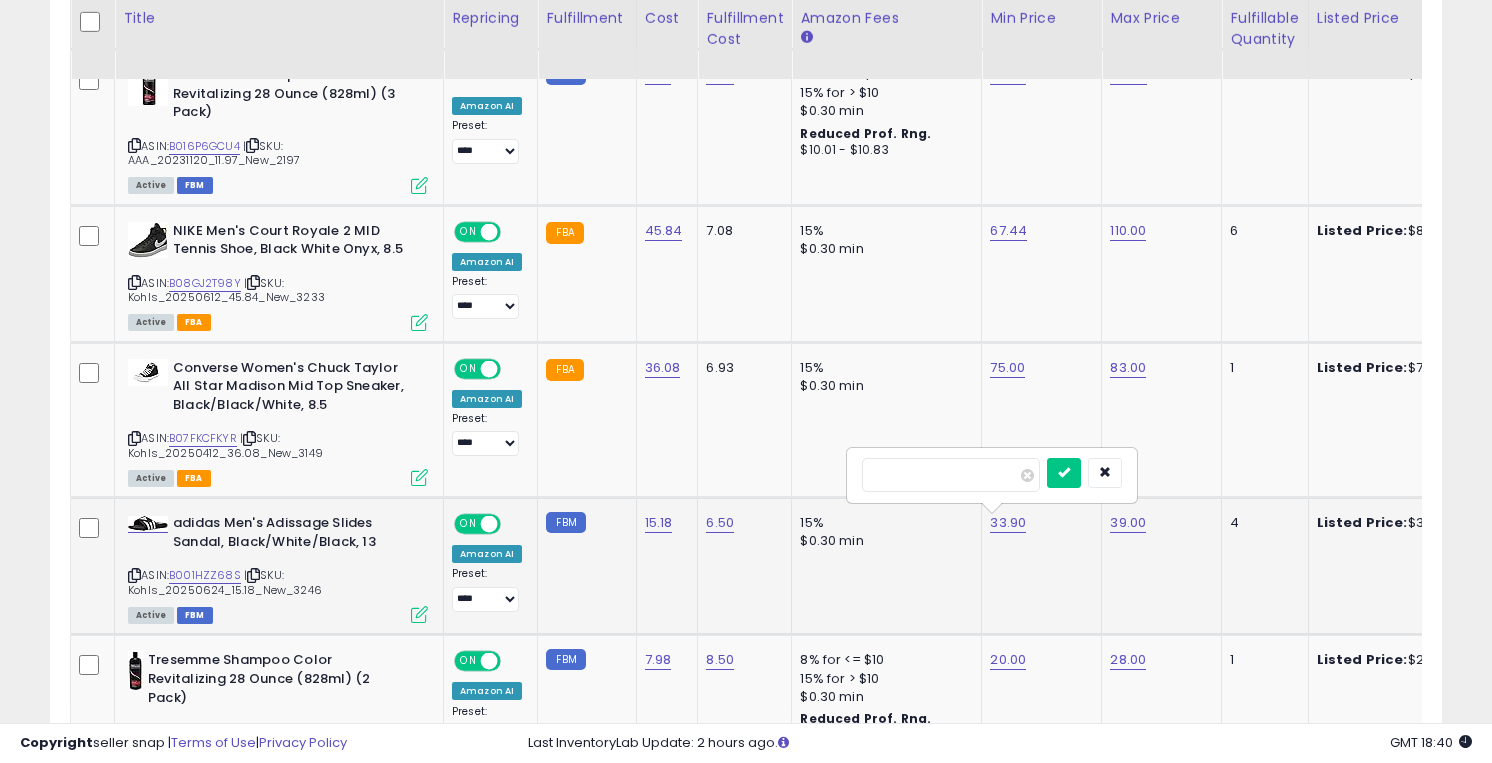 type on "*****" 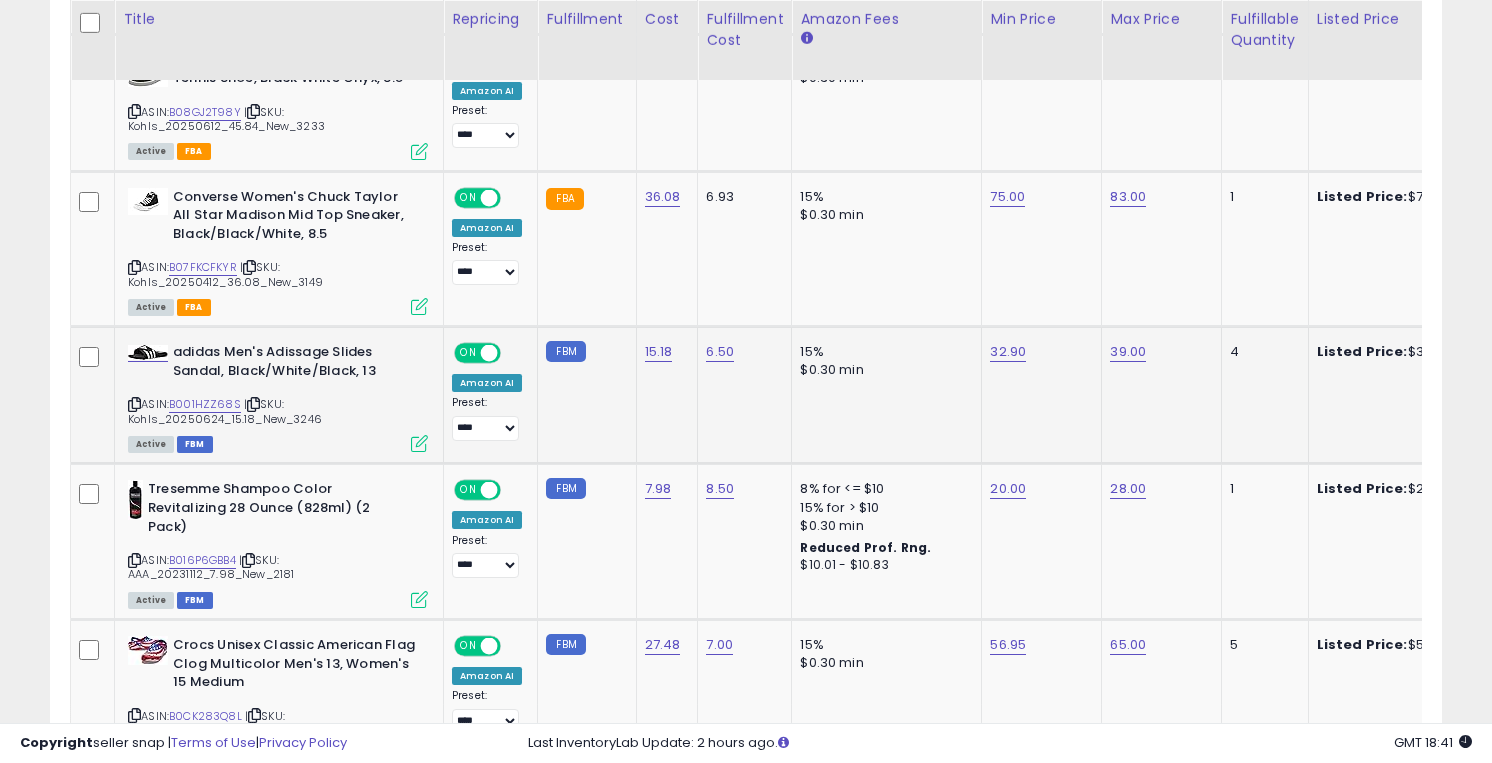 scroll, scrollTop: 2133, scrollLeft: 0, axis: vertical 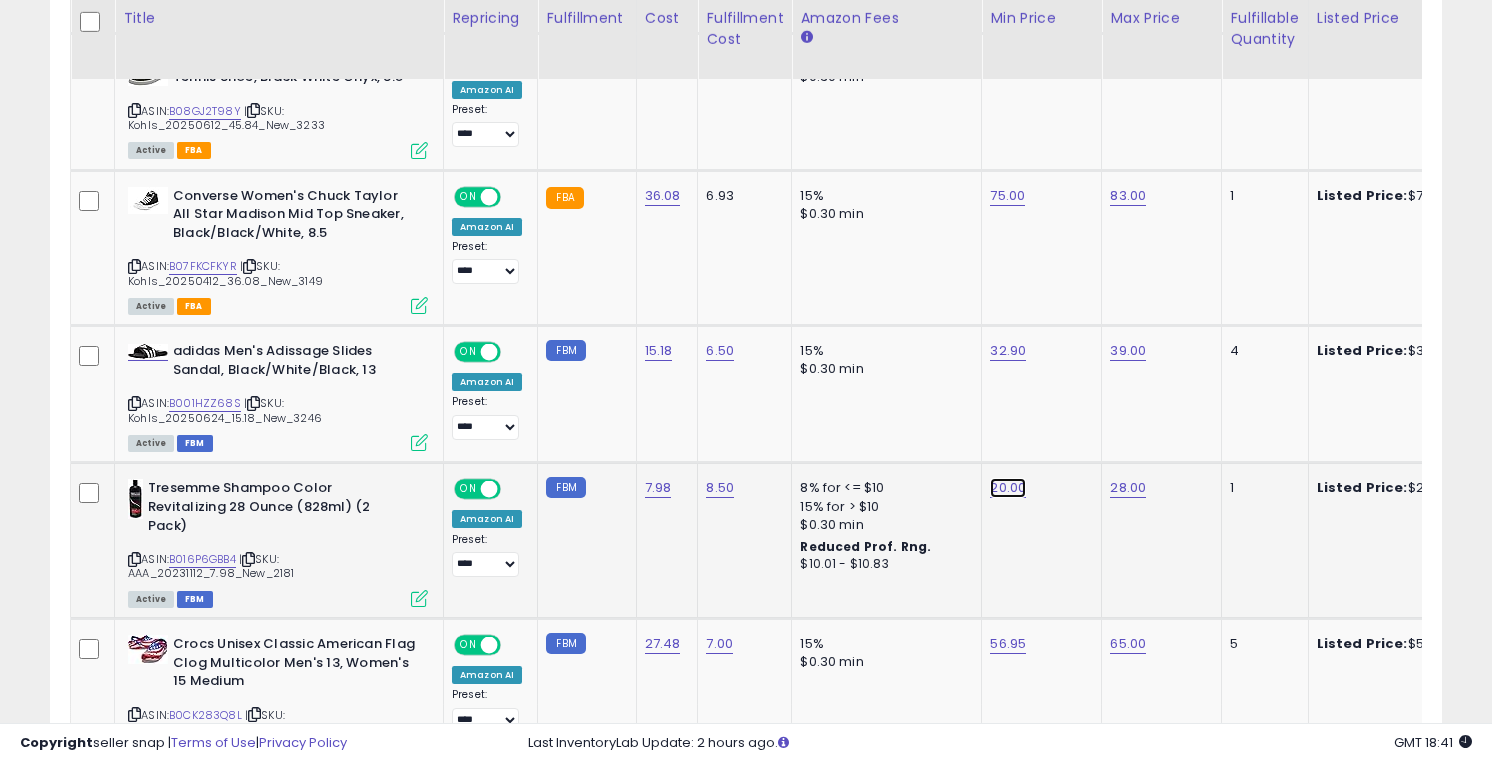 click on "20.00" at bounding box center [1007, -1009] 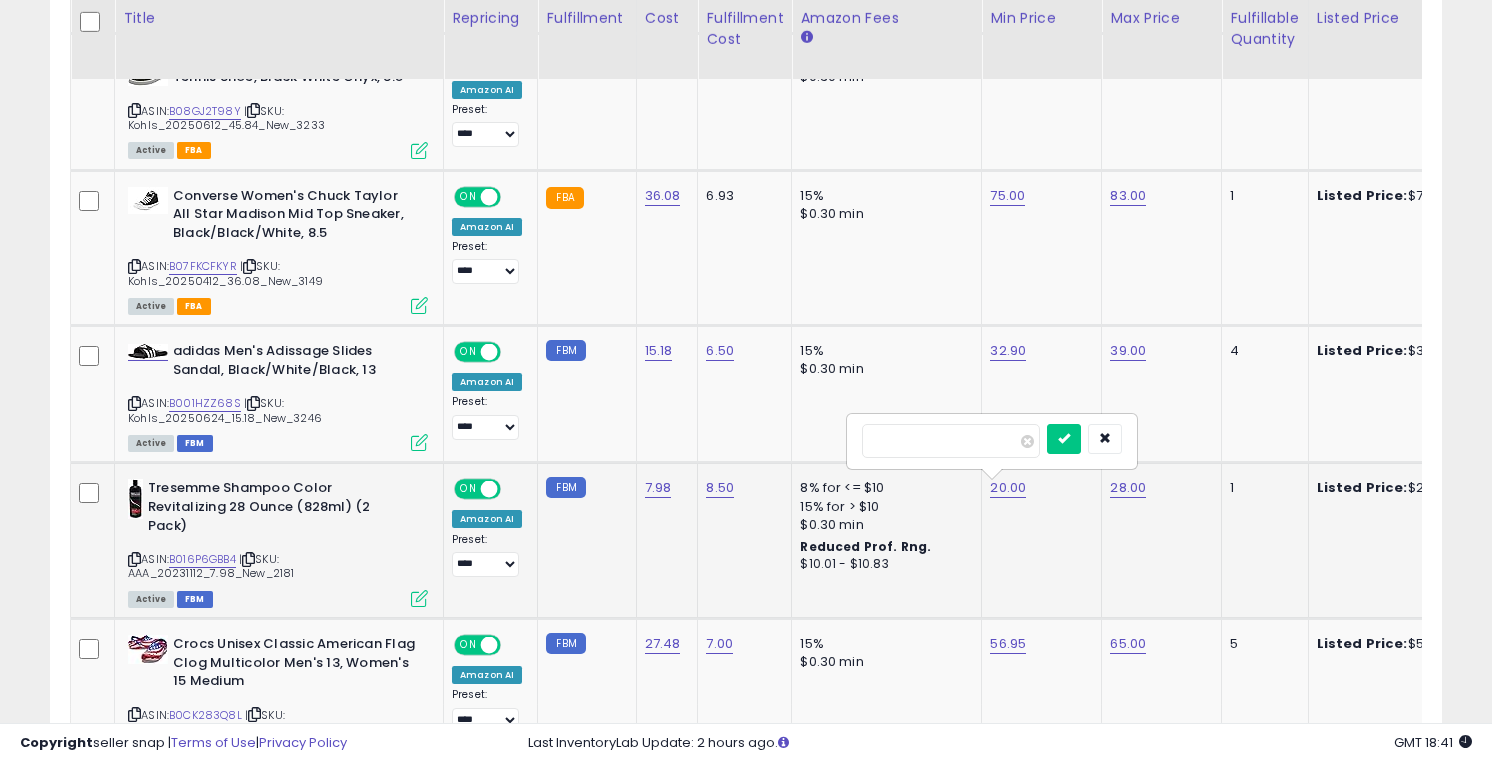 type on "*" 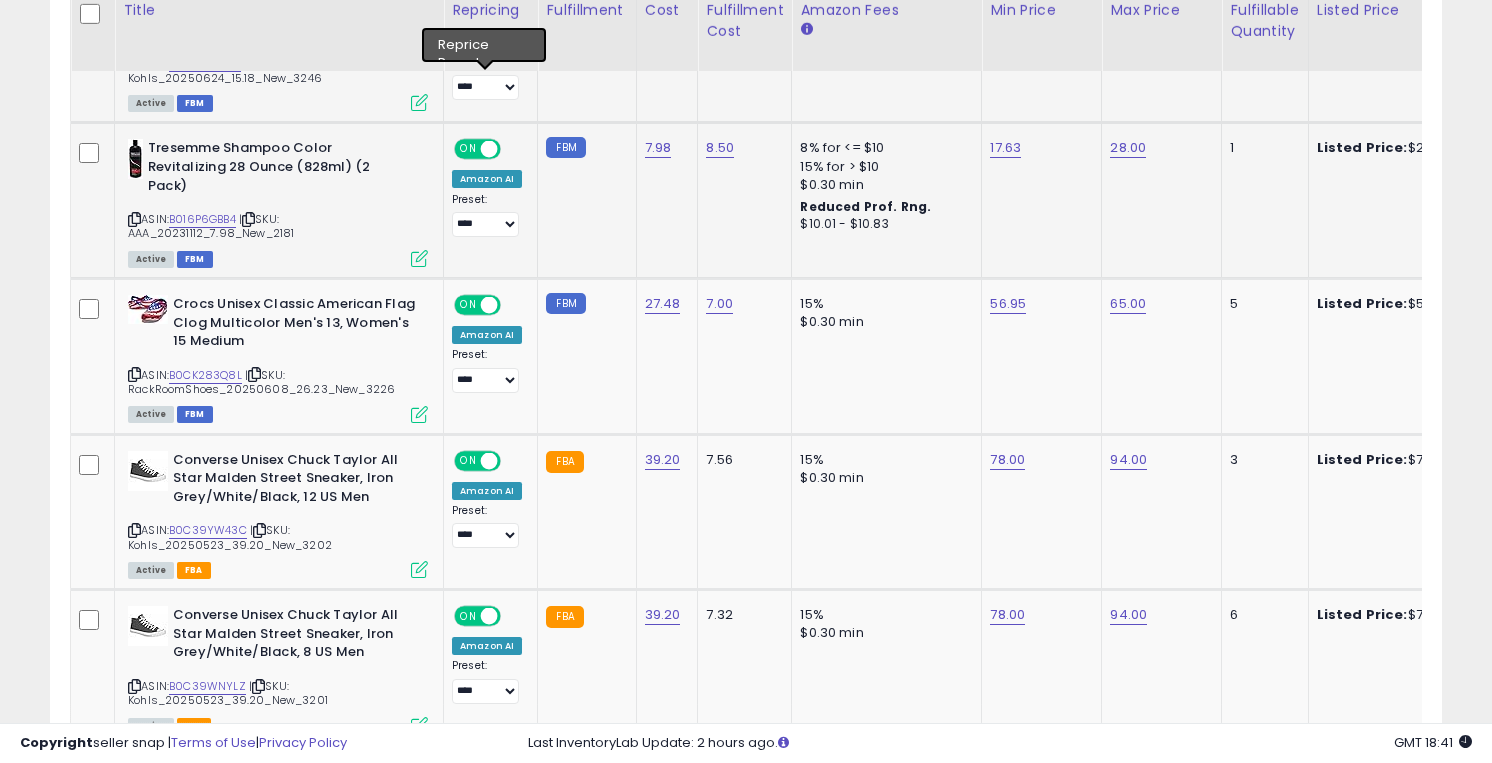 scroll, scrollTop: 2474, scrollLeft: 0, axis: vertical 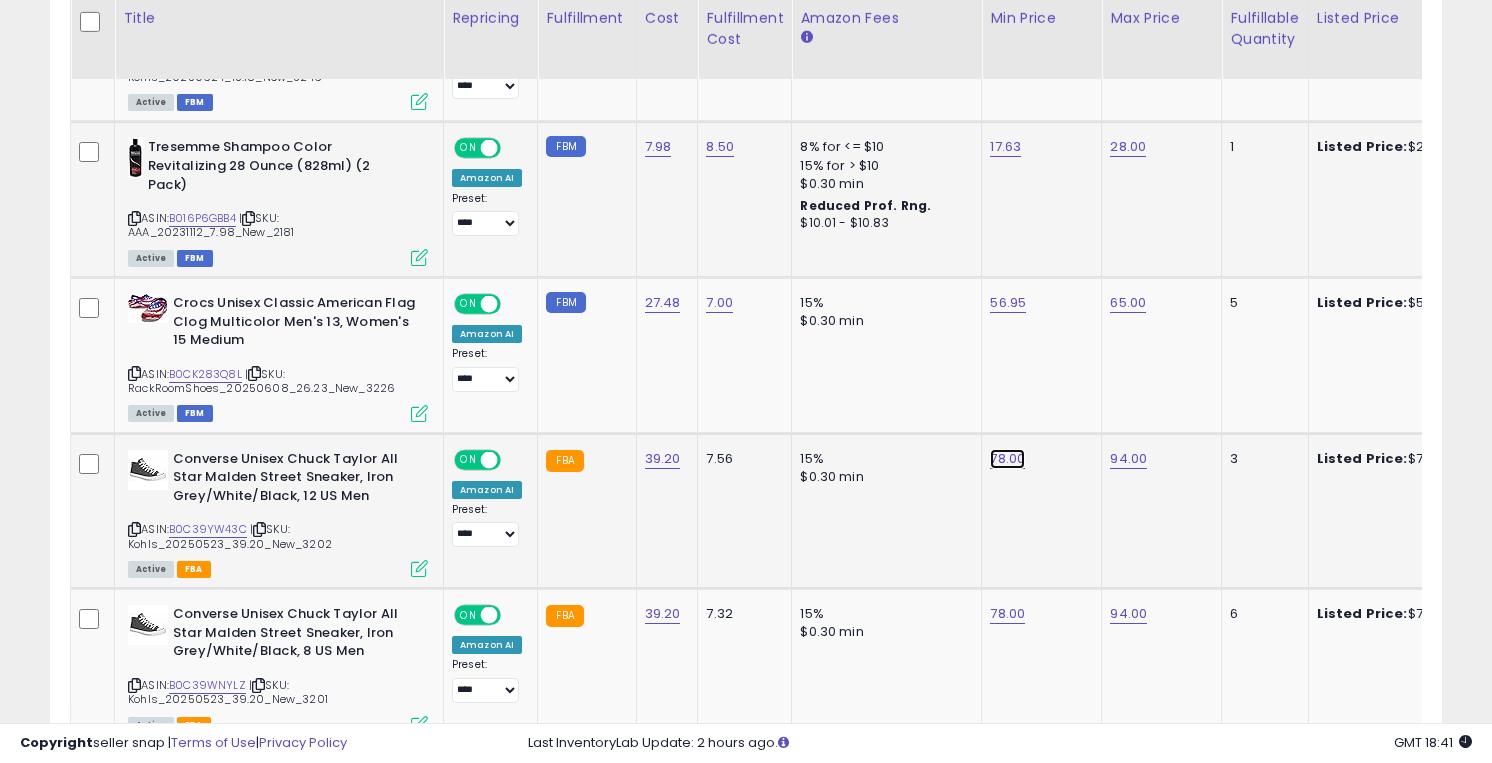 click on "78.00" at bounding box center (1007, -1350) 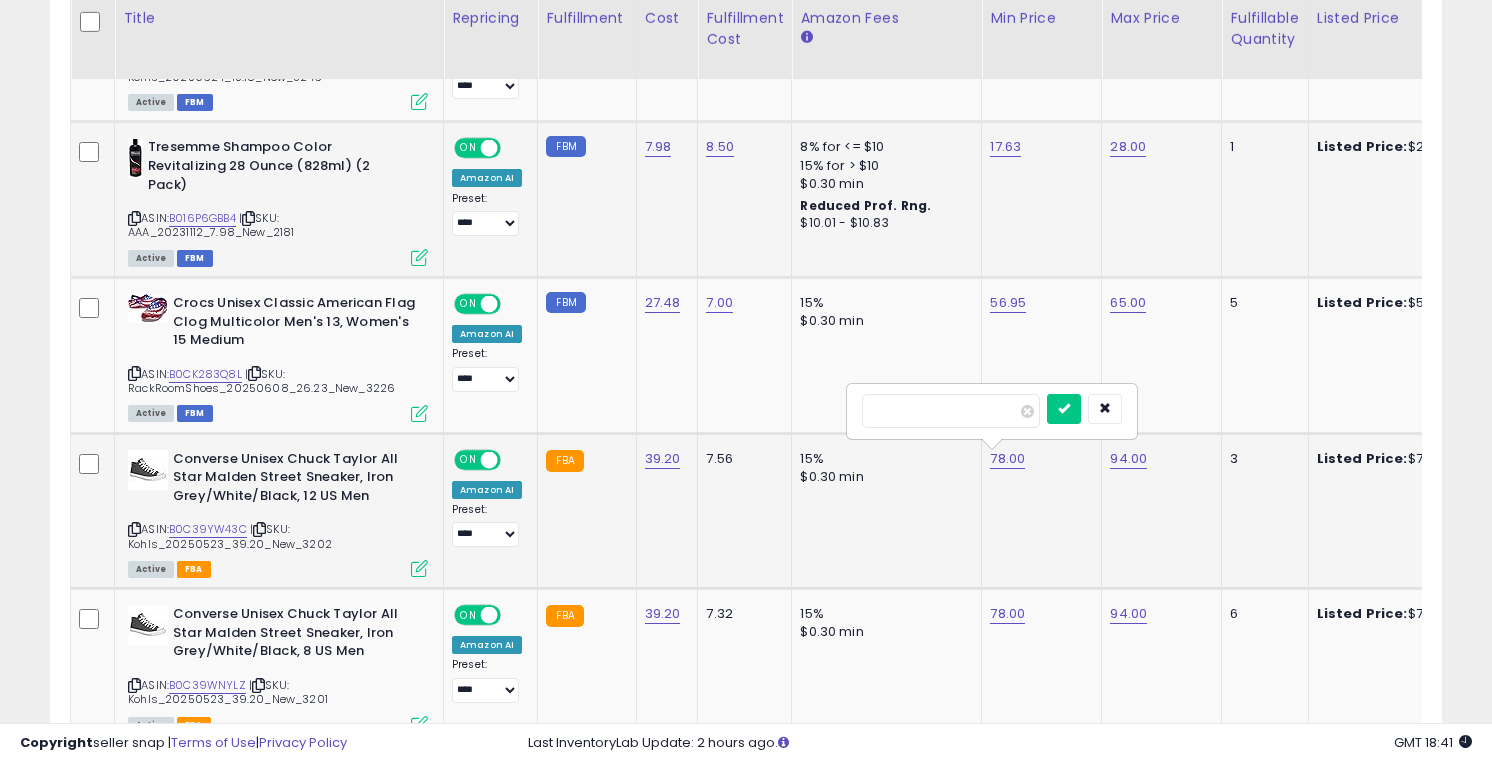type on "**" 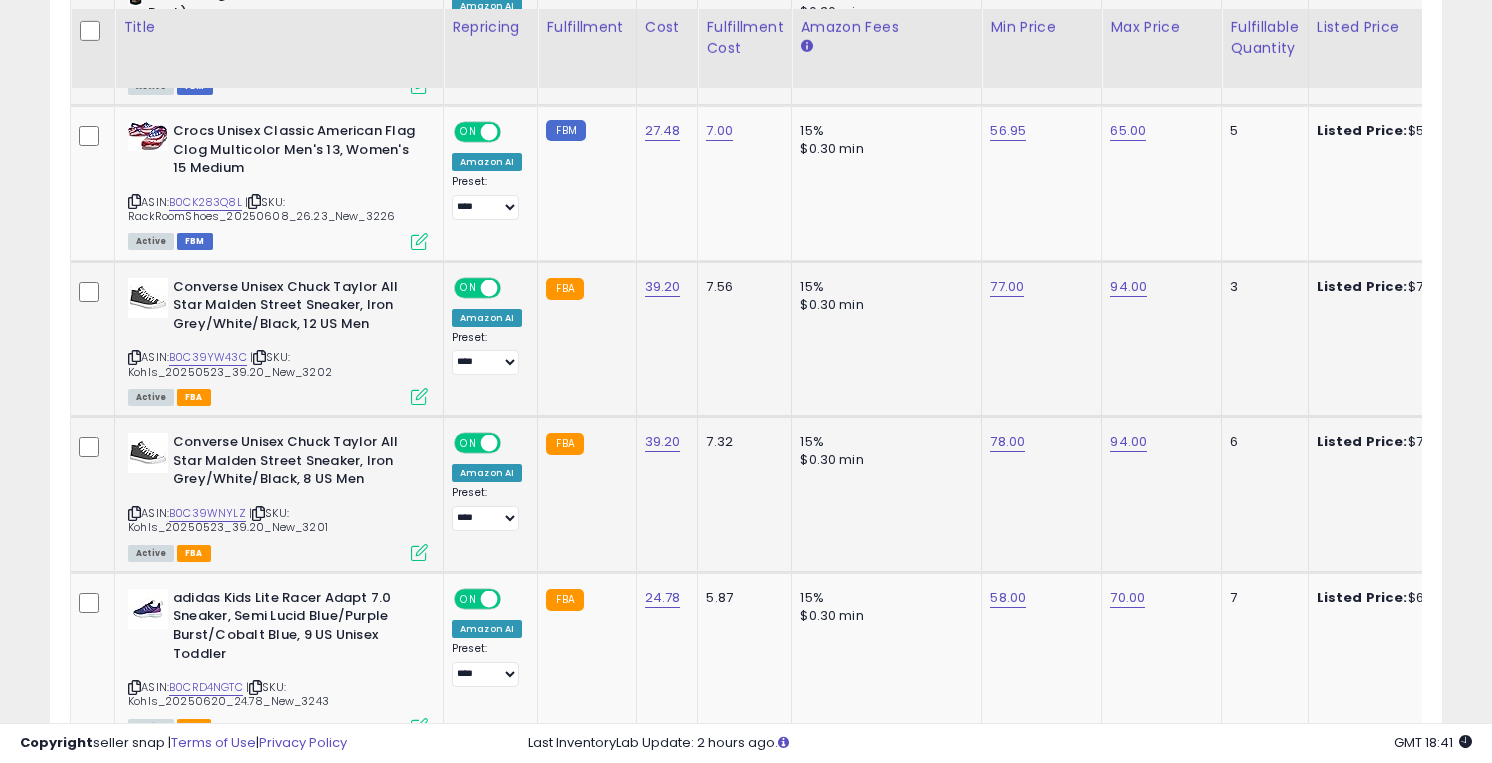 scroll, scrollTop: 2655, scrollLeft: 0, axis: vertical 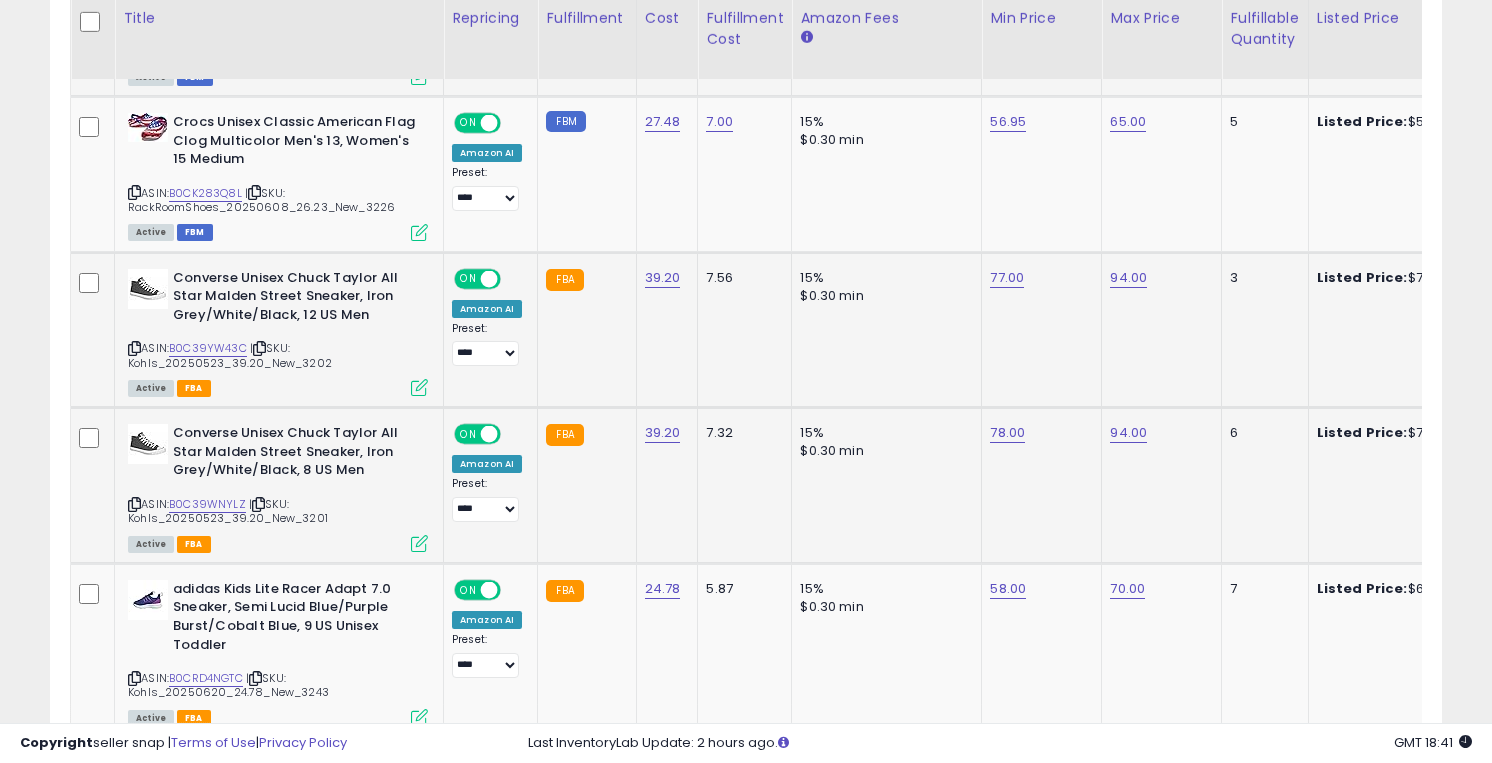 click on "78.00" 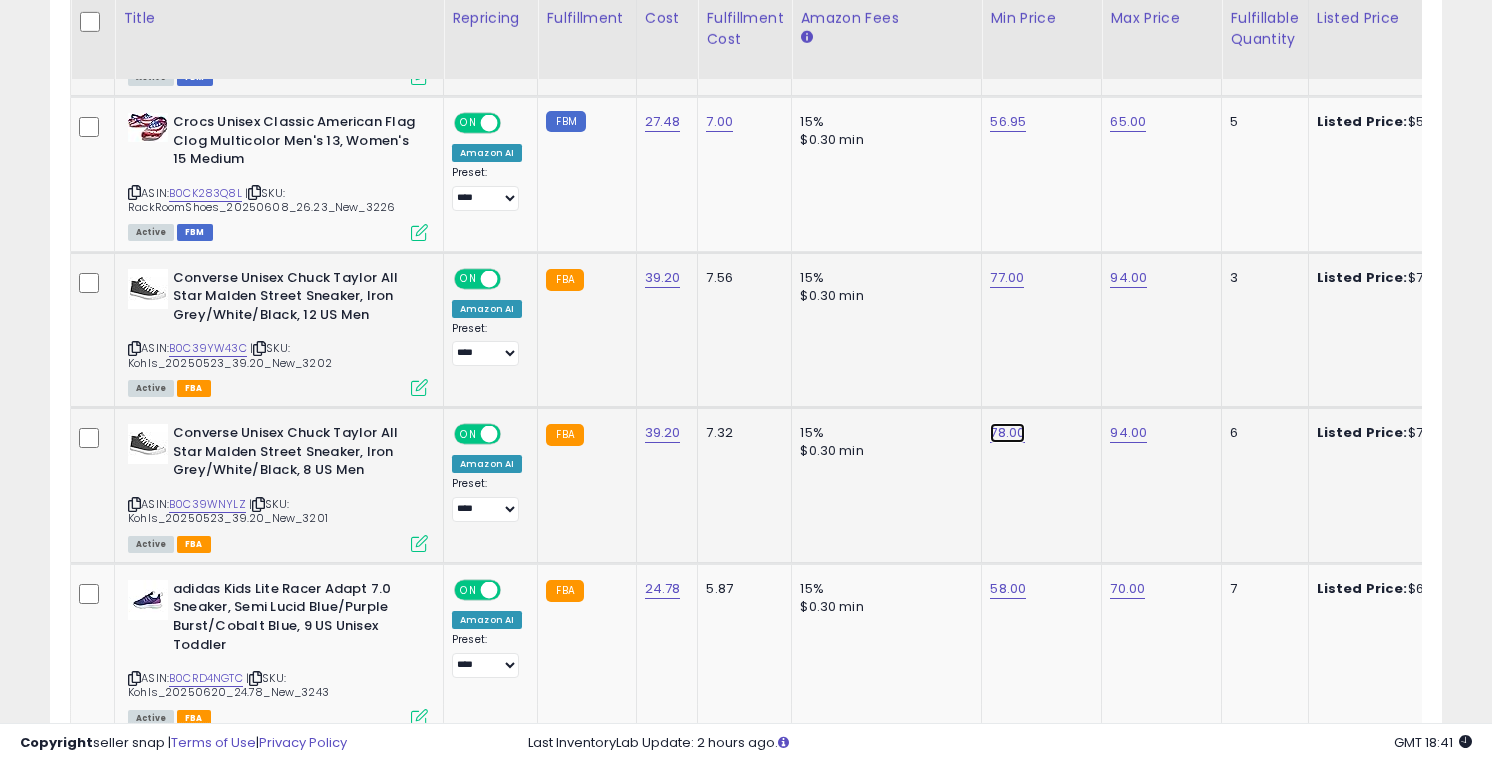 click on "78.00" at bounding box center (1007, -1531) 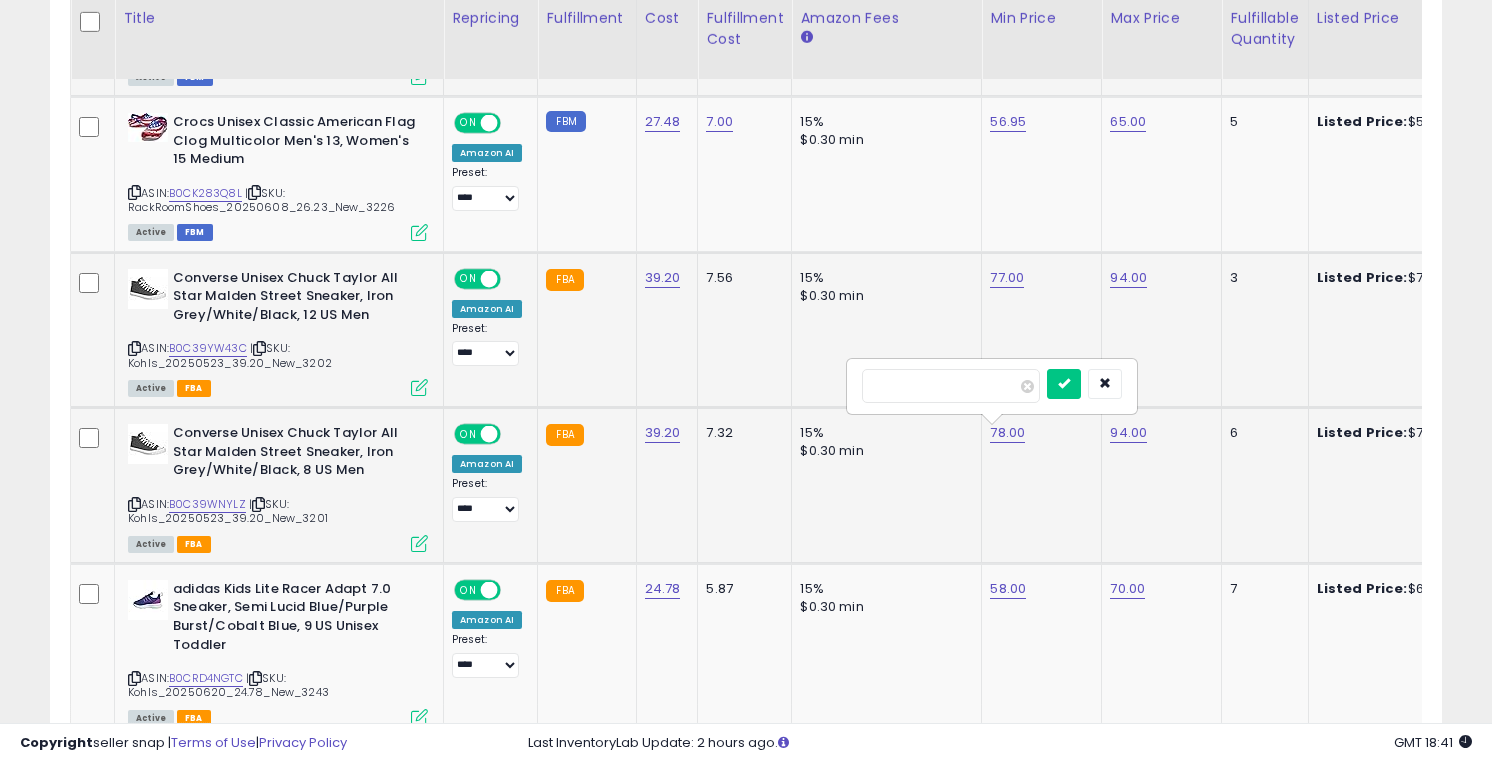type on "**" 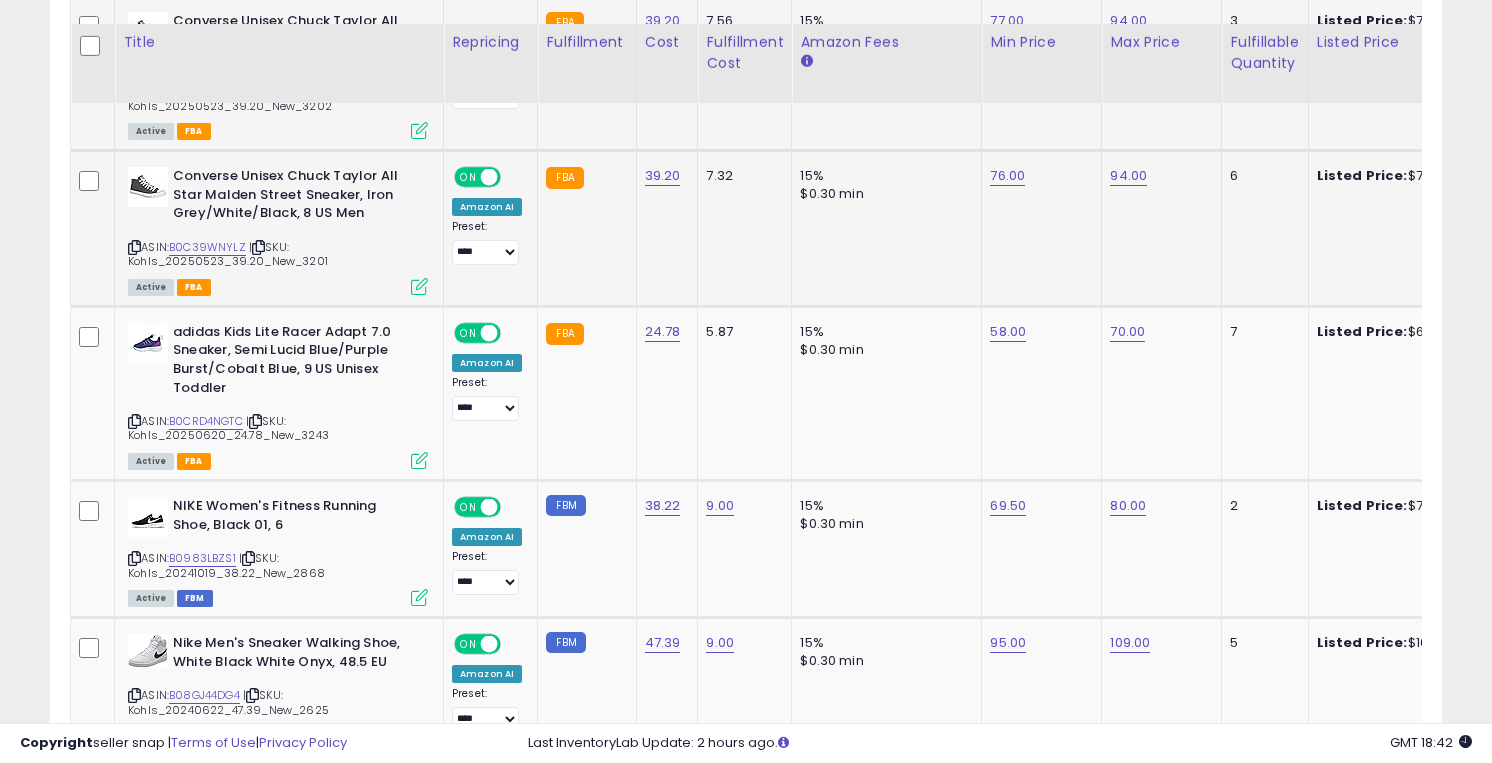 scroll, scrollTop: 2966, scrollLeft: 0, axis: vertical 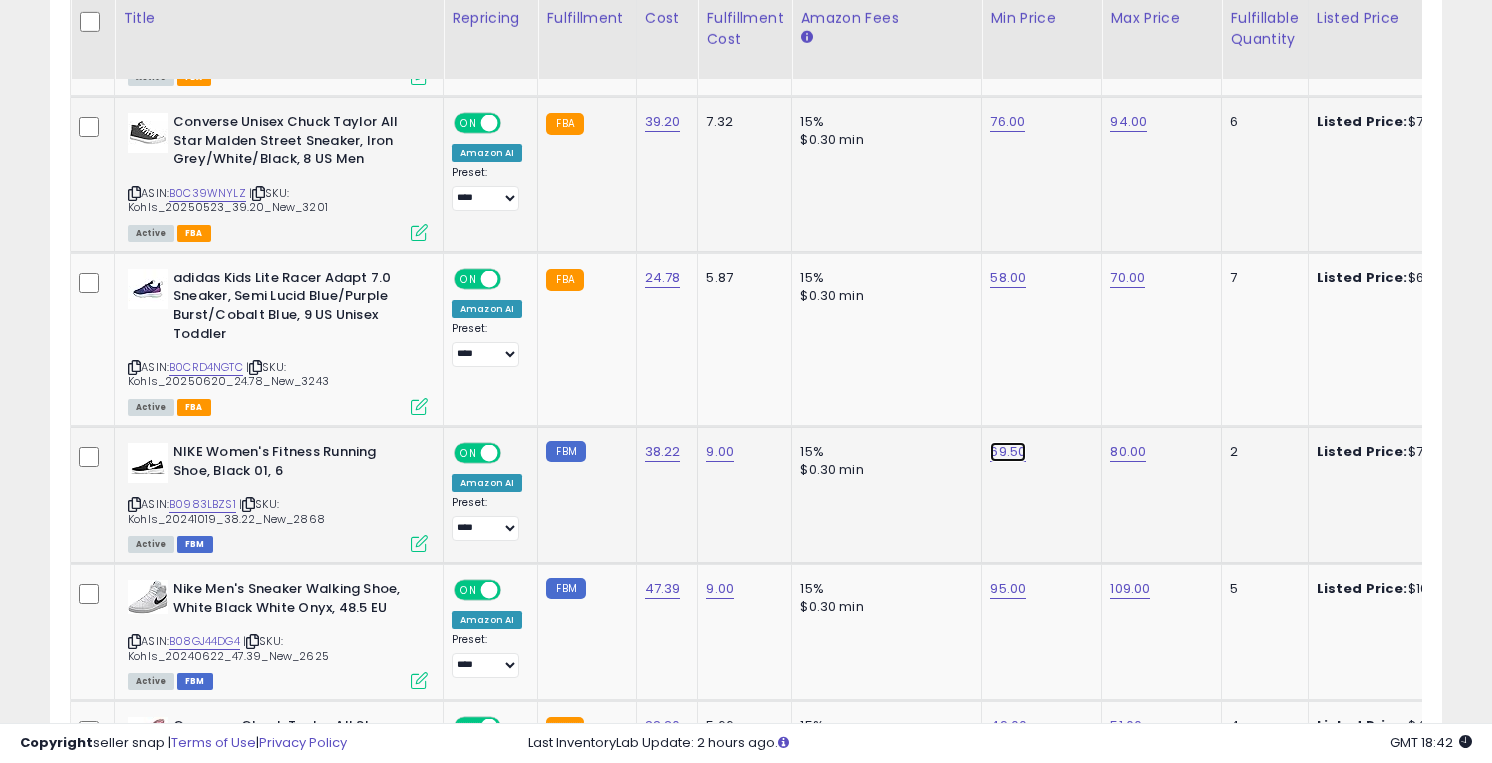click on "69.50" at bounding box center [1007, -1842] 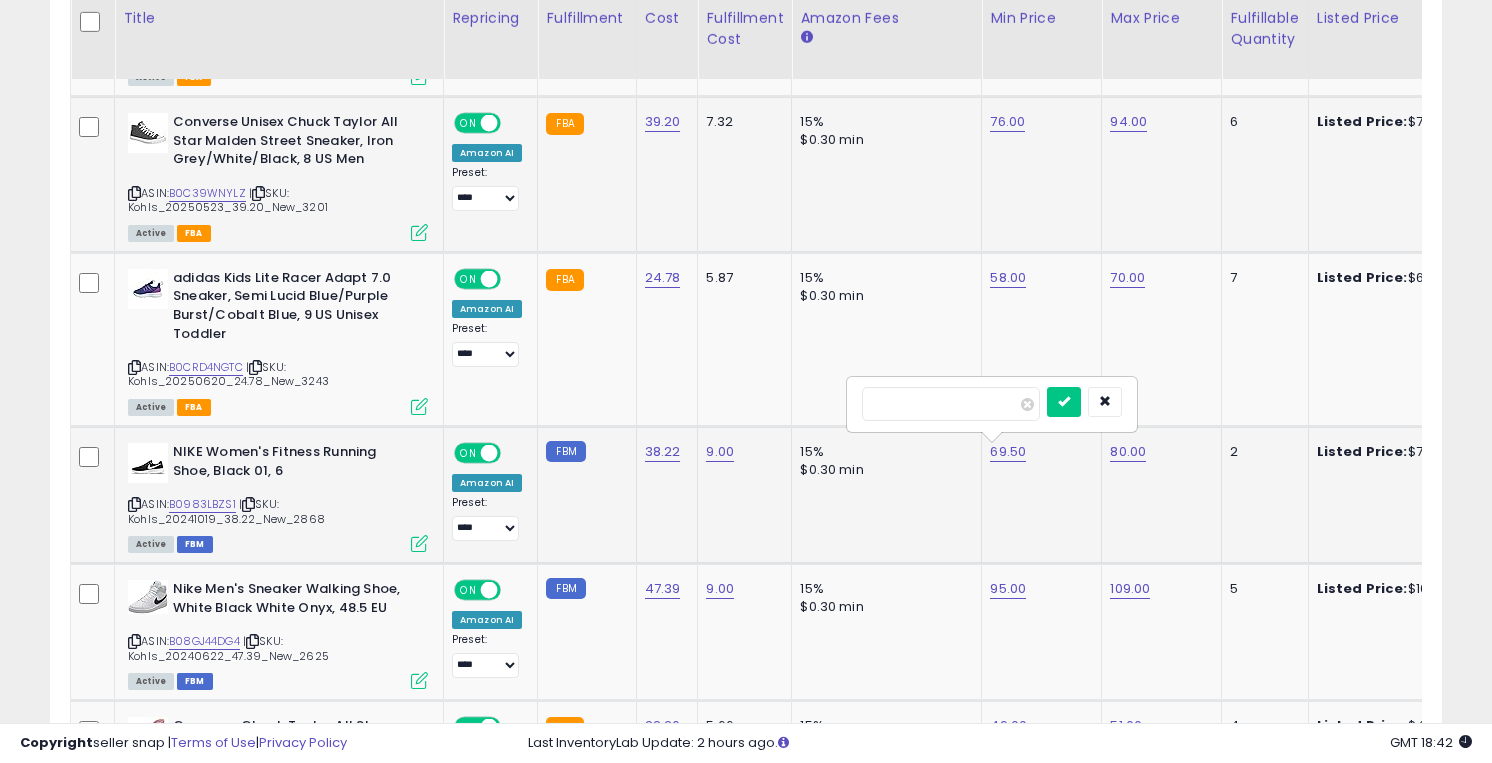 type on "*" 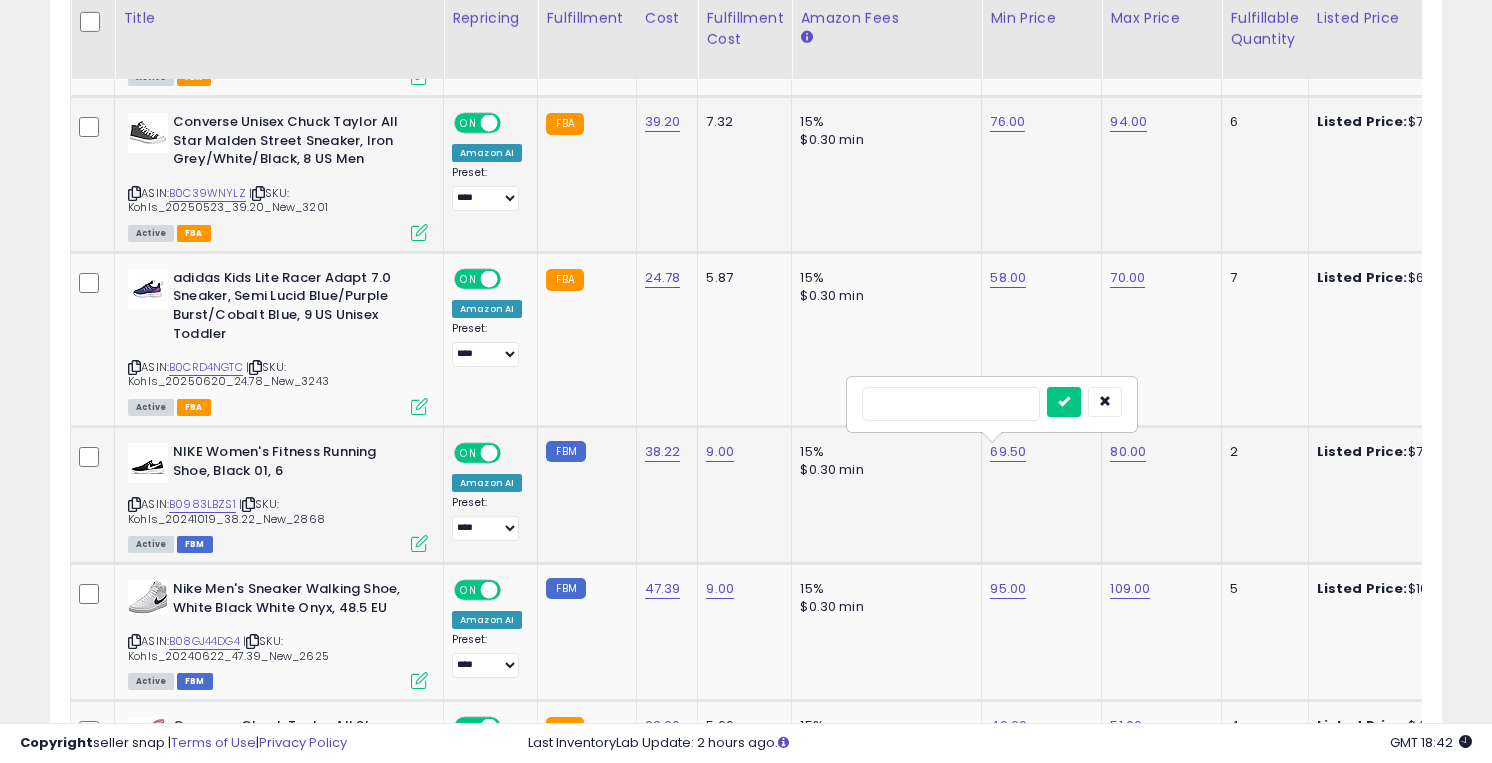 type on "**" 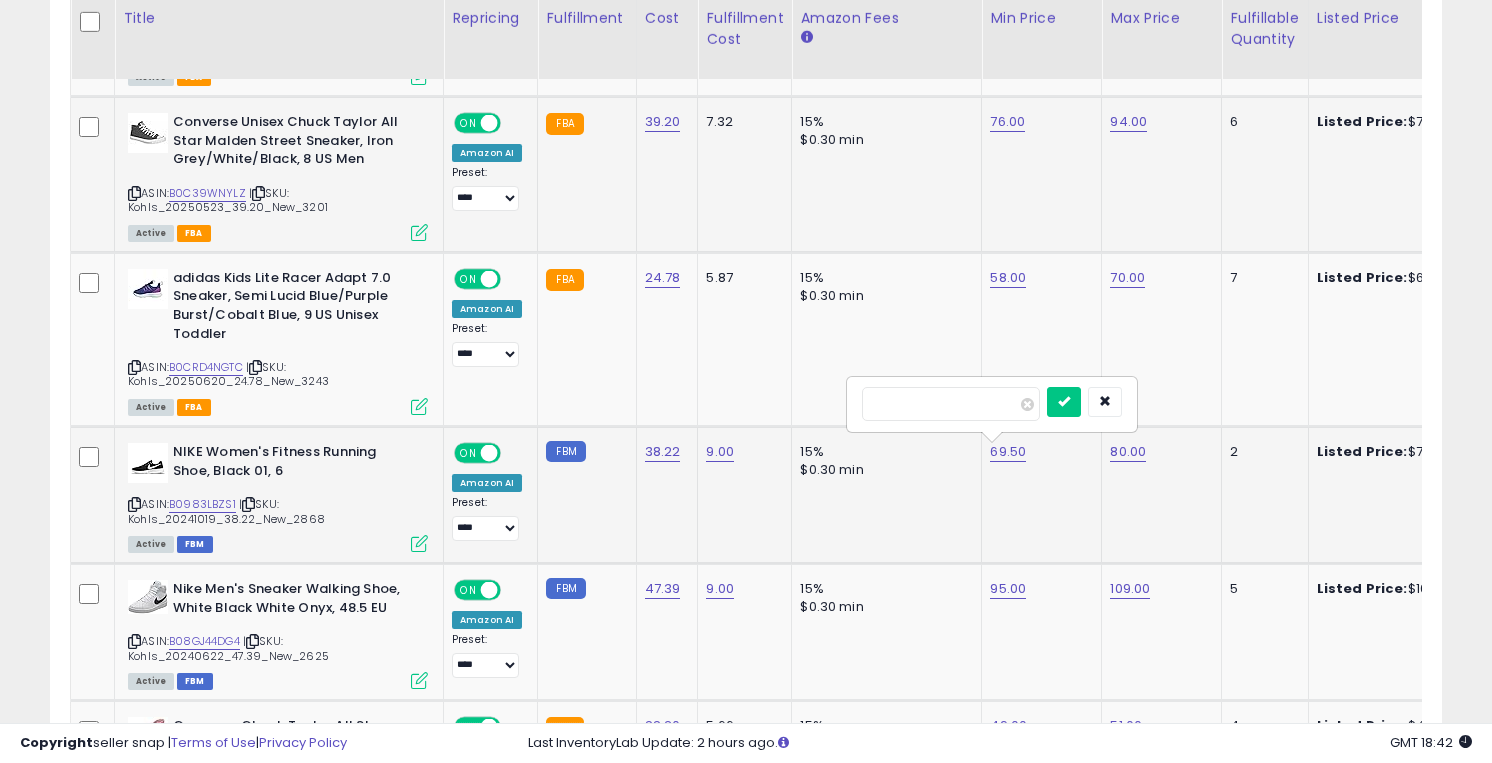 click at bounding box center (1064, 402) 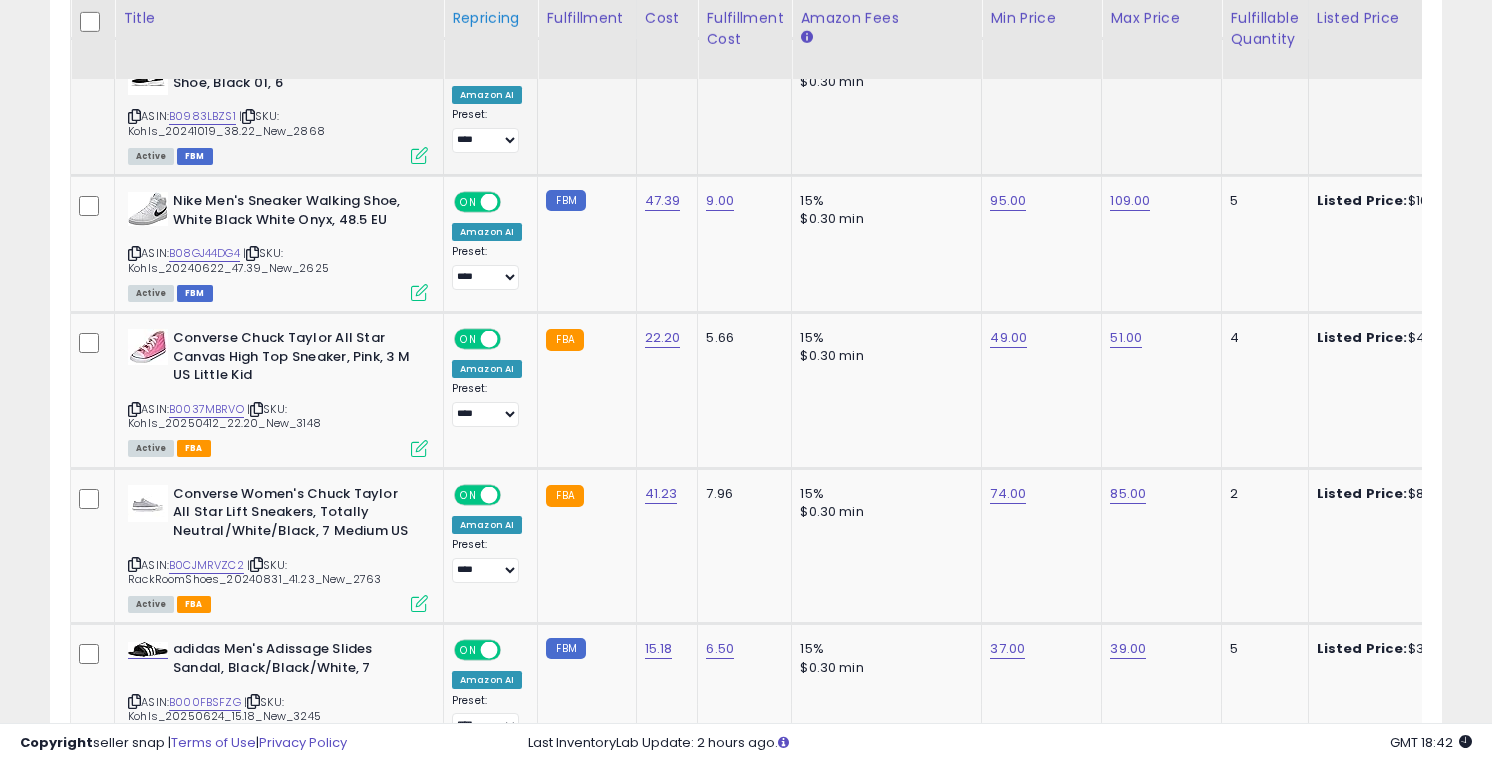 scroll, scrollTop: 3387, scrollLeft: 0, axis: vertical 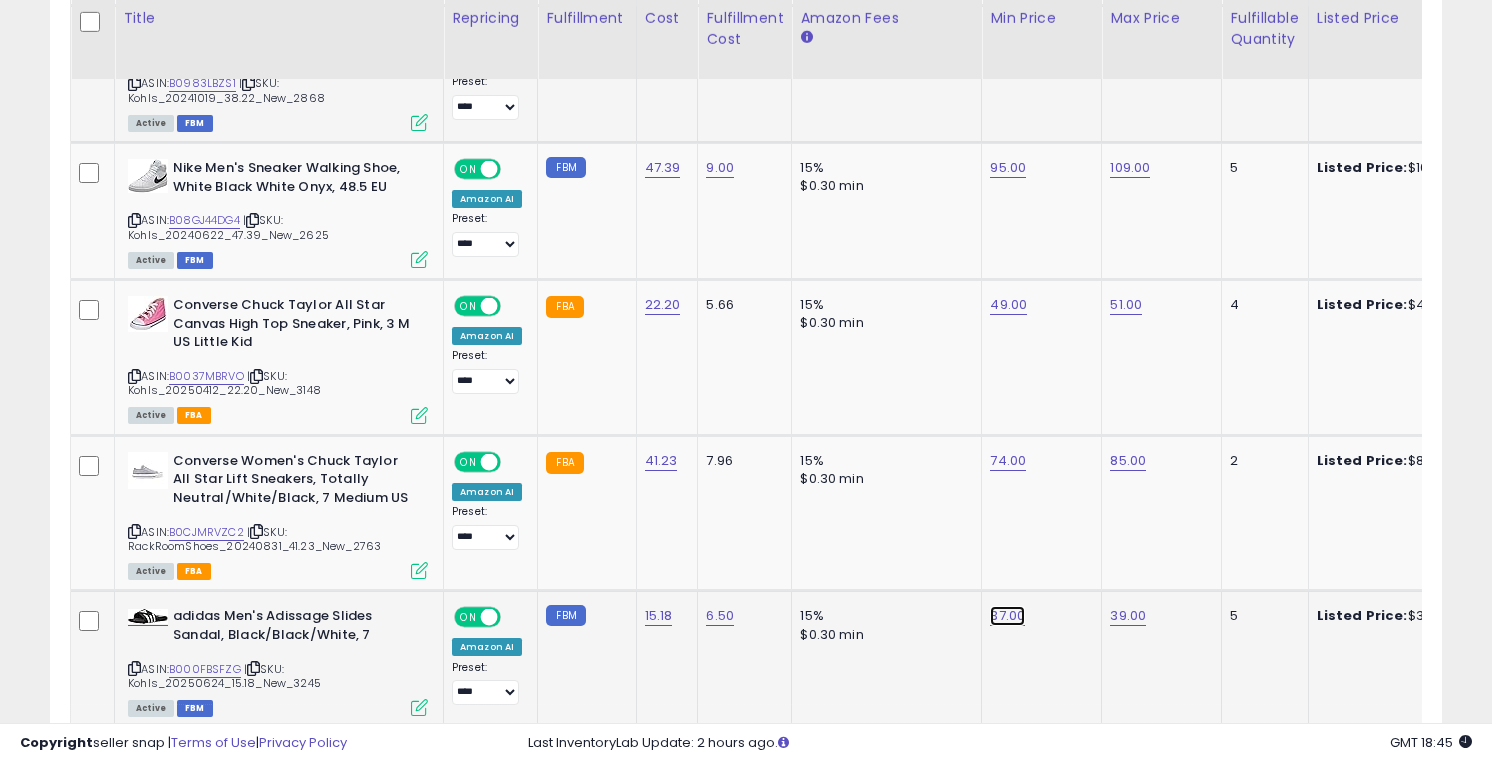 click on "37.00" at bounding box center [1007, -2263] 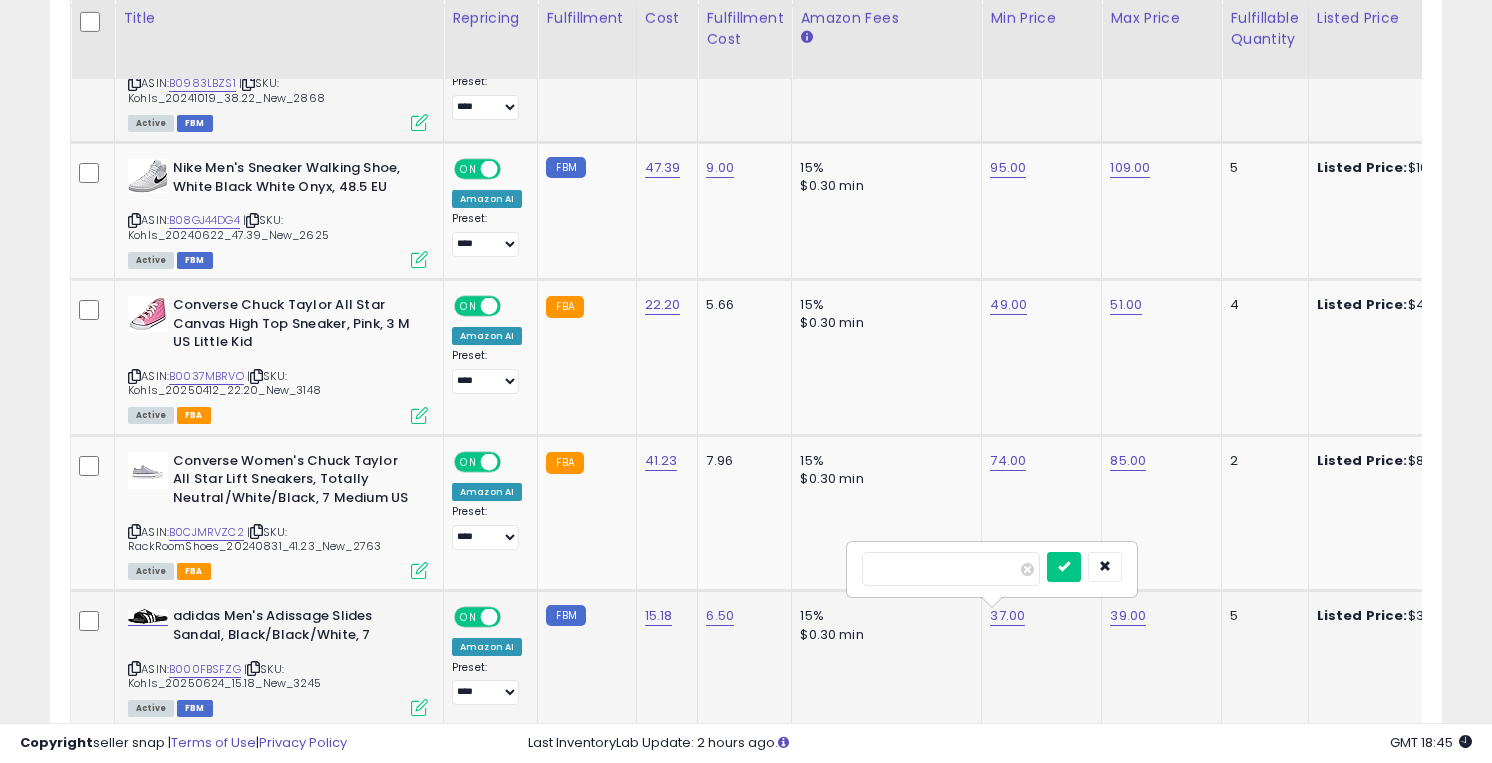 type on "**" 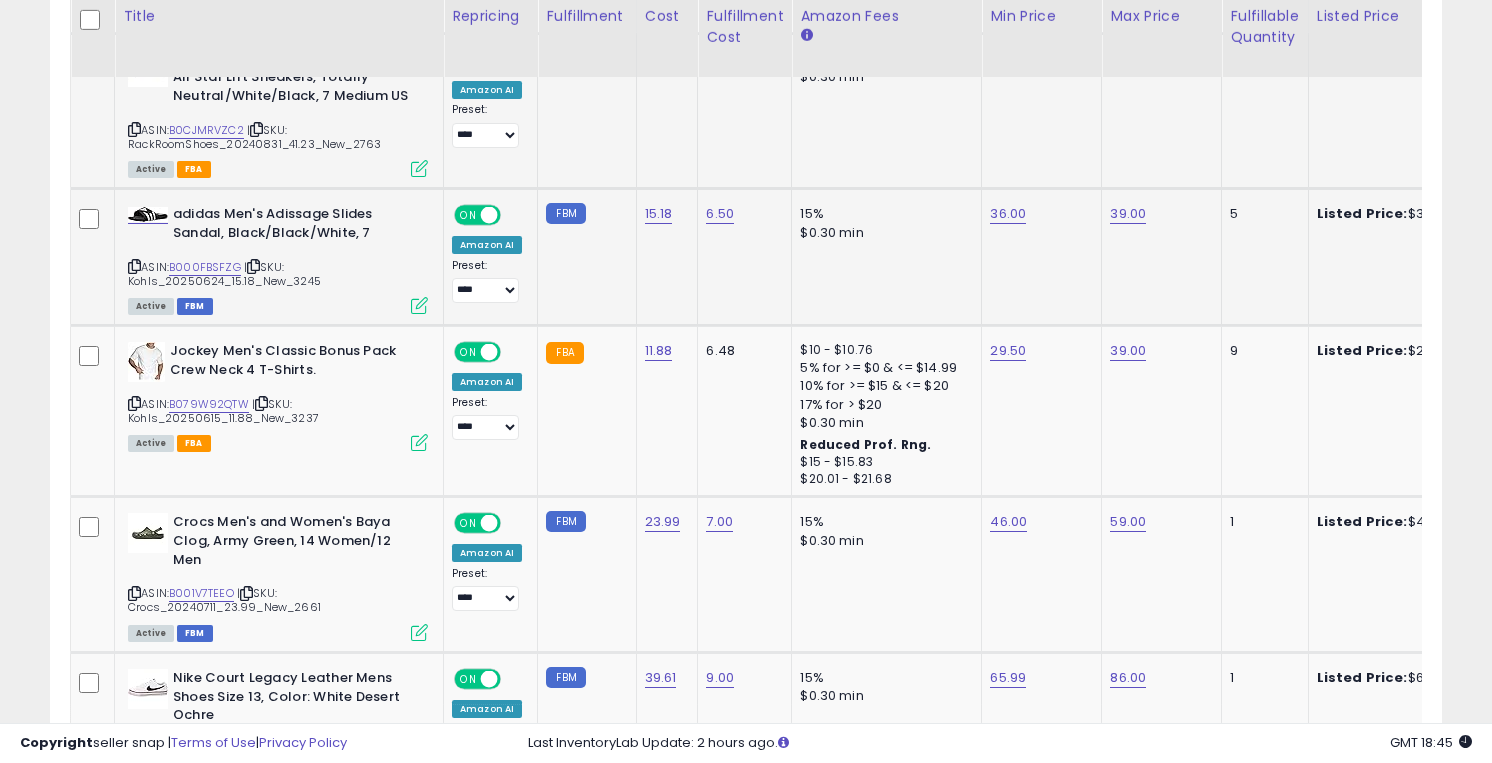 scroll, scrollTop: 3790, scrollLeft: 0, axis: vertical 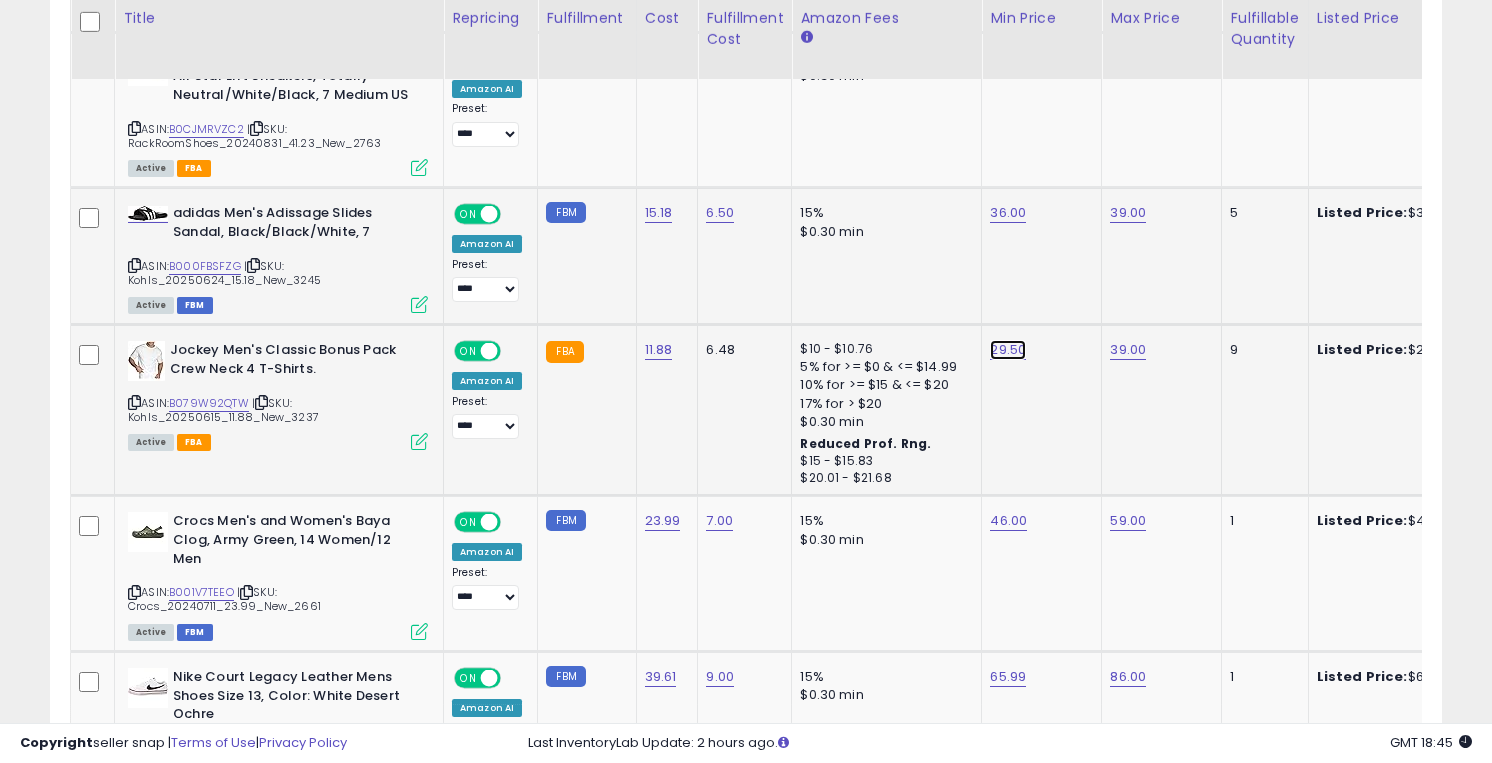click on "29.50" at bounding box center [1007, -2666] 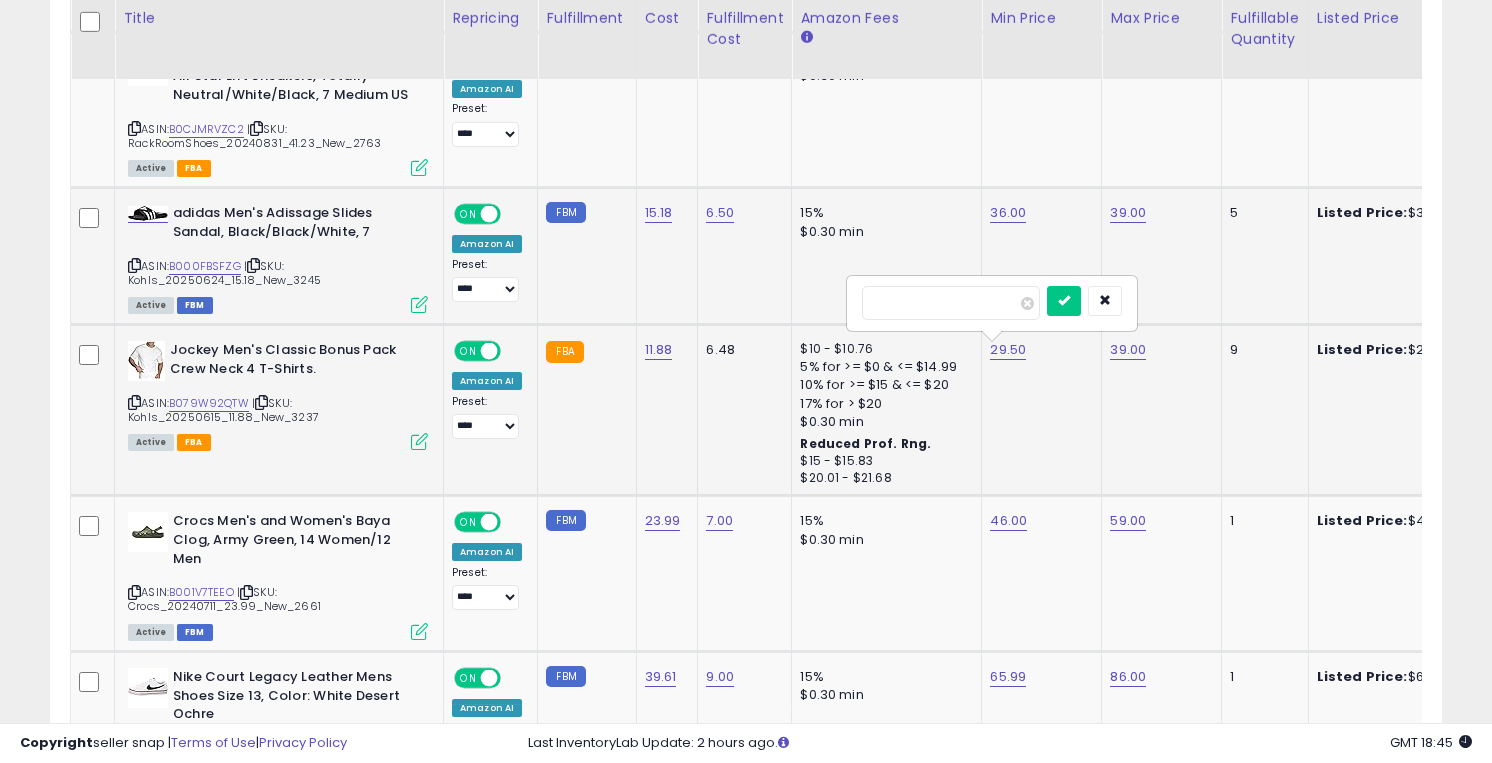 type on "**" 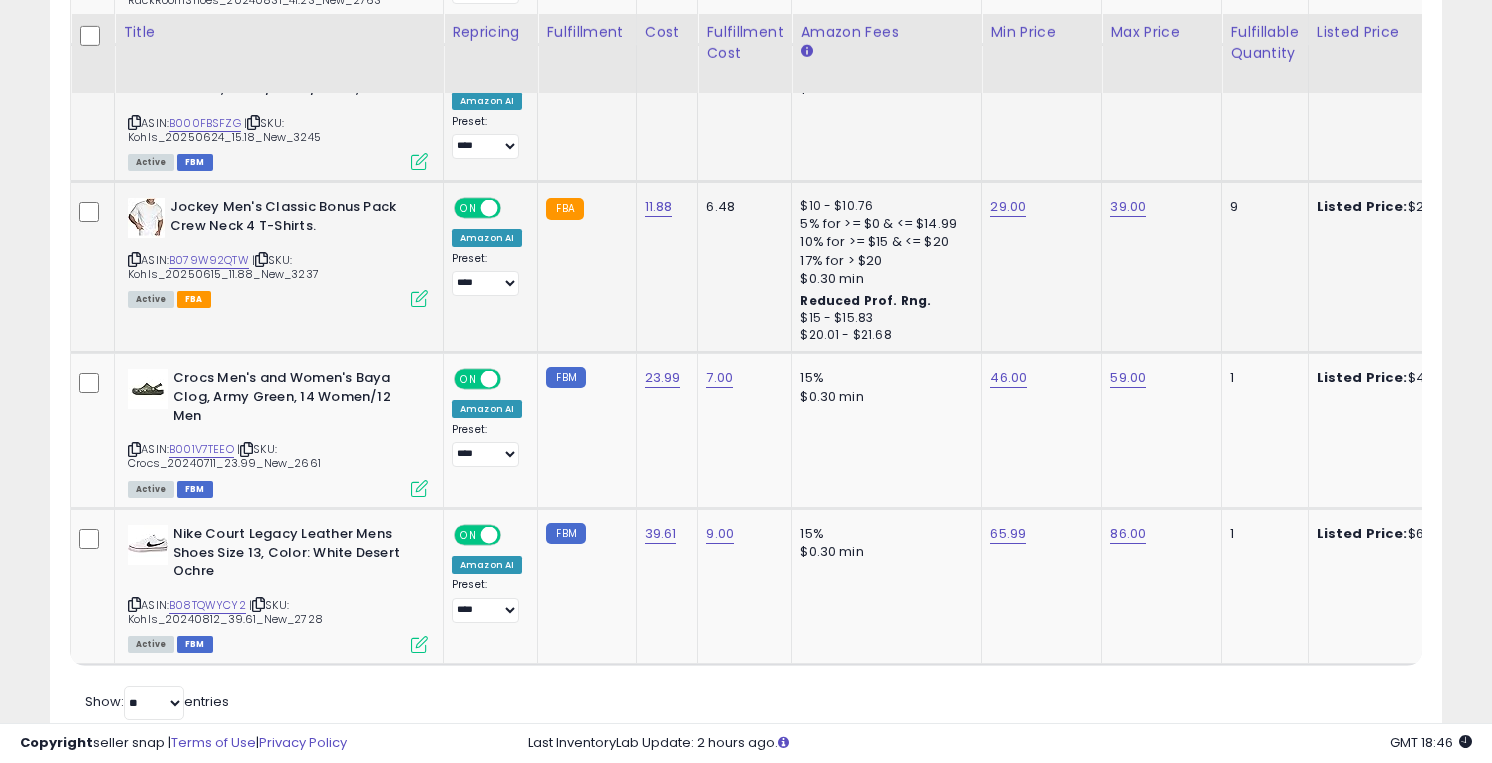 scroll, scrollTop: 3959, scrollLeft: 0, axis: vertical 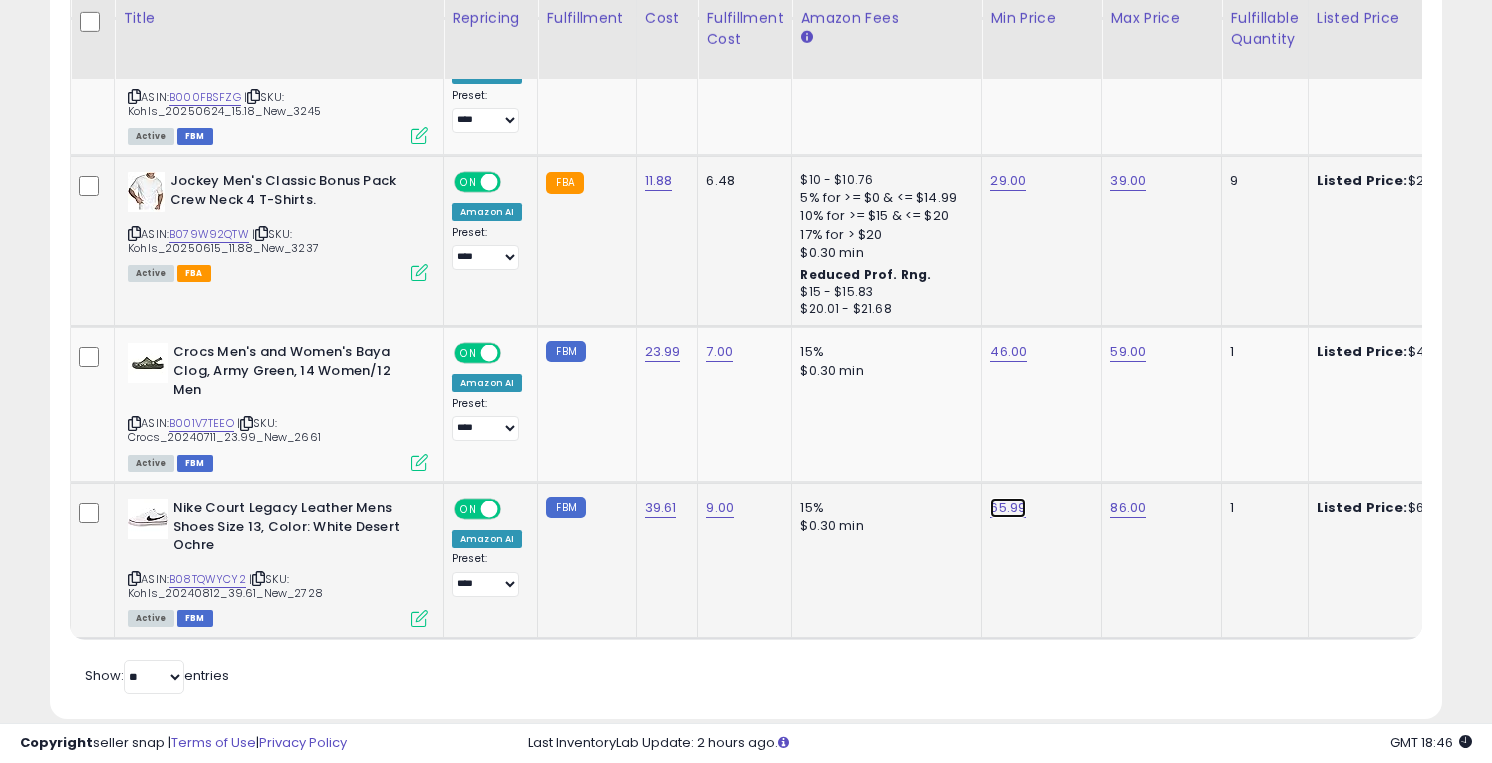 click on "65.99" at bounding box center (1007, -2835) 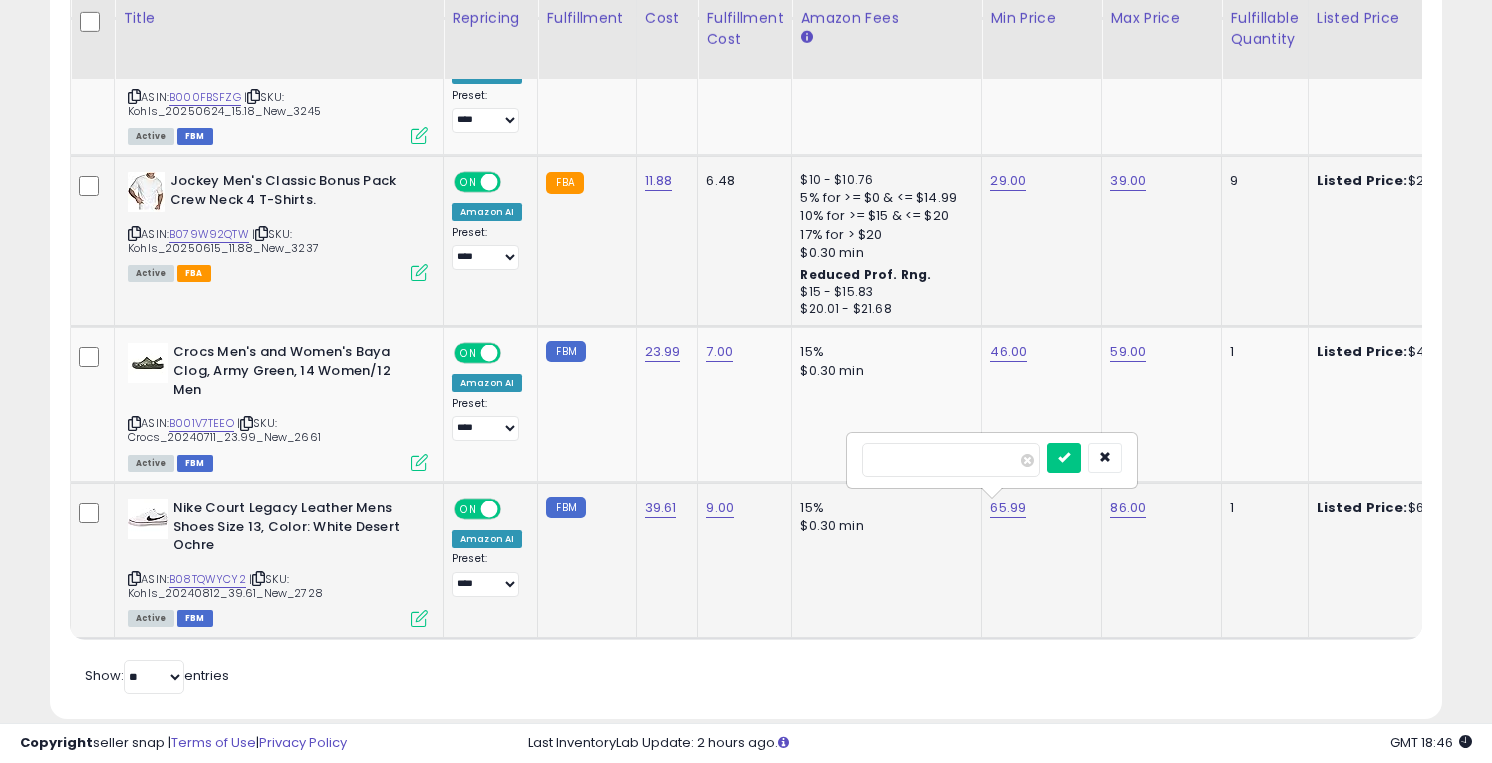 type on "**" 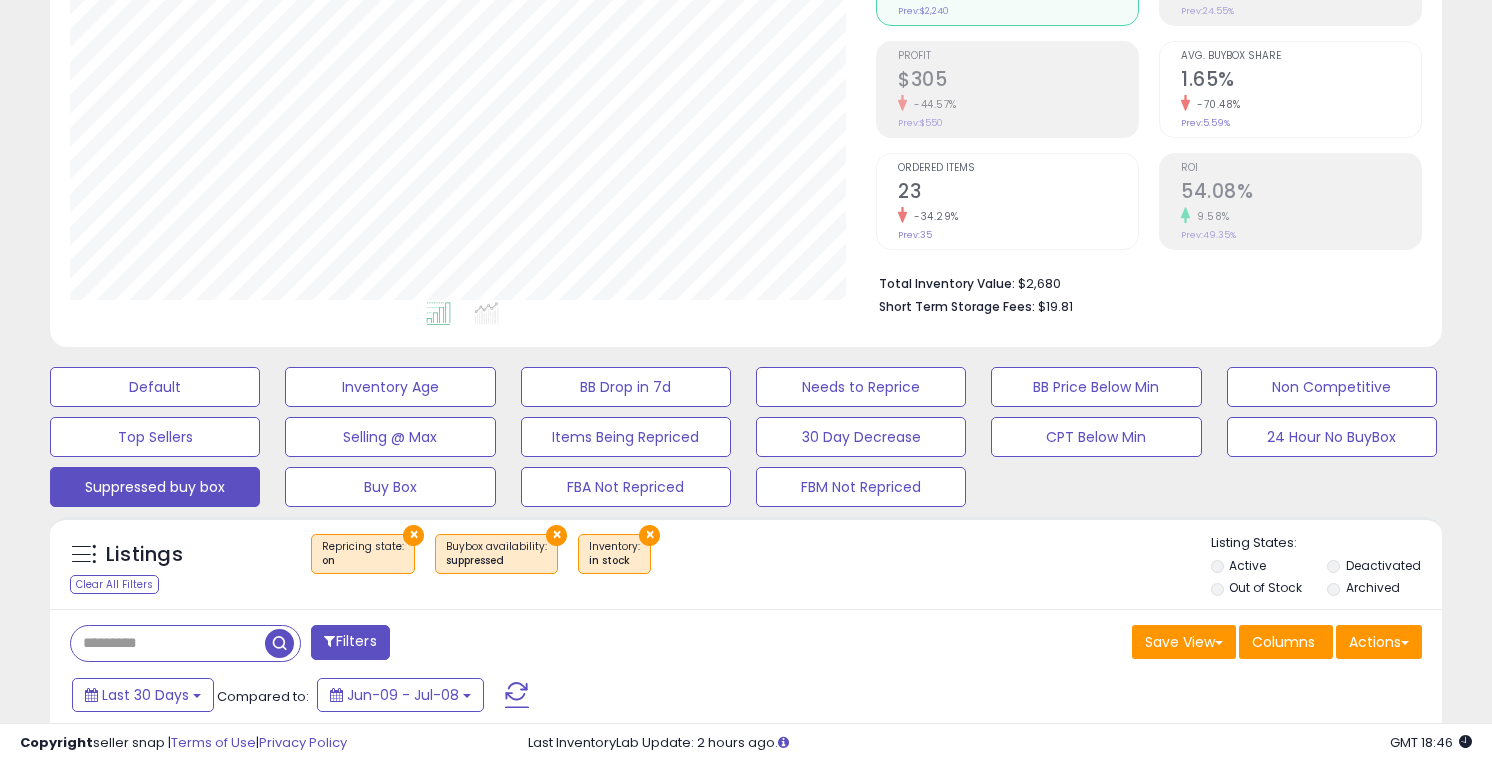 scroll, scrollTop: 274, scrollLeft: 0, axis: vertical 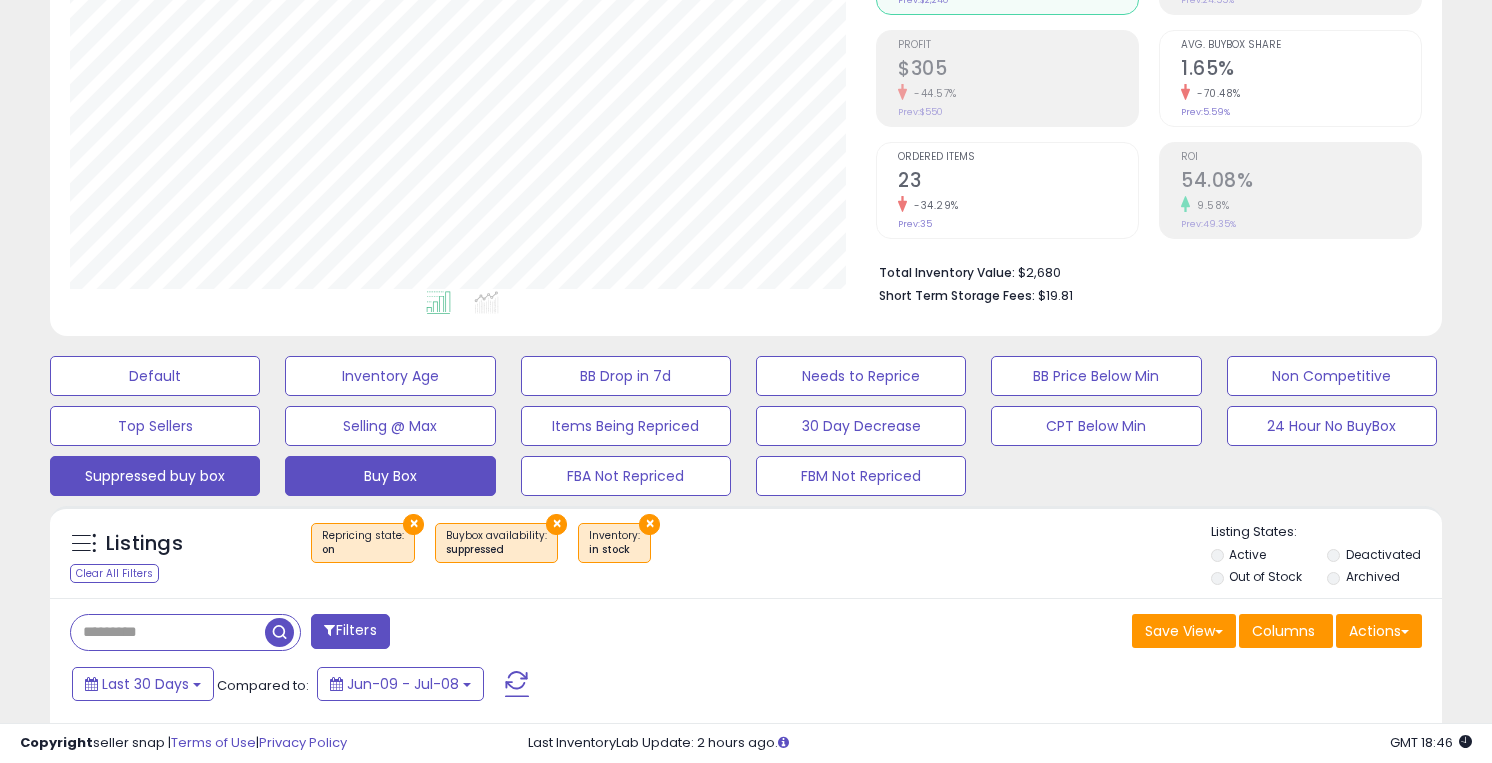 click on "Buy Box" at bounding box center [155, 376] 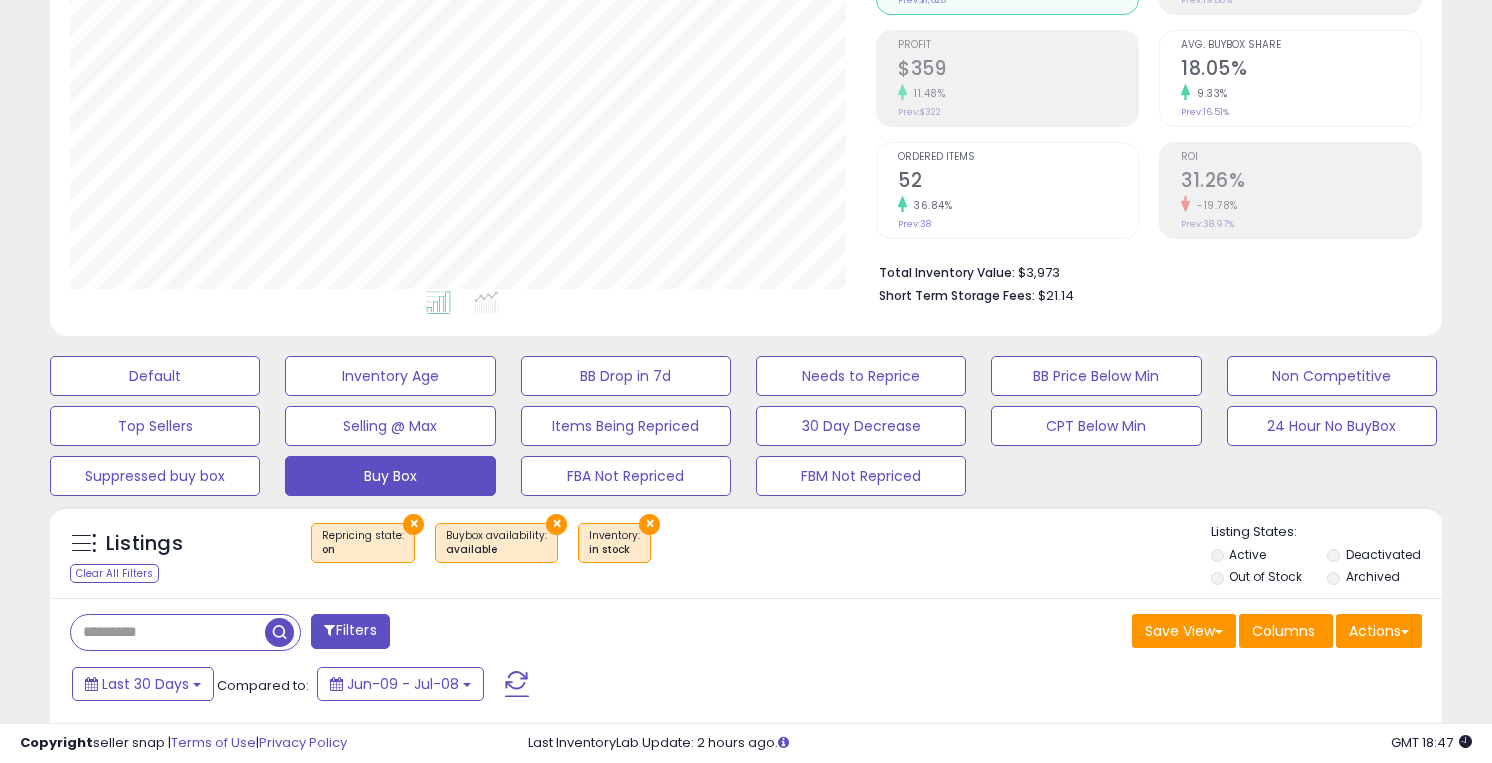 scroll, scrollTop: 999590, scrollLeft: 999194, axis: both 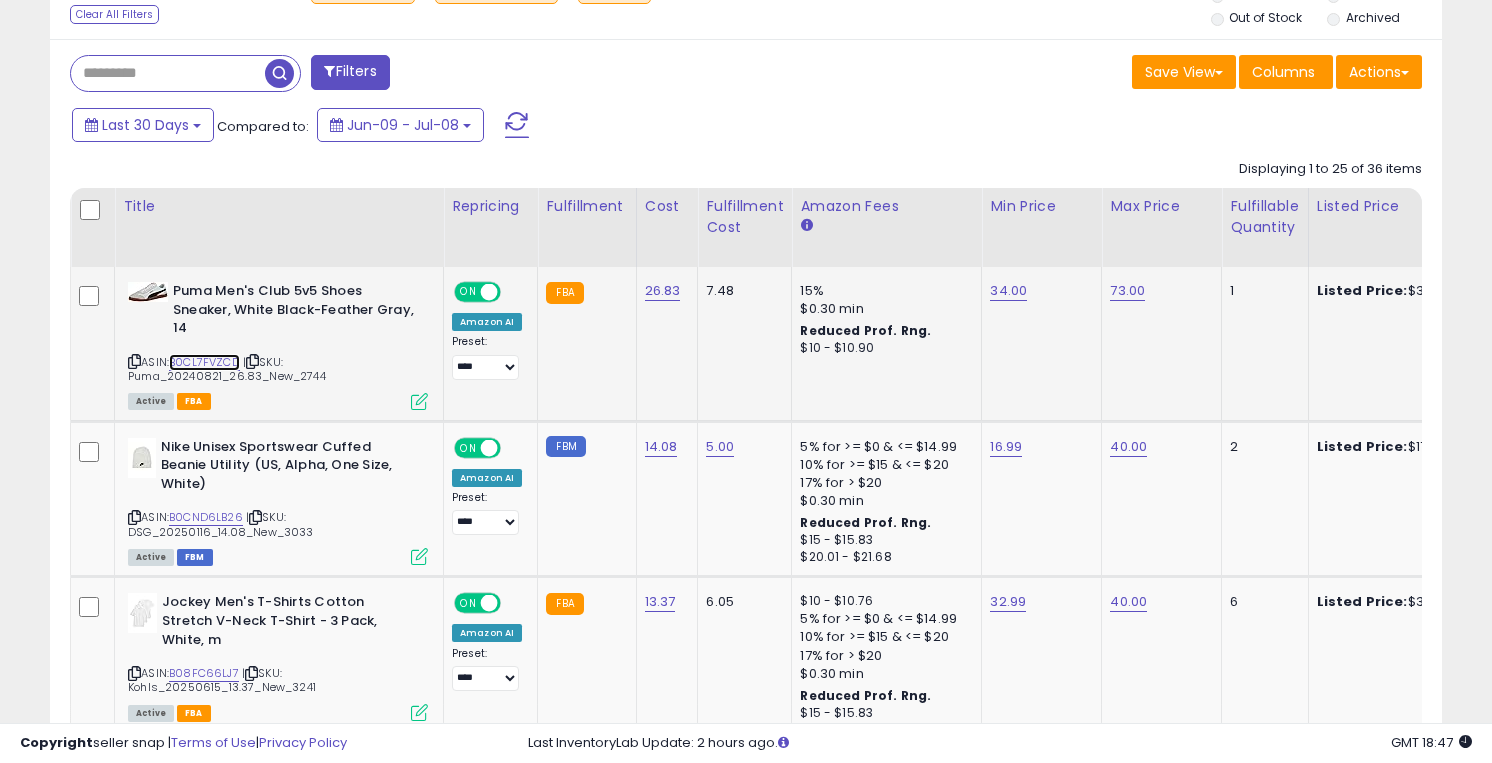 click on "B0CL7FVZCD" at bounding box center (204, 362) 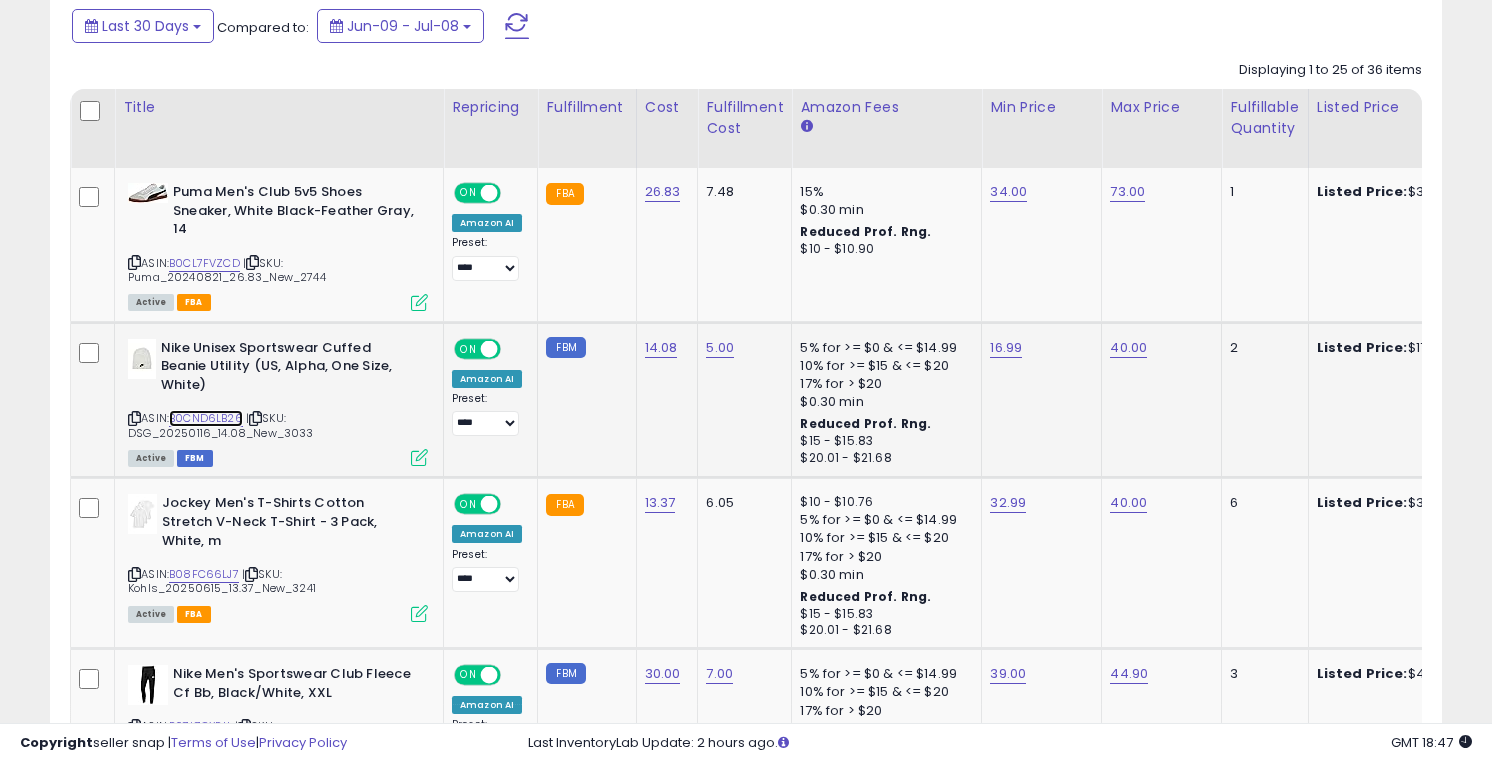 click on "B0CND6LB26" at bounding box center (206, 418) 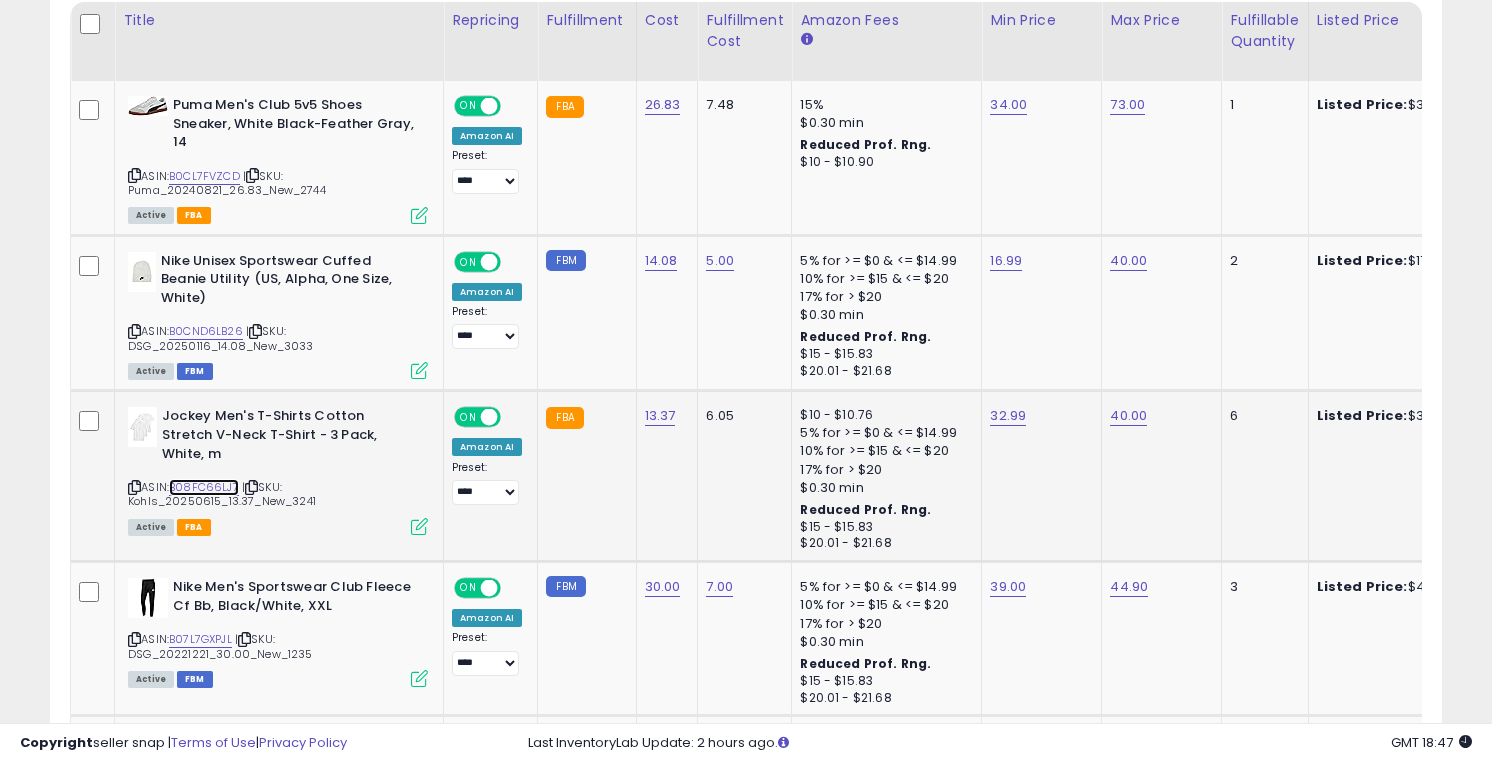 click on "B08FC66LJ7" at bounding box center (204, 487) 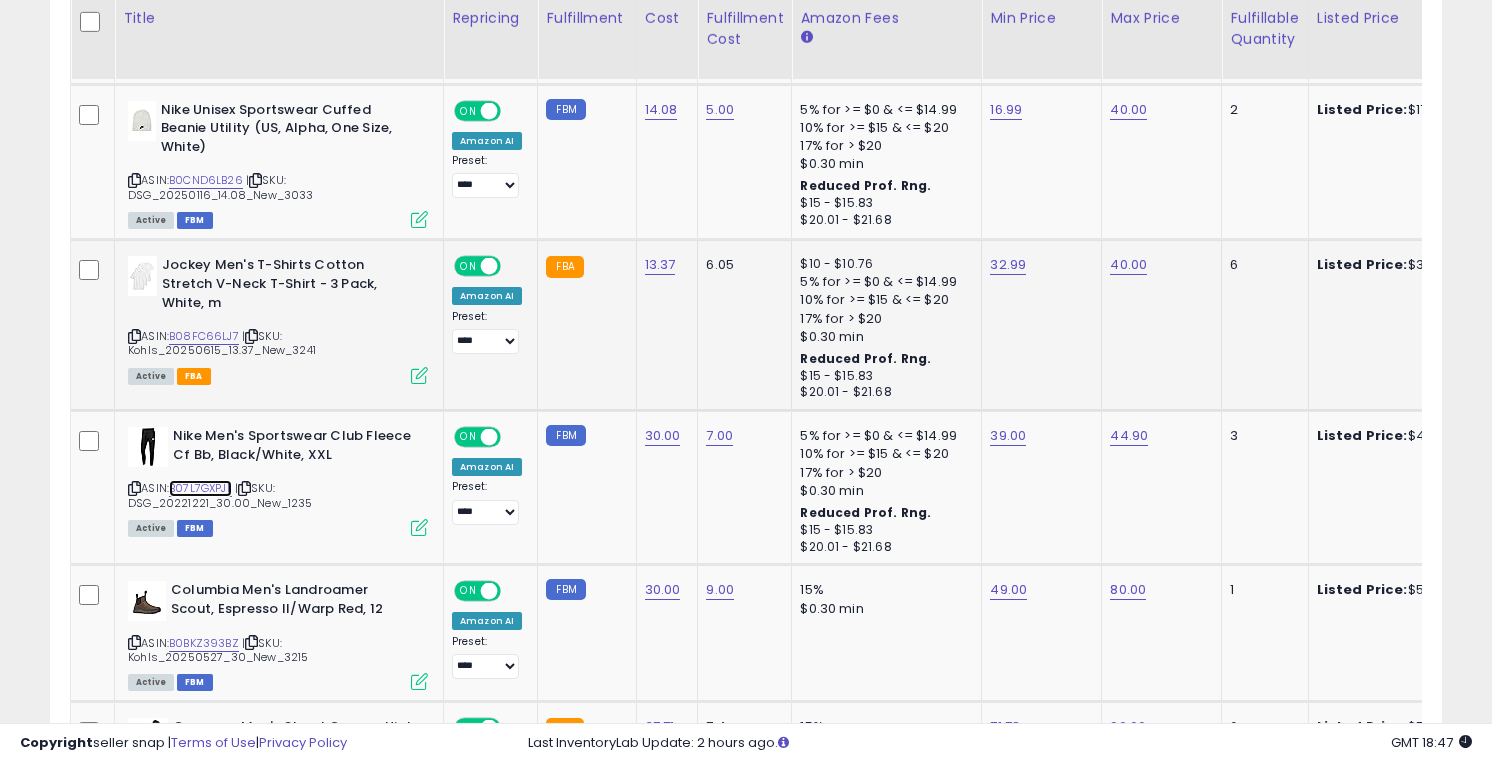 click on "B07L7GXPJL" at bounding box center (200, 488) 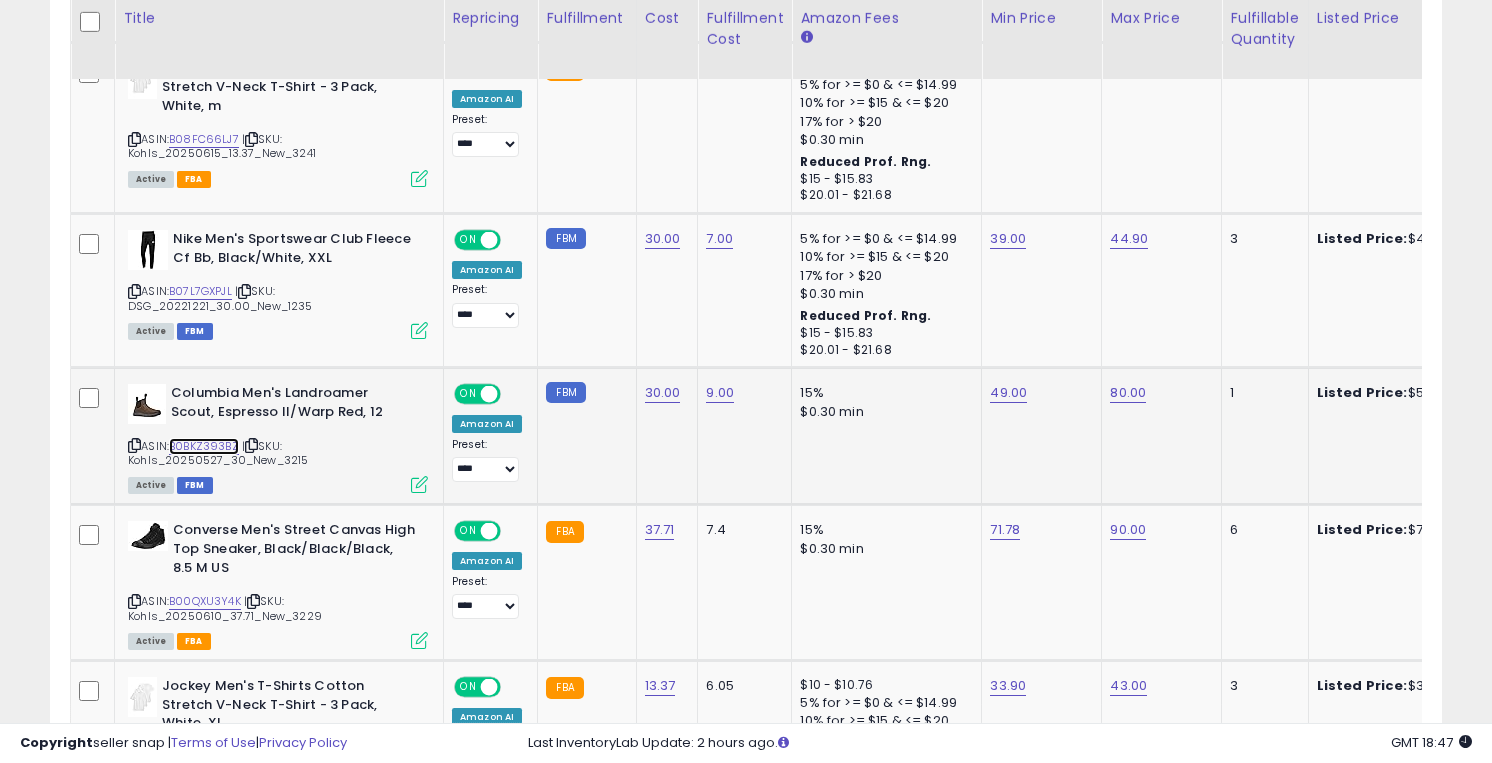 click on "B0BKZ393BZ" at bounding box center (204, 446) 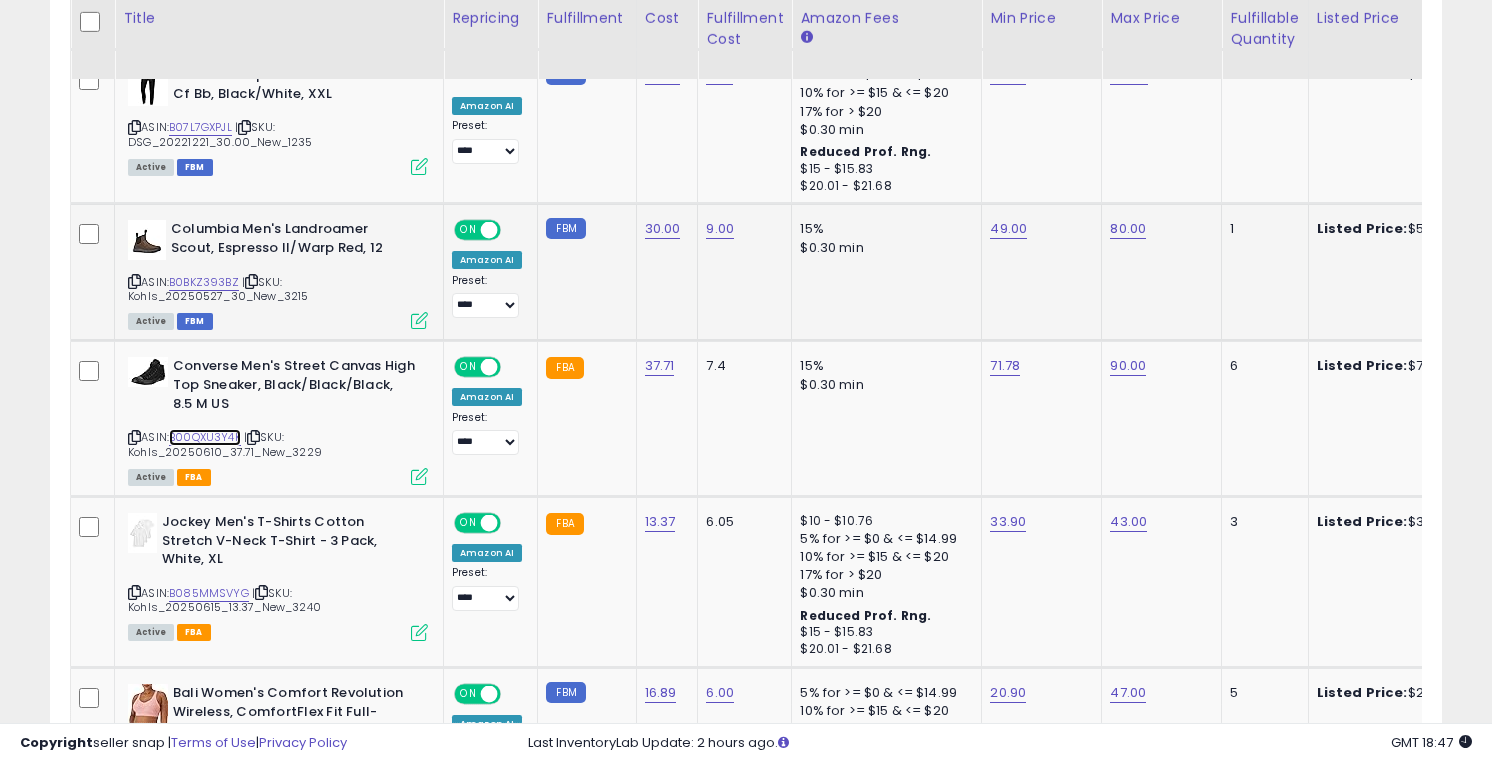 click on "B00QXU3Y4K" at bounding box center (205, 437) 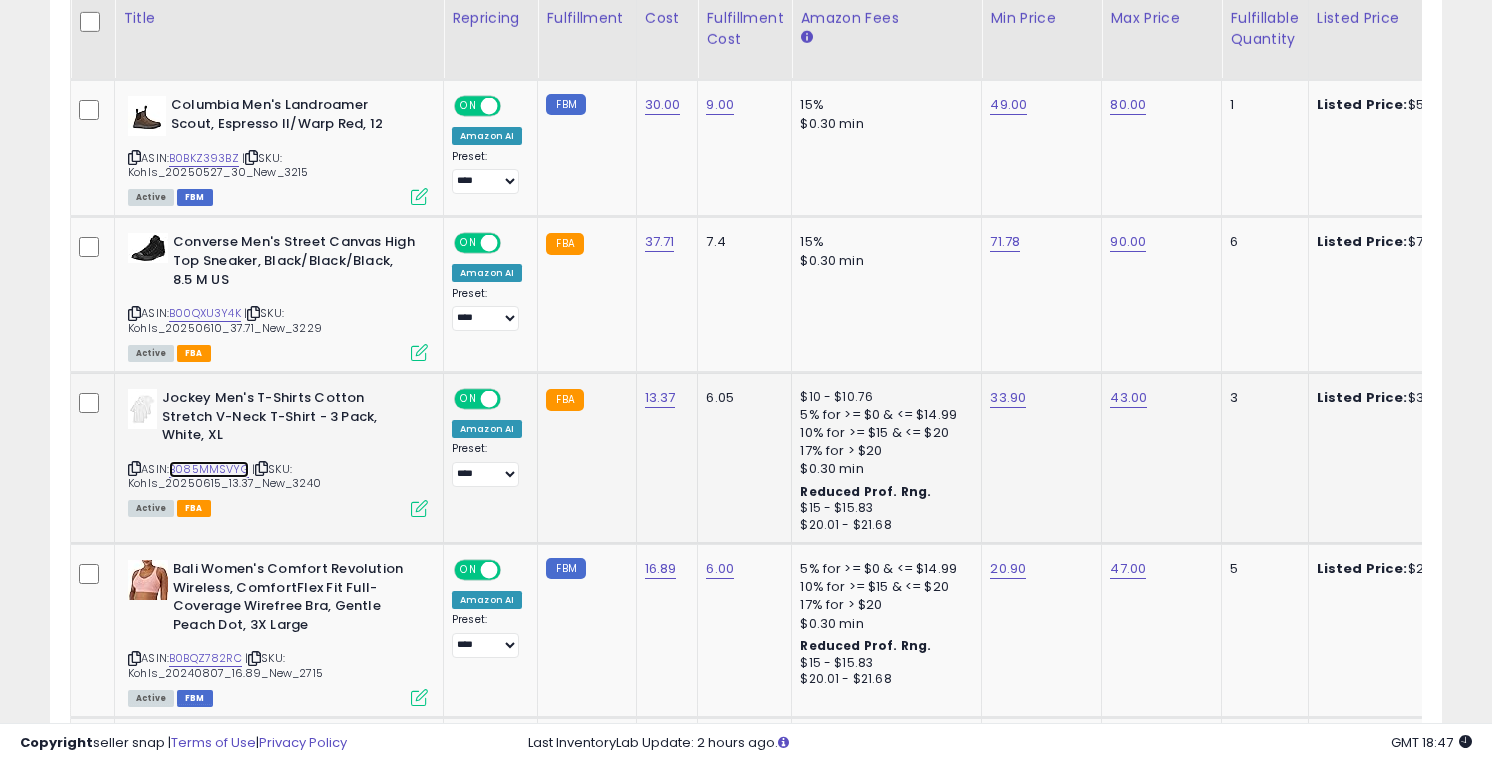 click on "B085MMSVYG" at bounding box center [209, 469] 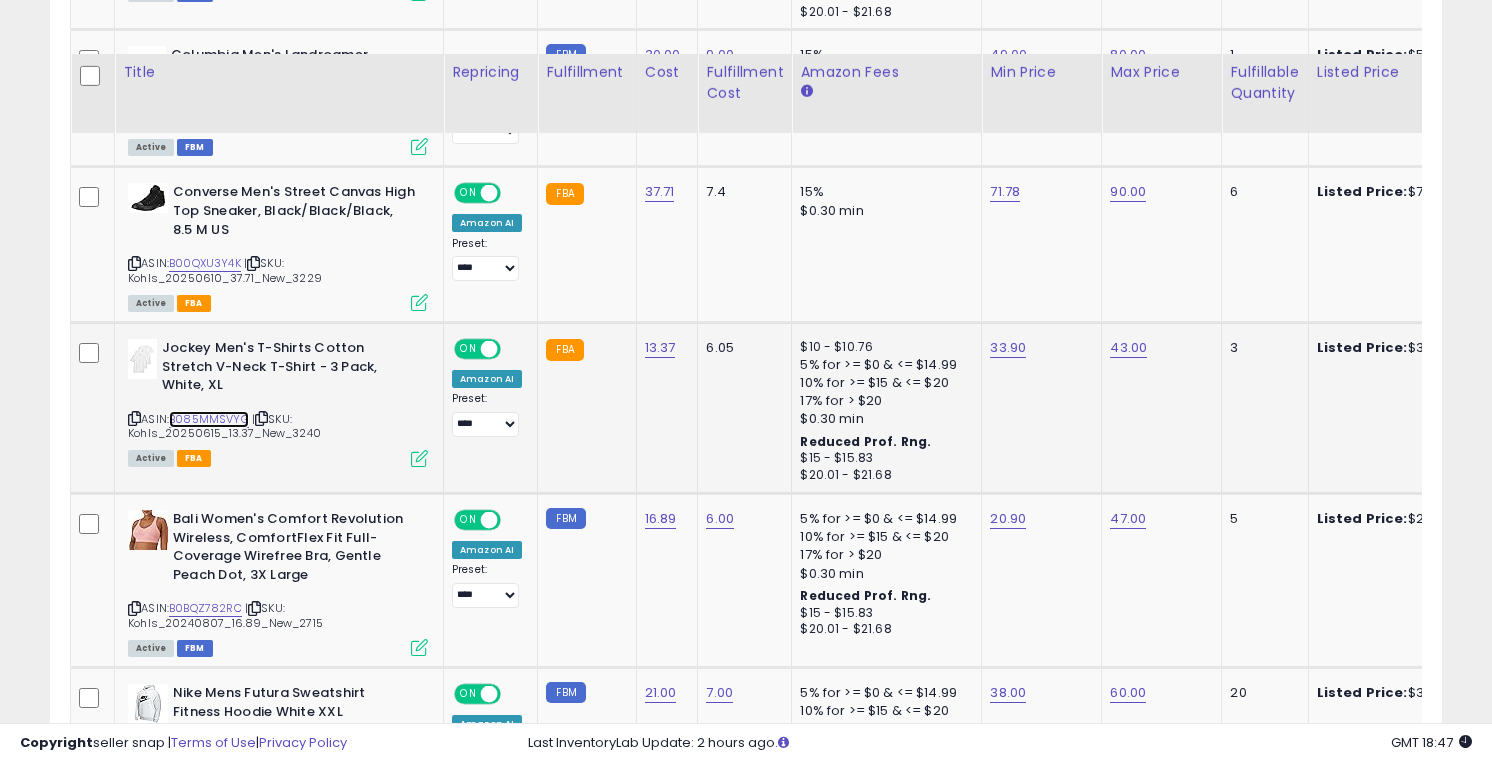 scroll, scrollTop: 1767, scrollLeft: 0, axis: vertical 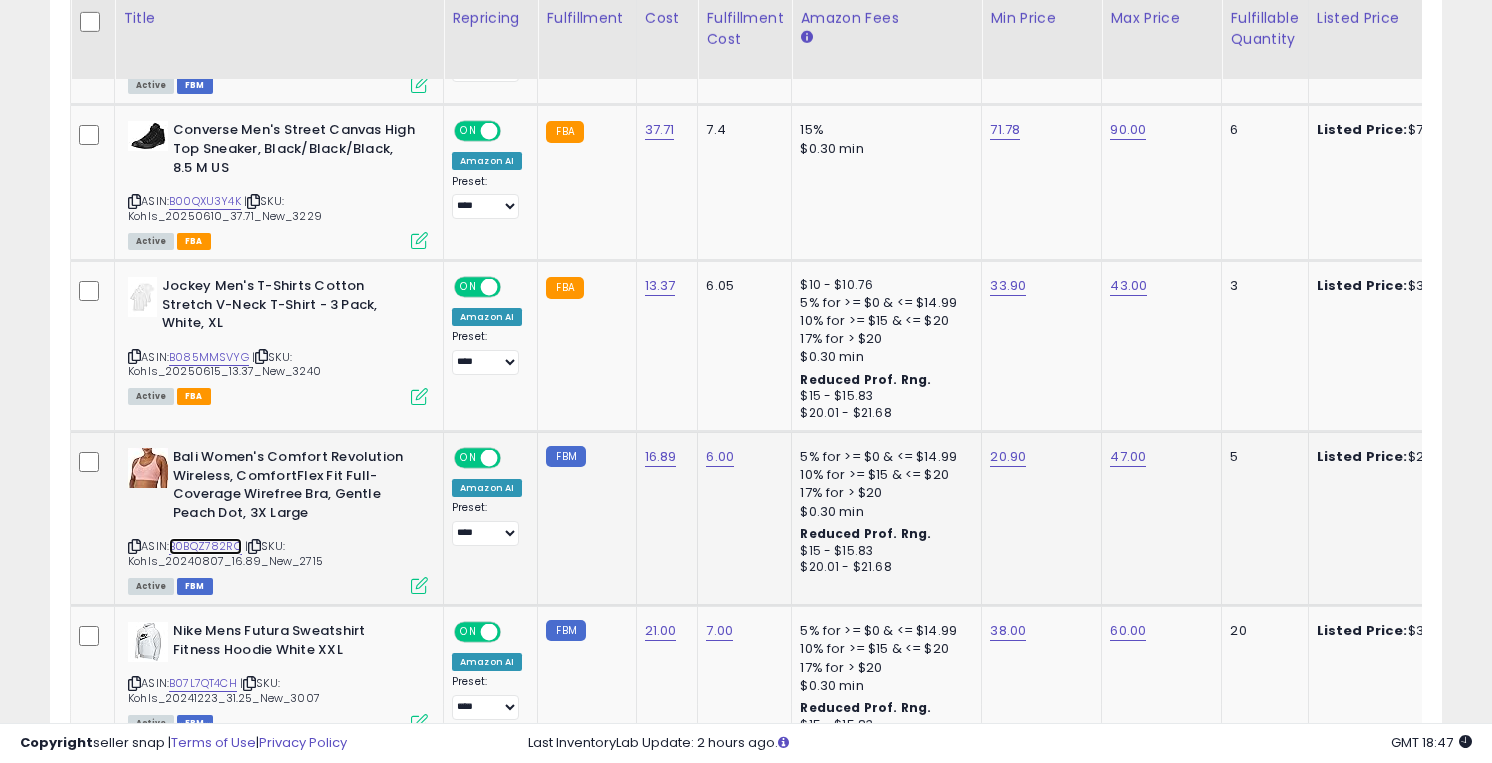 click on "B0BQZ782RC" at bounding box center (205, 546) 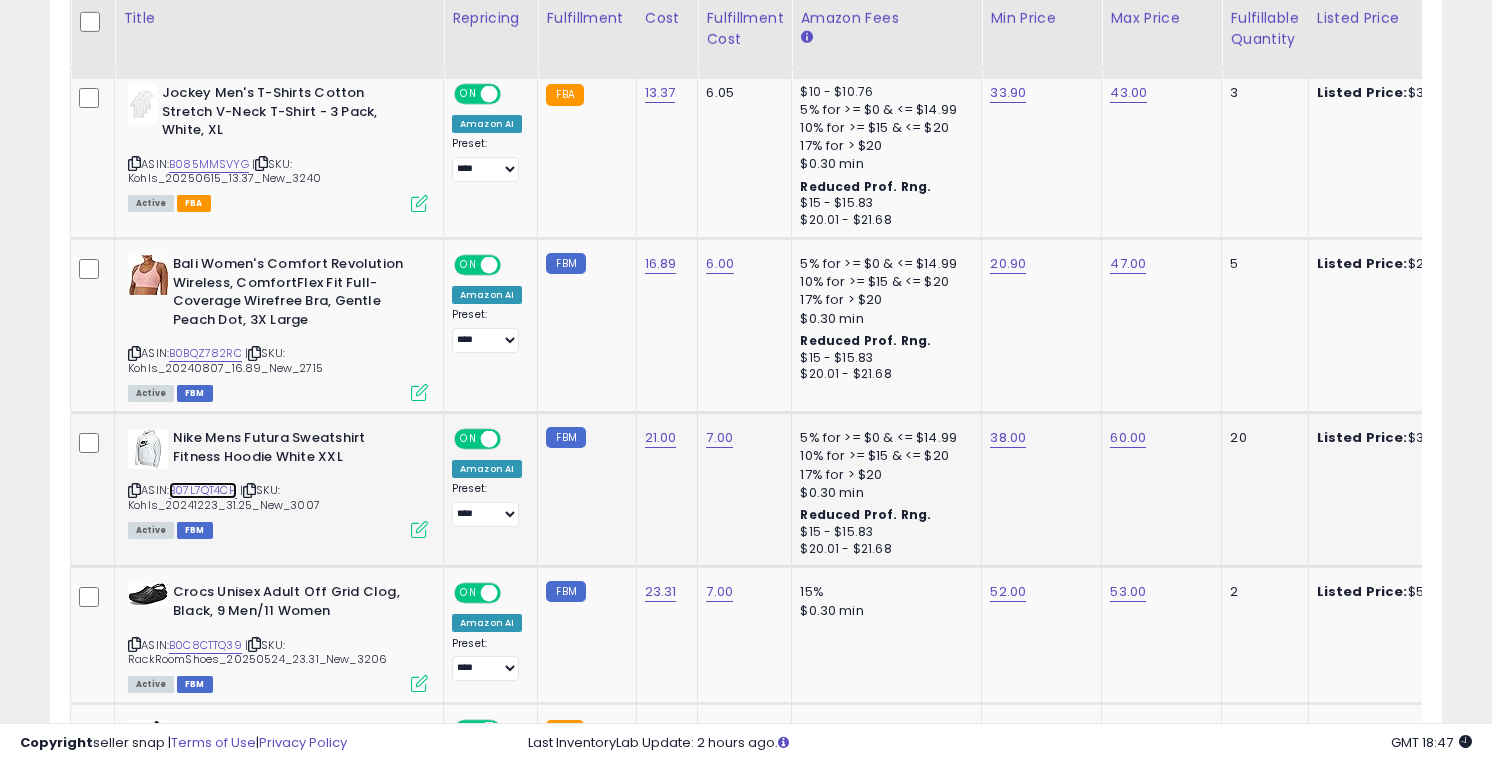 click on "B07L7QT4CH" at bounding box center (203, 490) 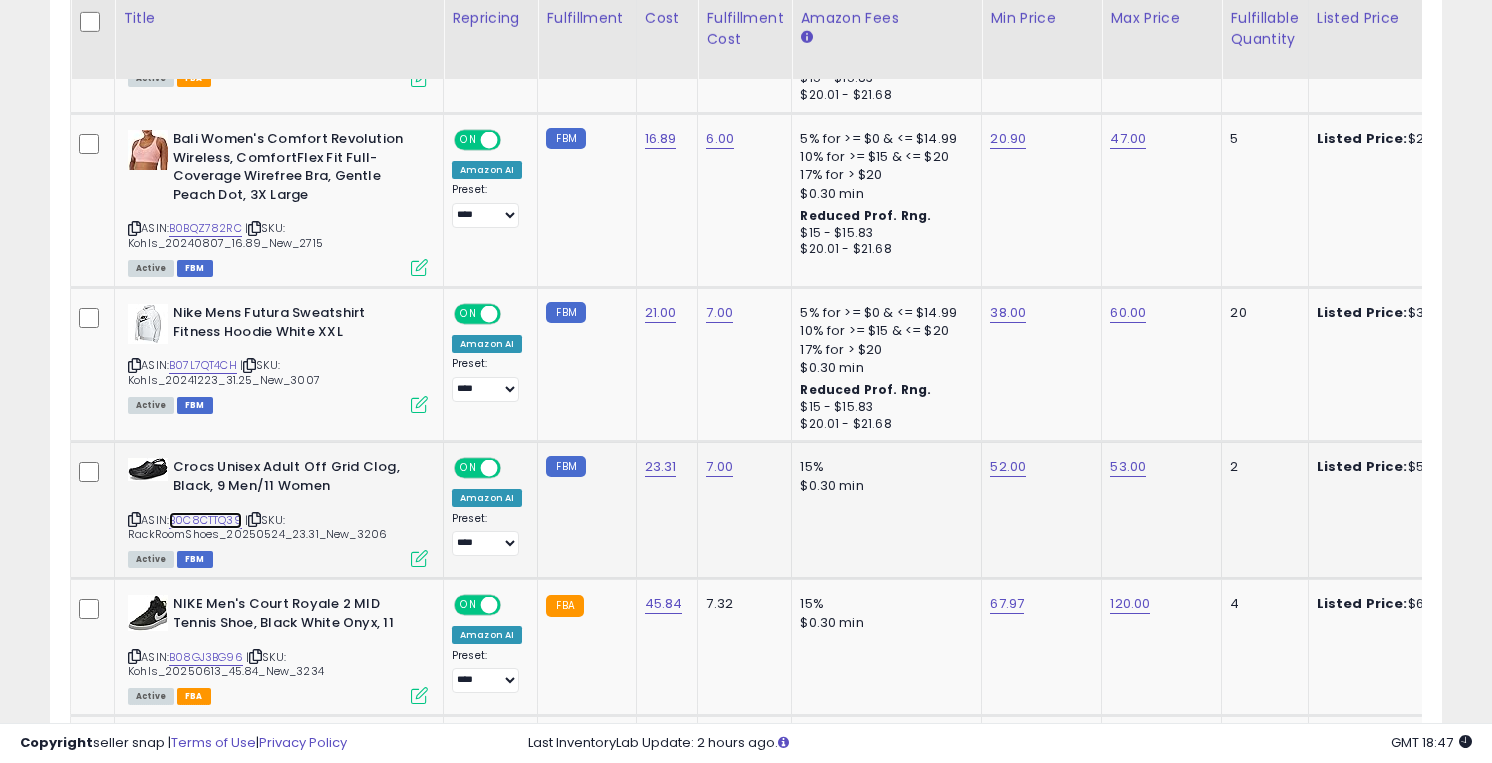 click on "B0C8CTTQ39" at bounding box center [205, 520] 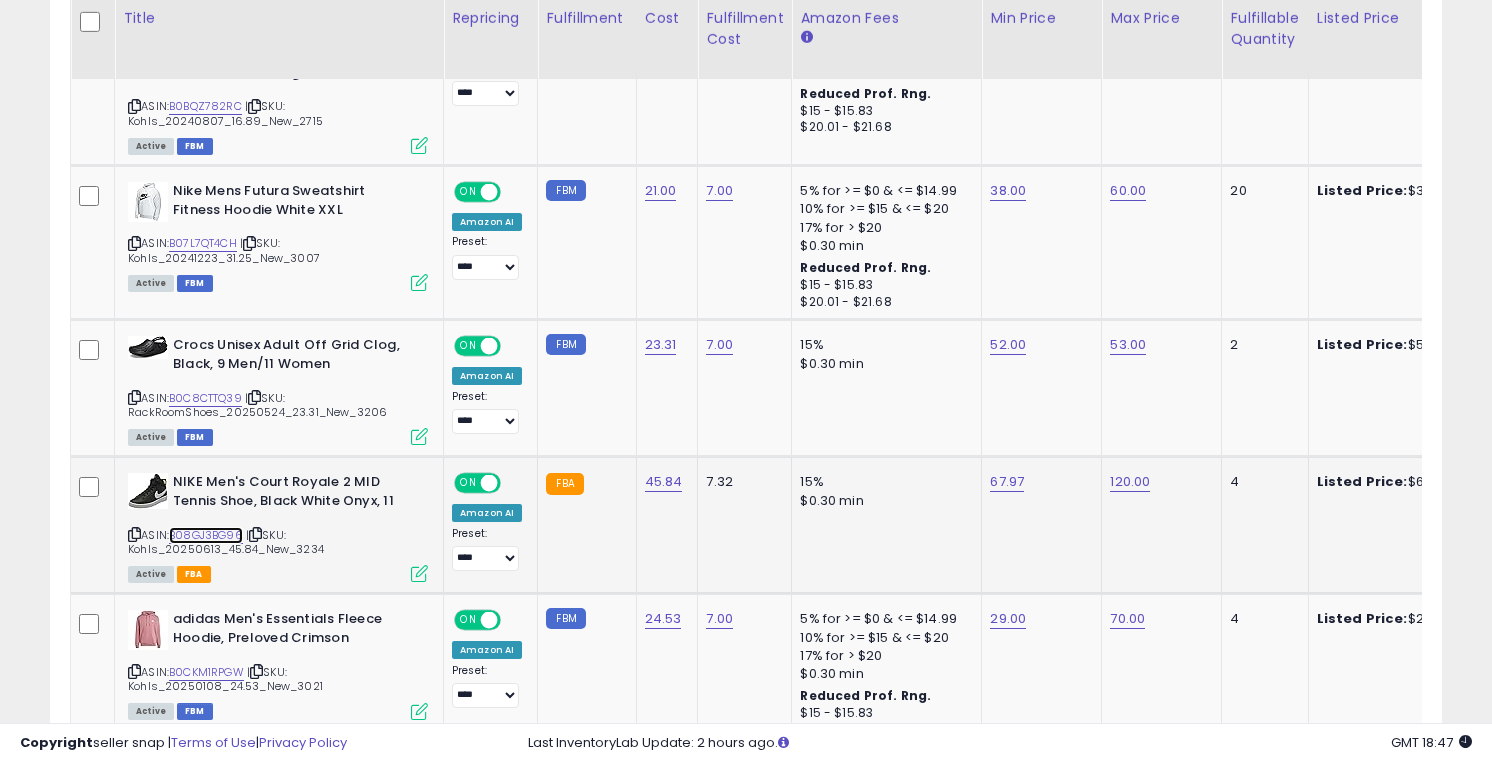 click on "B08GJ3BG96" at bounding box center (206, 535) 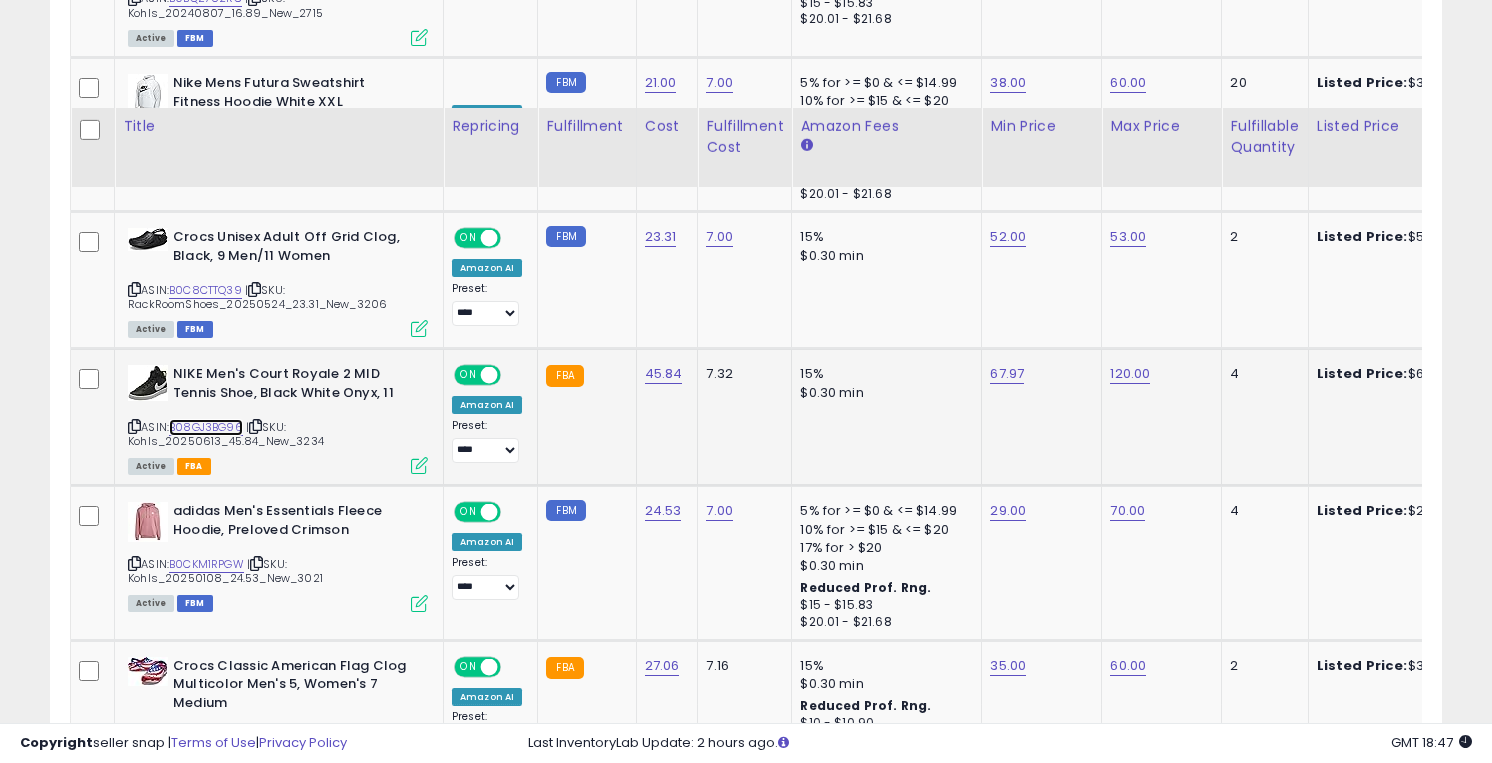 scroll, scrollTop: 2433, scrollLeft: 0, axis: vertical 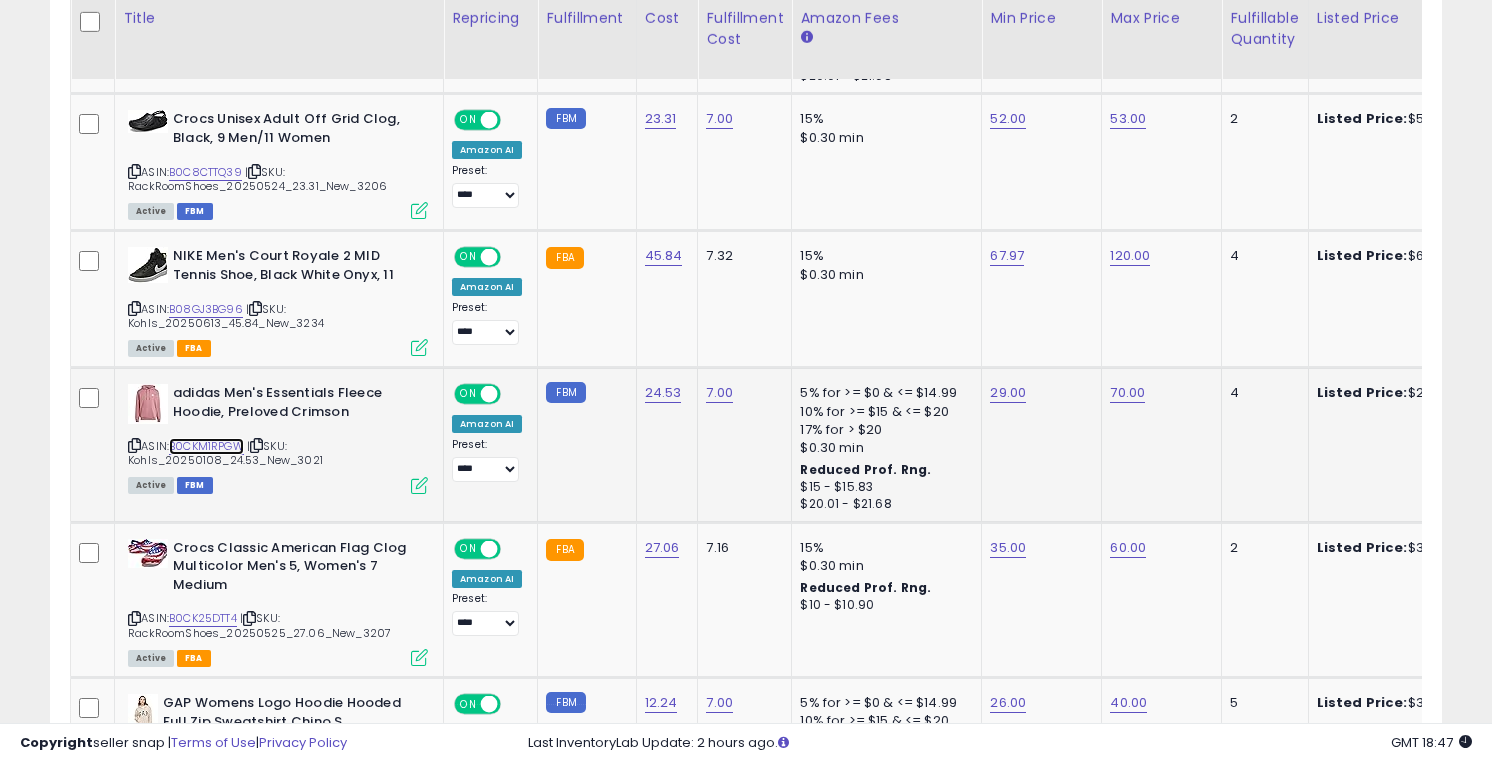 click on "B0CKM1RPGW" at bounding box center (206, 446) 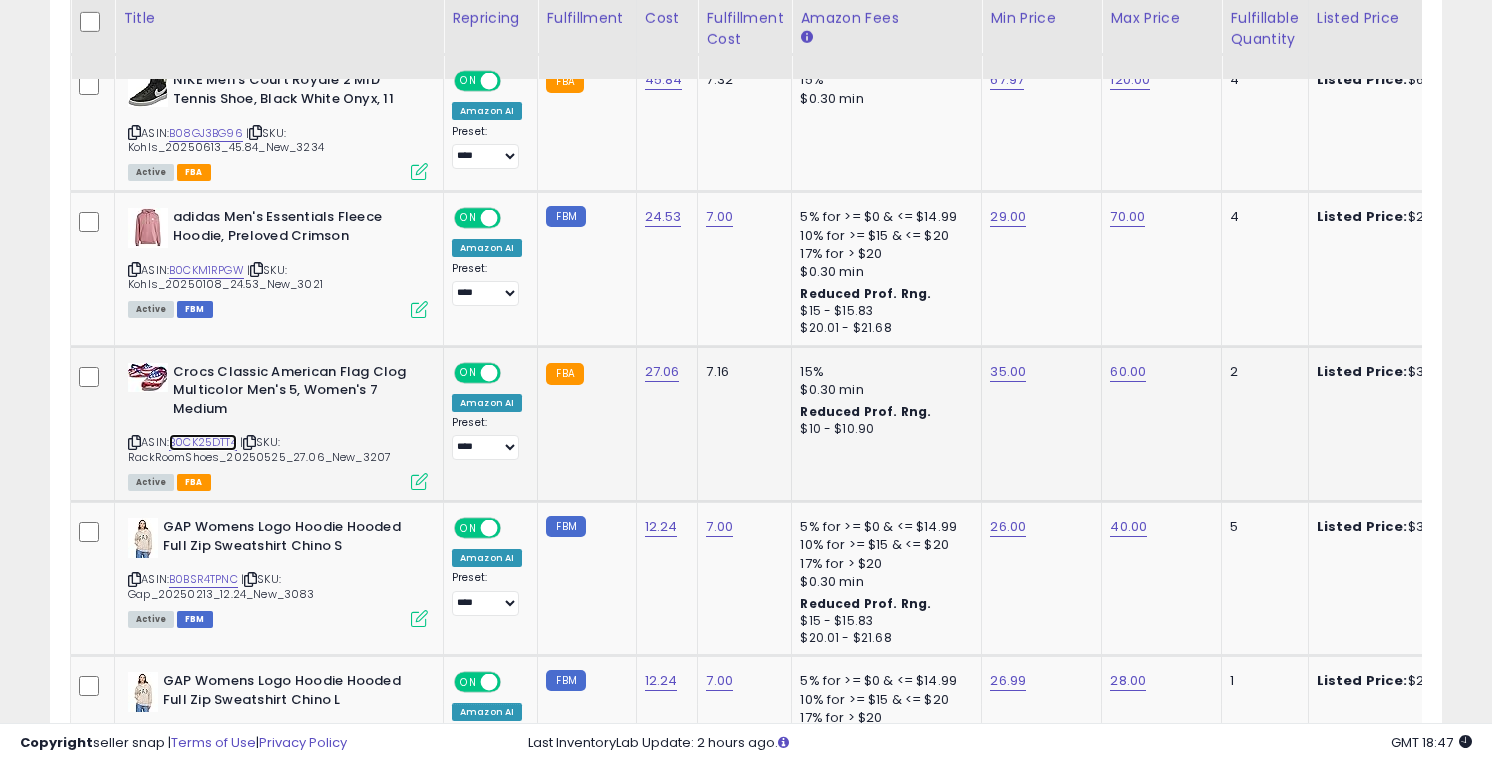click on "B0CK25DTT4" at bounding box center (203, 442) 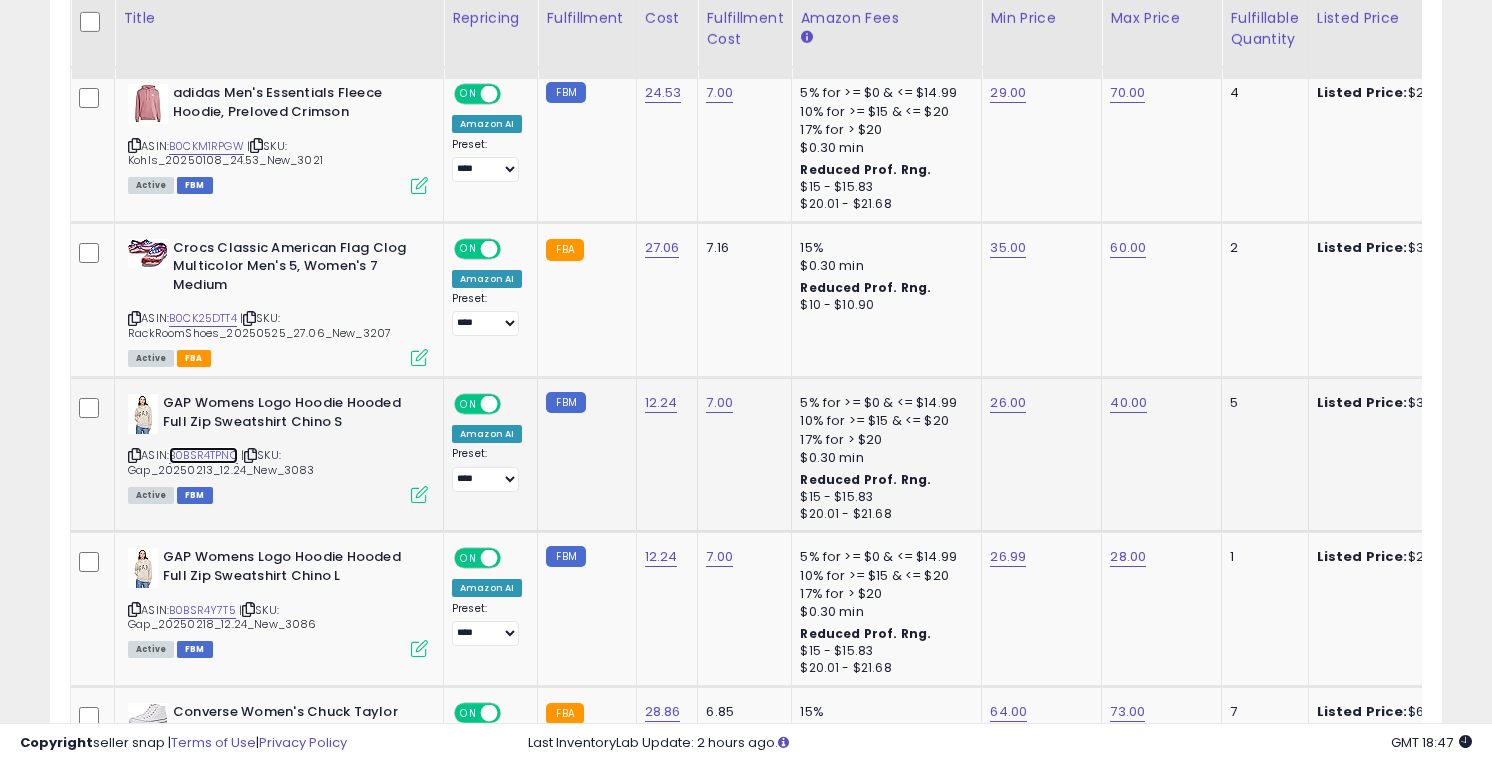 click on "B0BSR4TPNC" at bounding box center (203, 455) 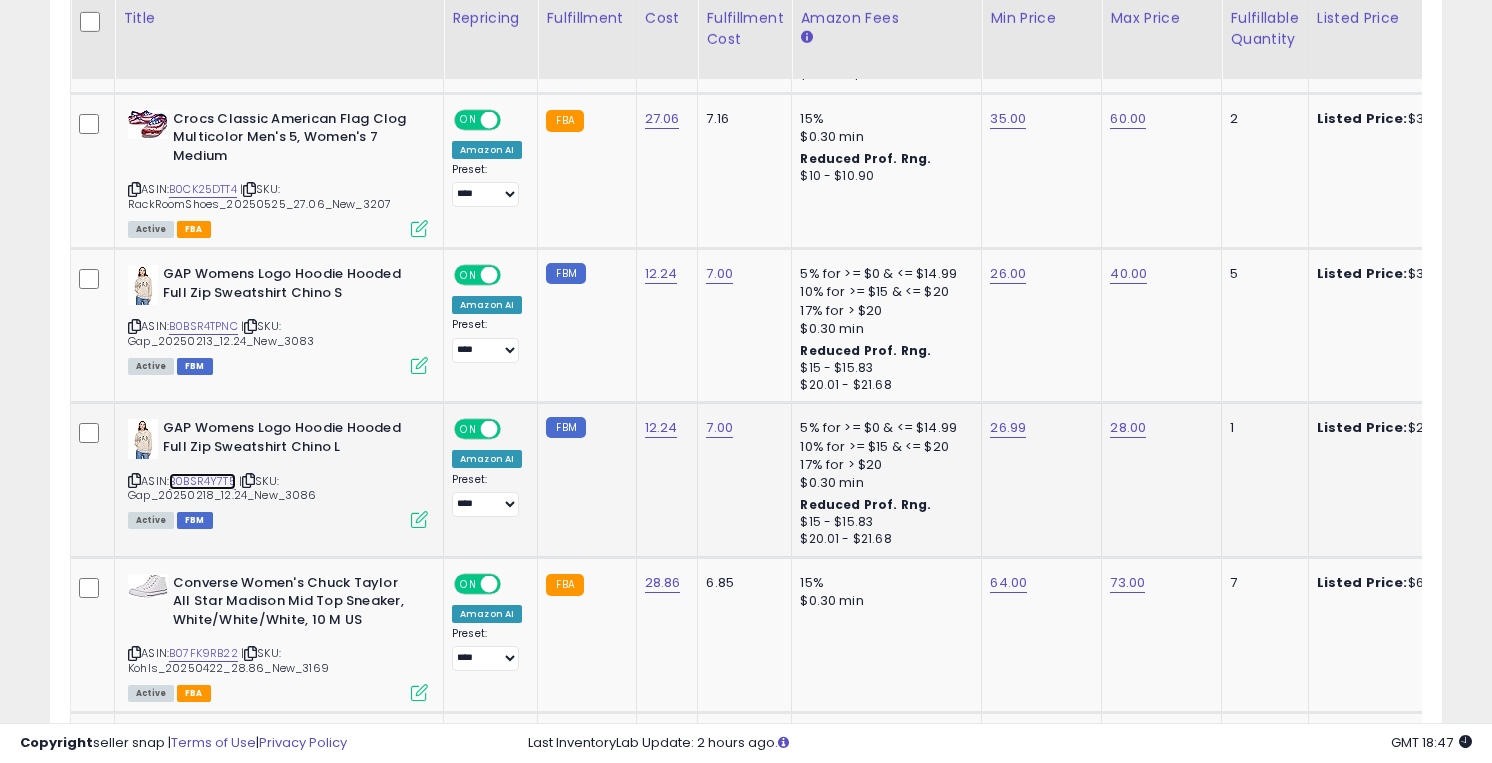 click on "B0BSR4Y7T5" at bounding box center (202, 481) 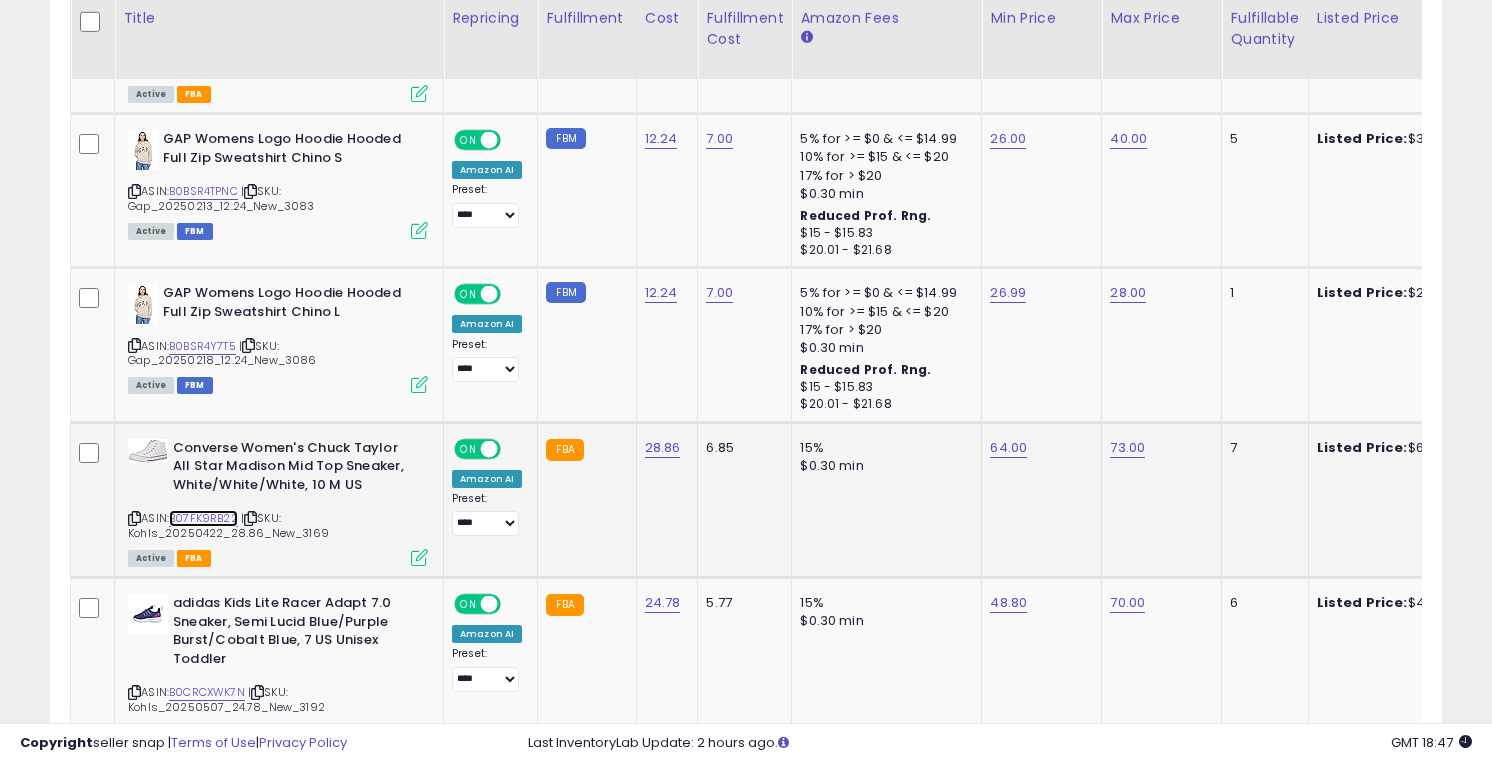 click on "B07FK9RB22" at bounding box center (203, 518) 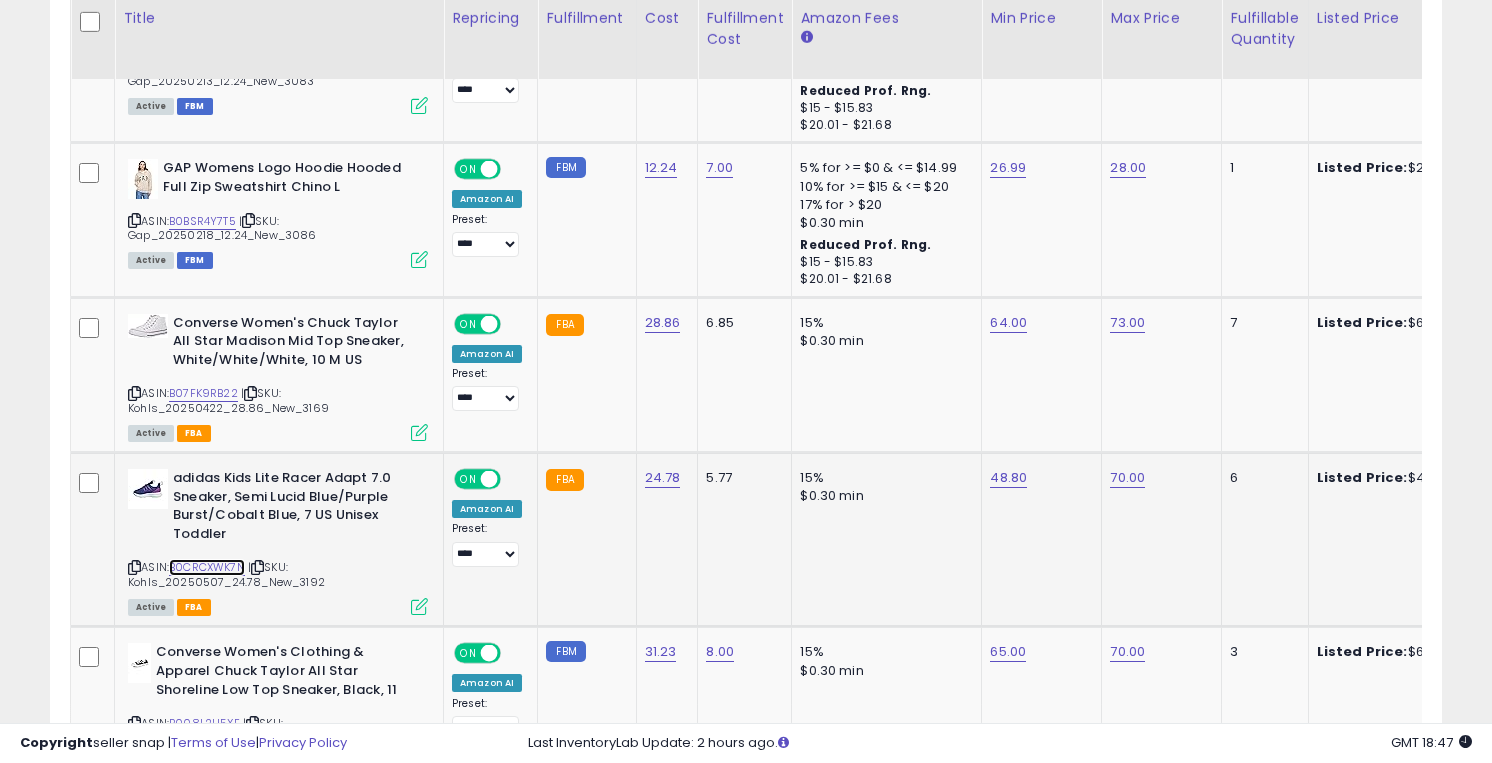 click on "B0CRCXWK7N" at bounding box center (207, 567) 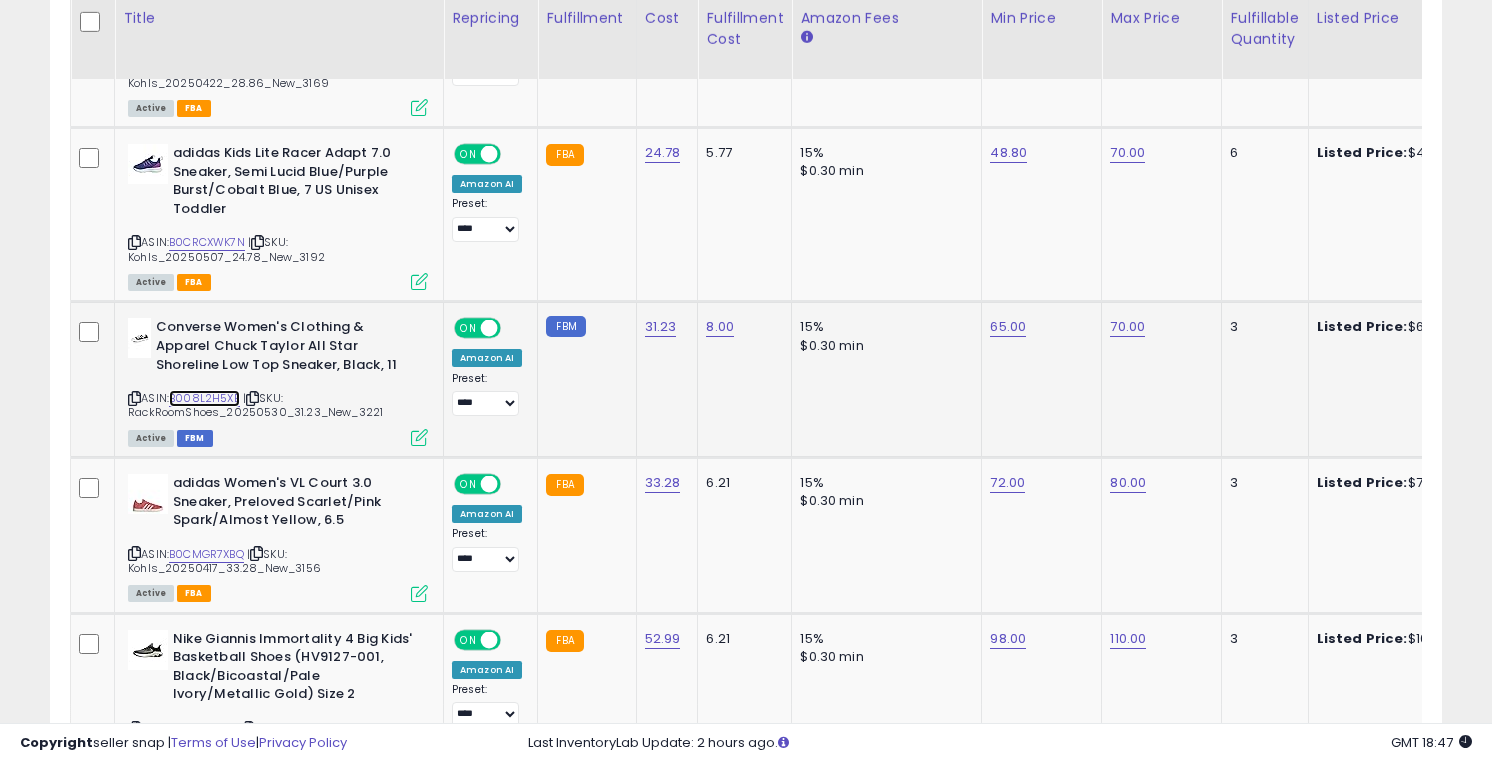 click on "B008L2H5XE" at bounding box center [204, 398] 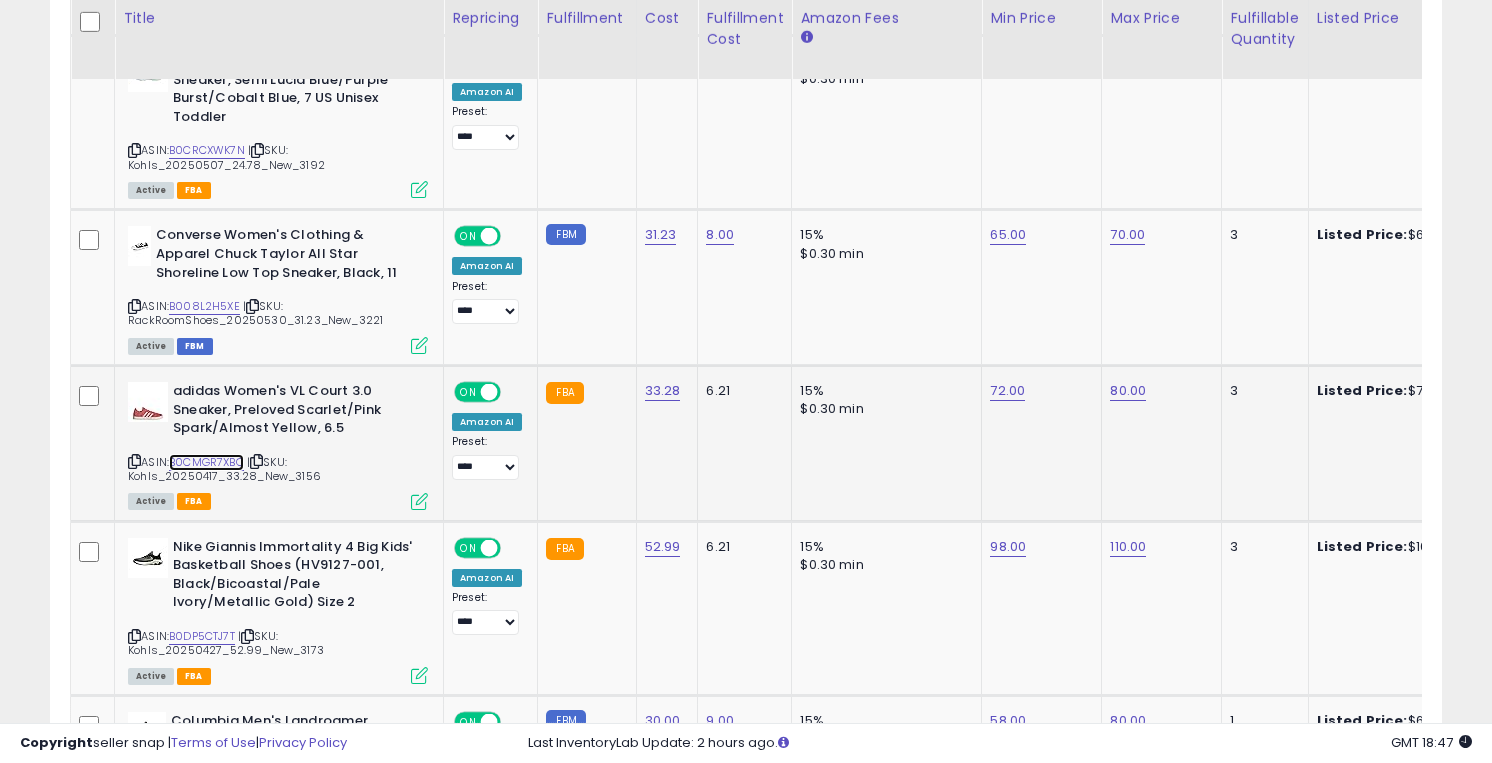 click on "B0CMGR7XBQ" at bounding box center (206, 462) 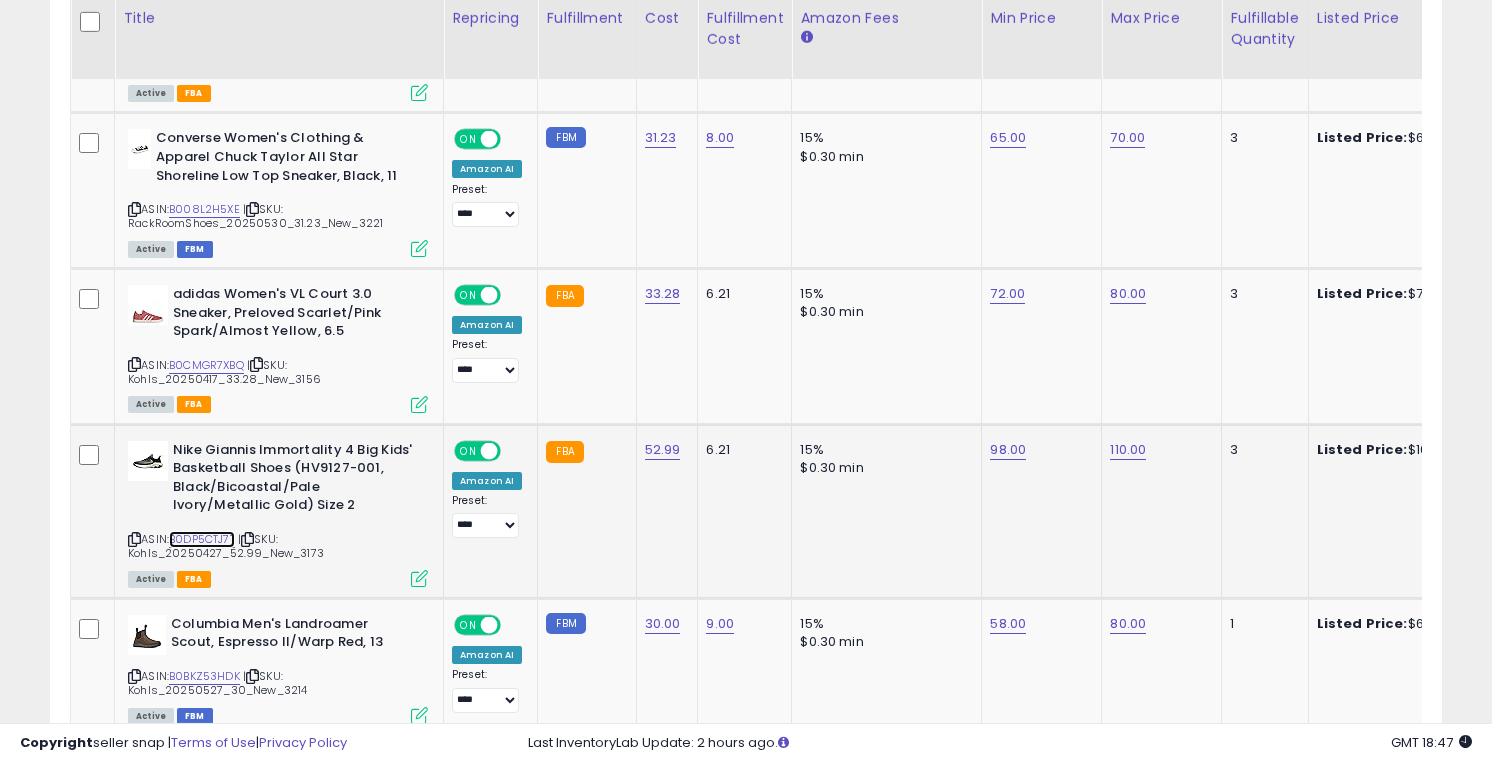 click on "B0DP5CTJ7T" at bounding box center [202, 539] 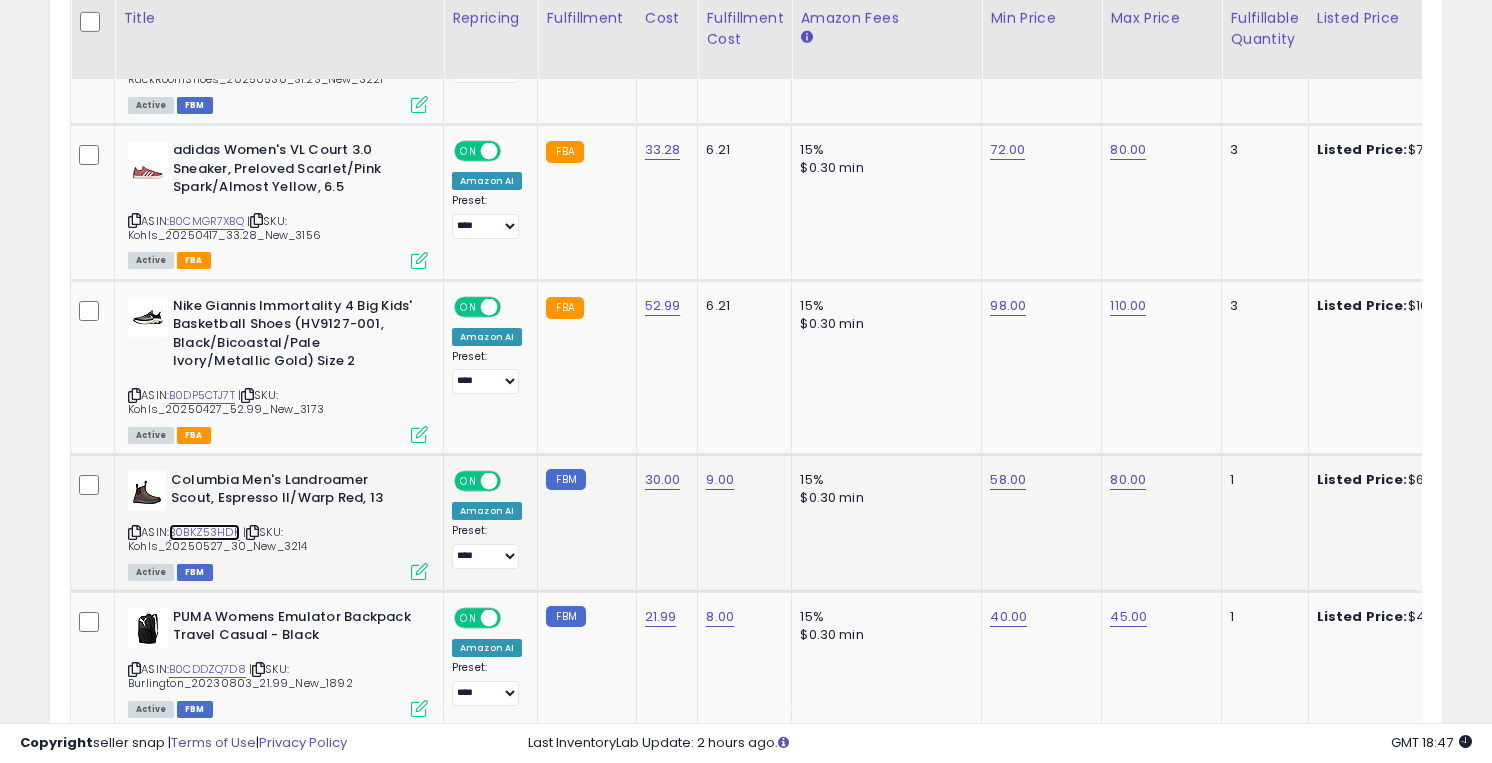 click on "B0BKZ53HDK" at bounding box center (204, 532) 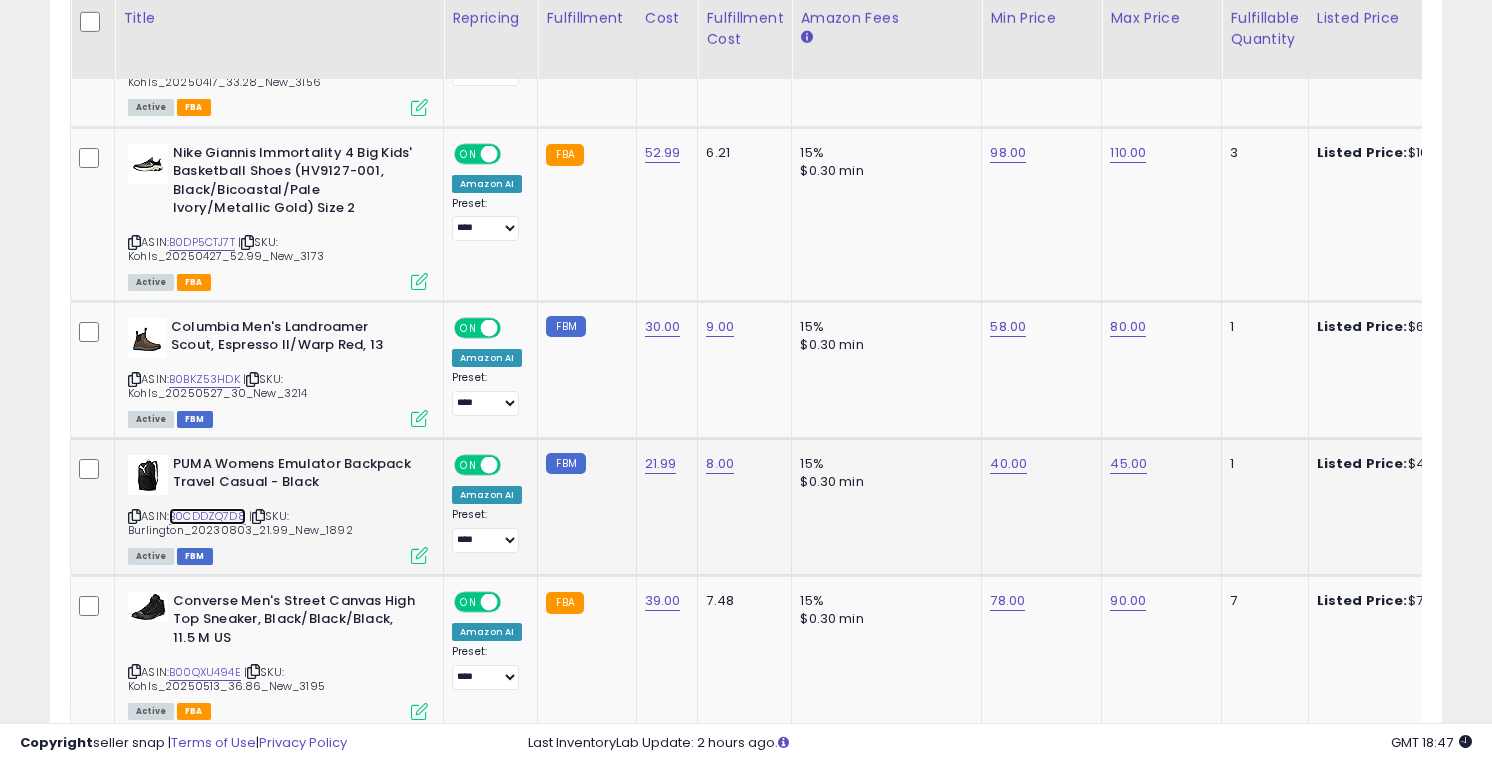 click on "B0CDDZQ7D8" at bounding box center (207, 516) 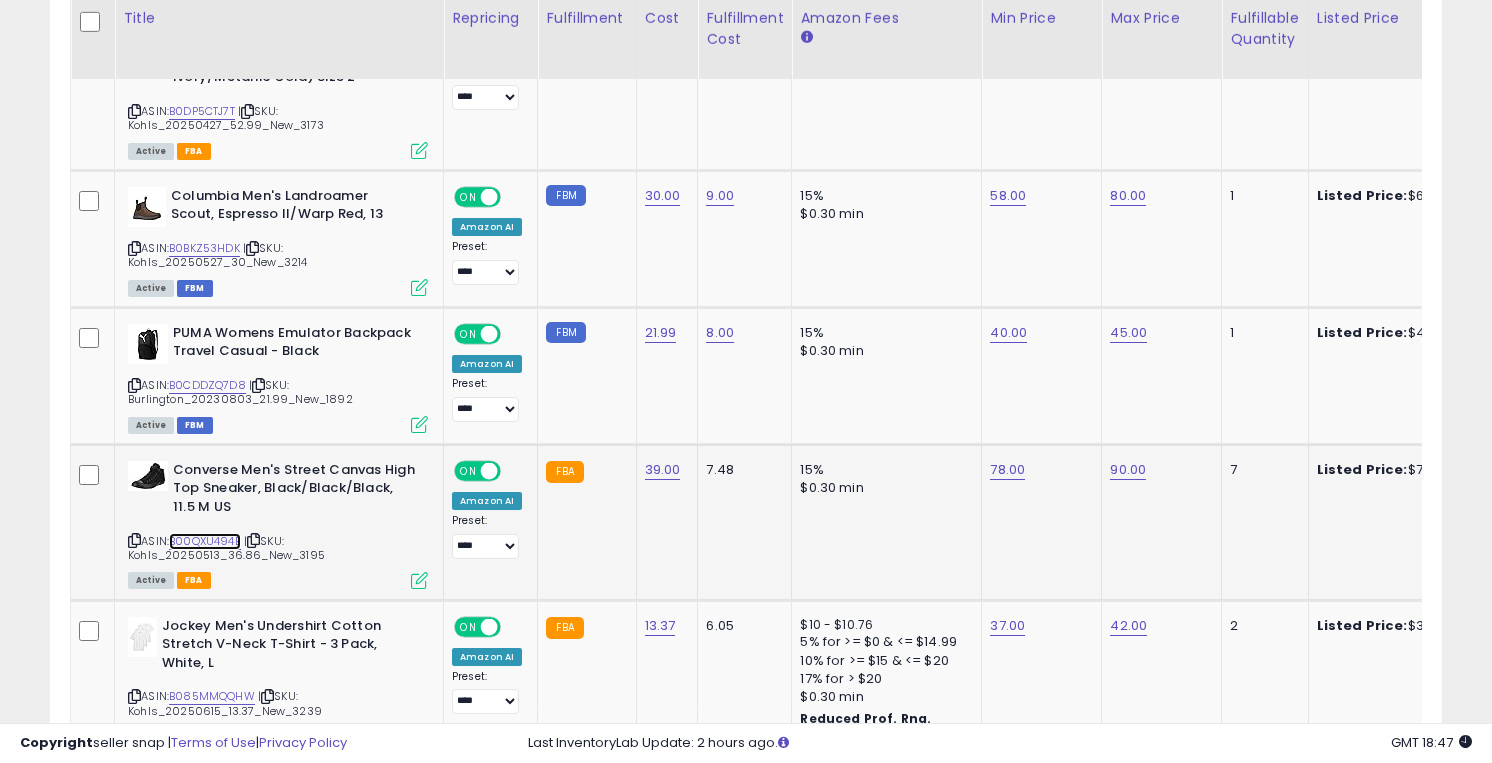 click on "B00QXU494E" at bounding box center [205, 541] 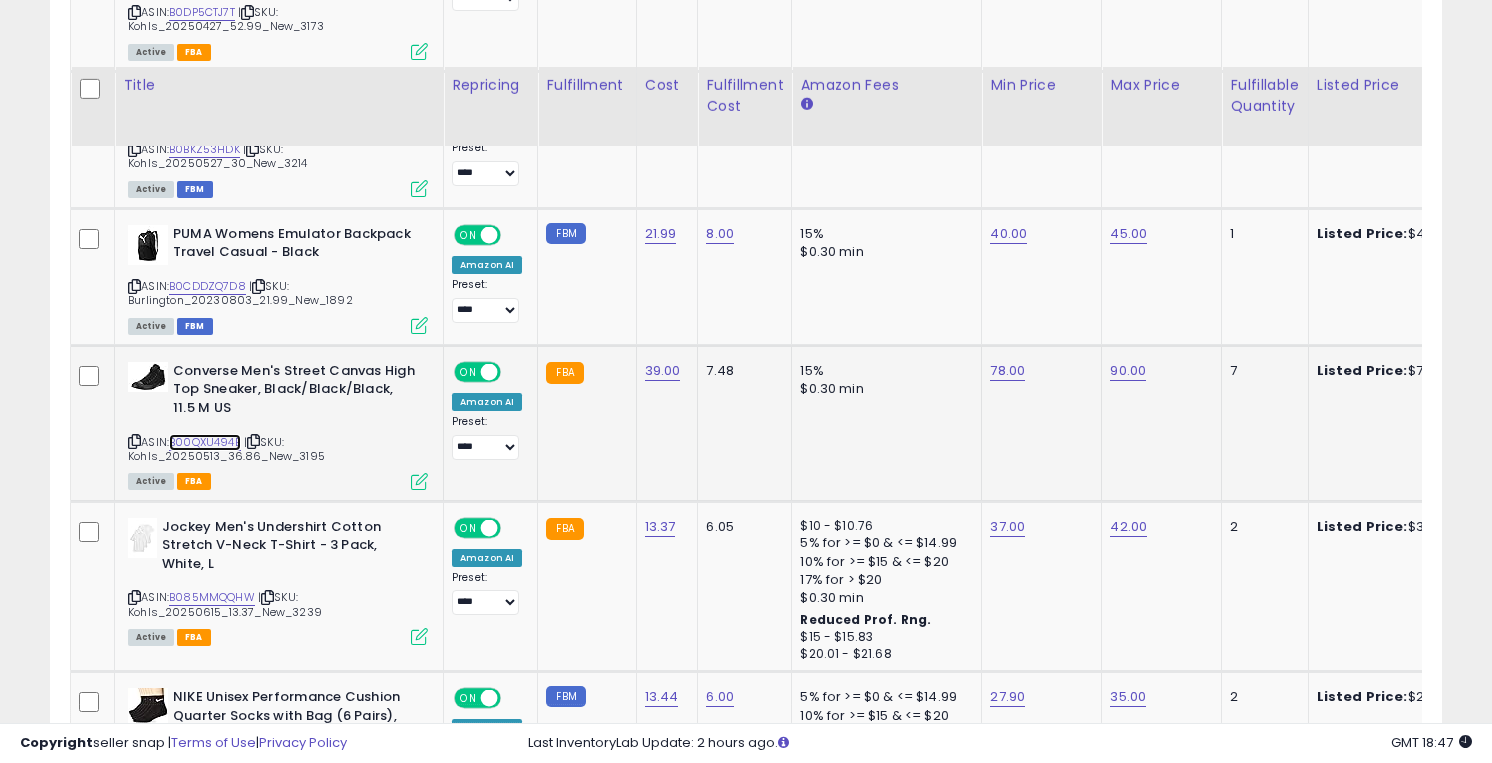 scroll, scrollTop: 4230, scrollLeft: 0, axis: vertical 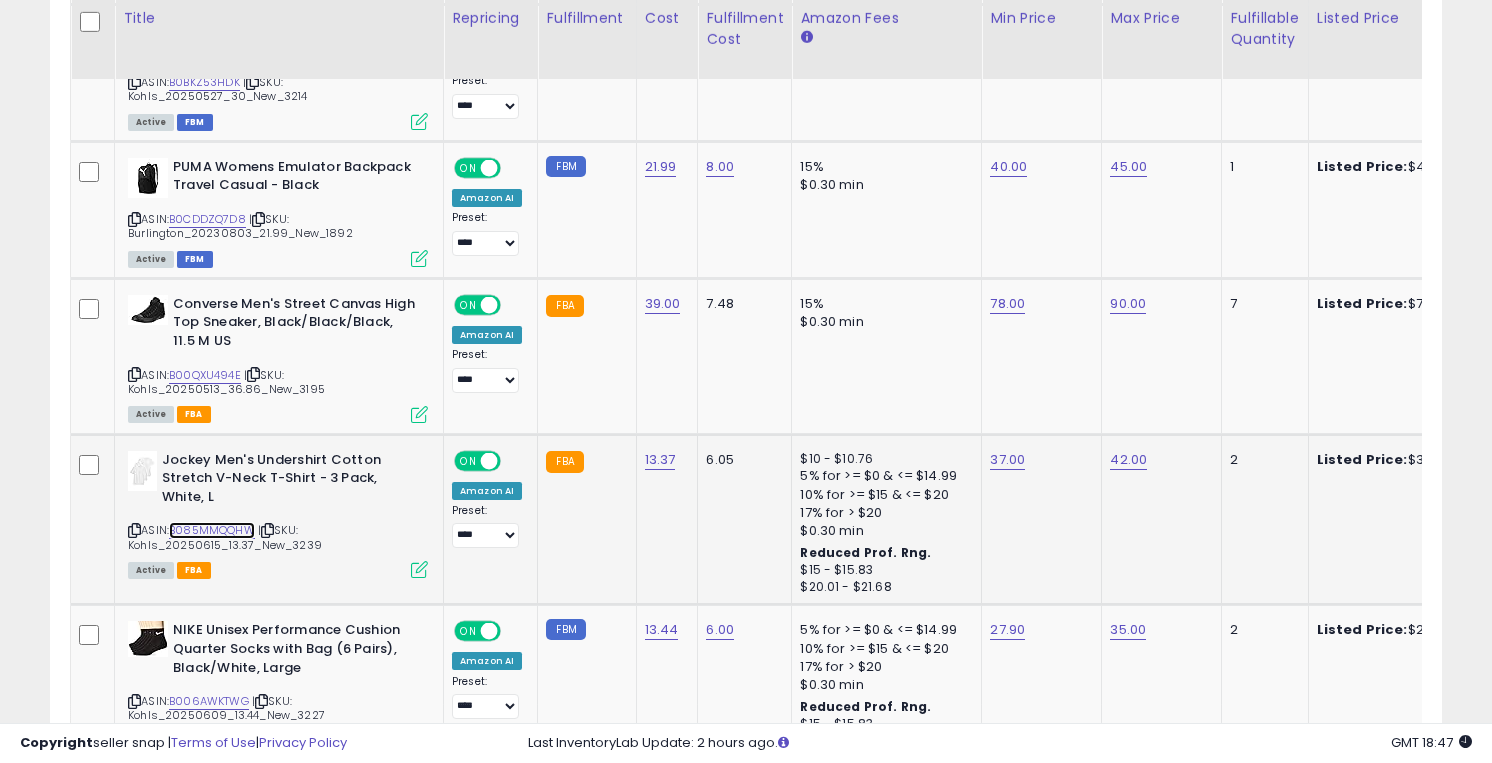 click on "B085MMQQHW" at bounding box center (212, 530) 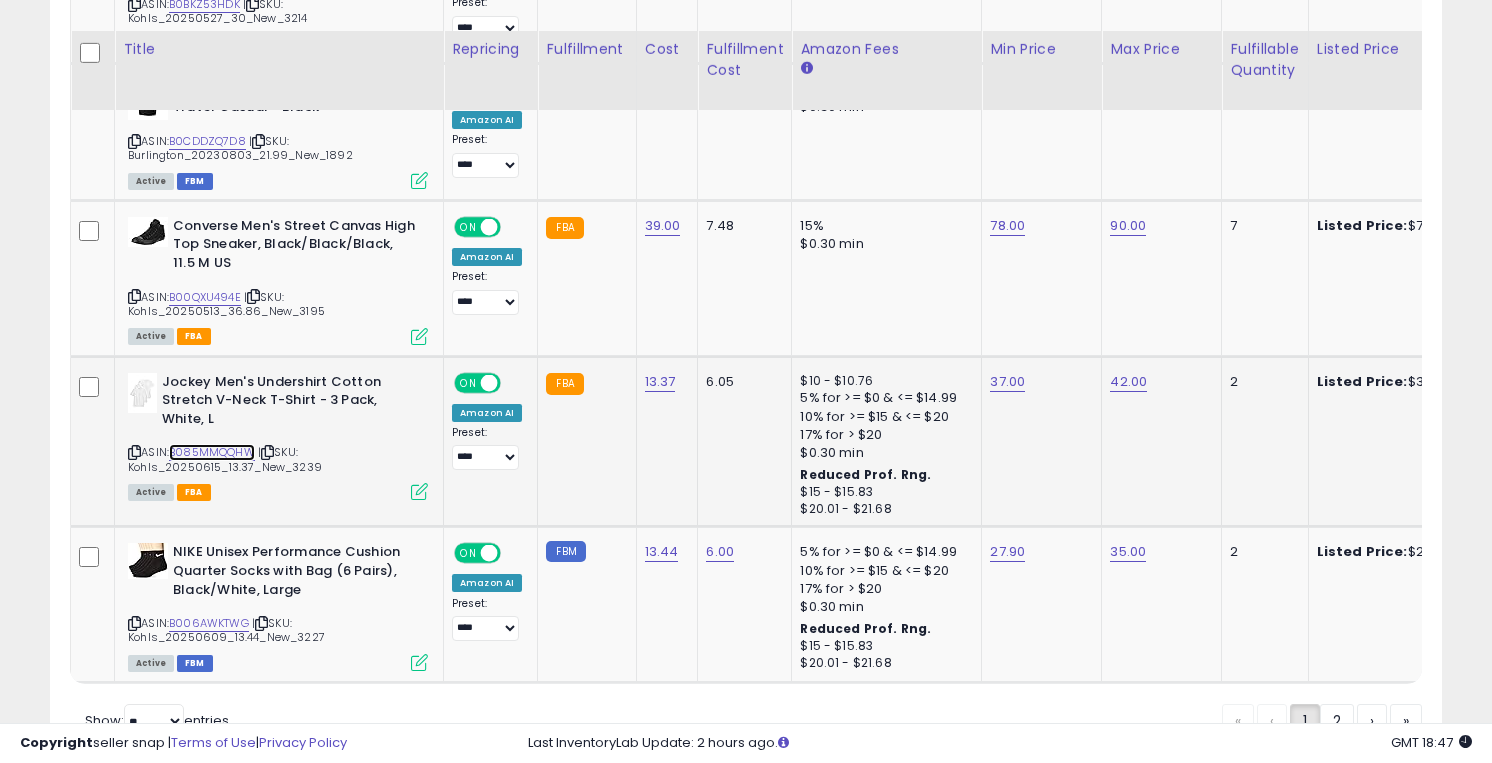 scroll, scrollTop: 4339, scrollLeft: 0, axis: vertical 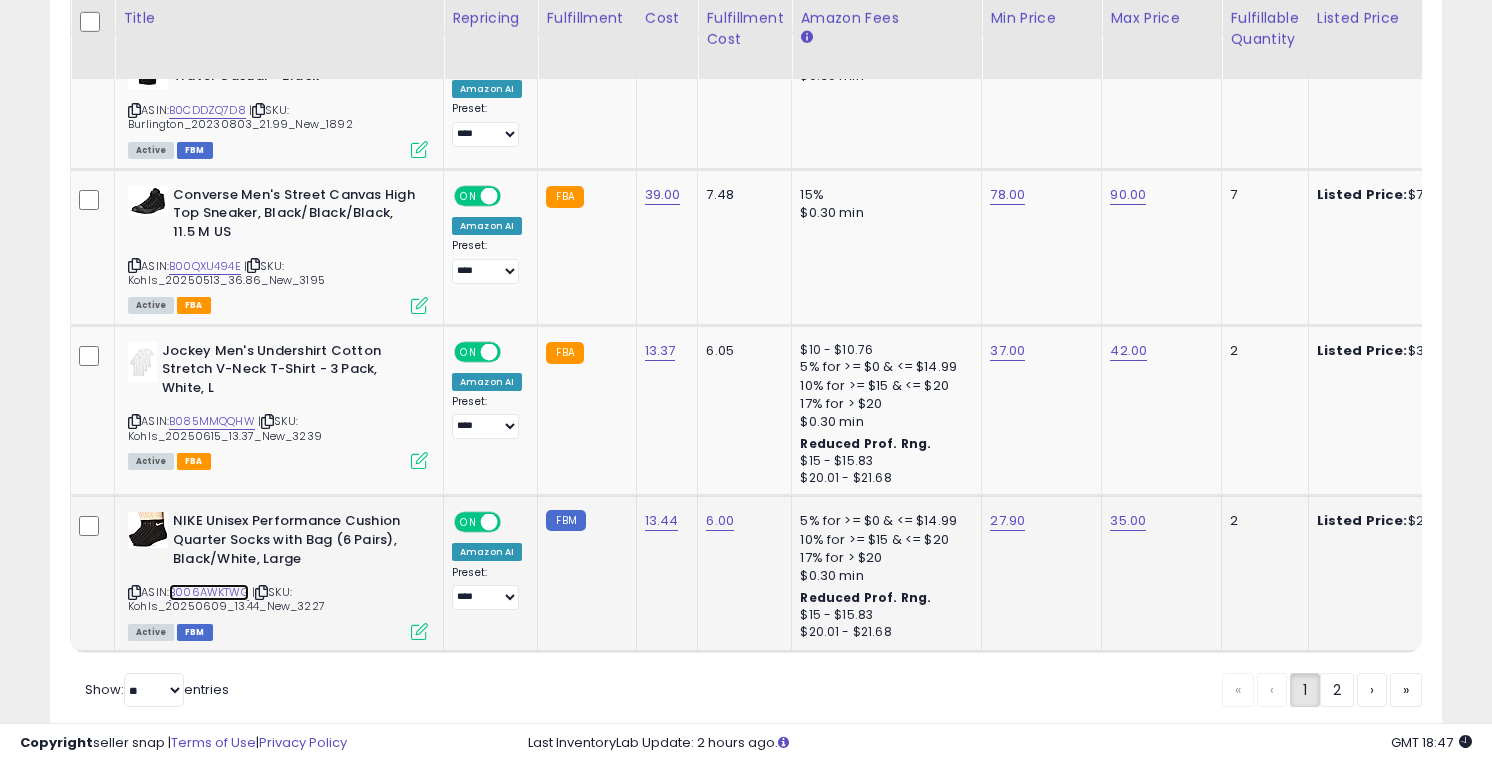 click on "B006AWKTWG" at bounding box center [209, 592] 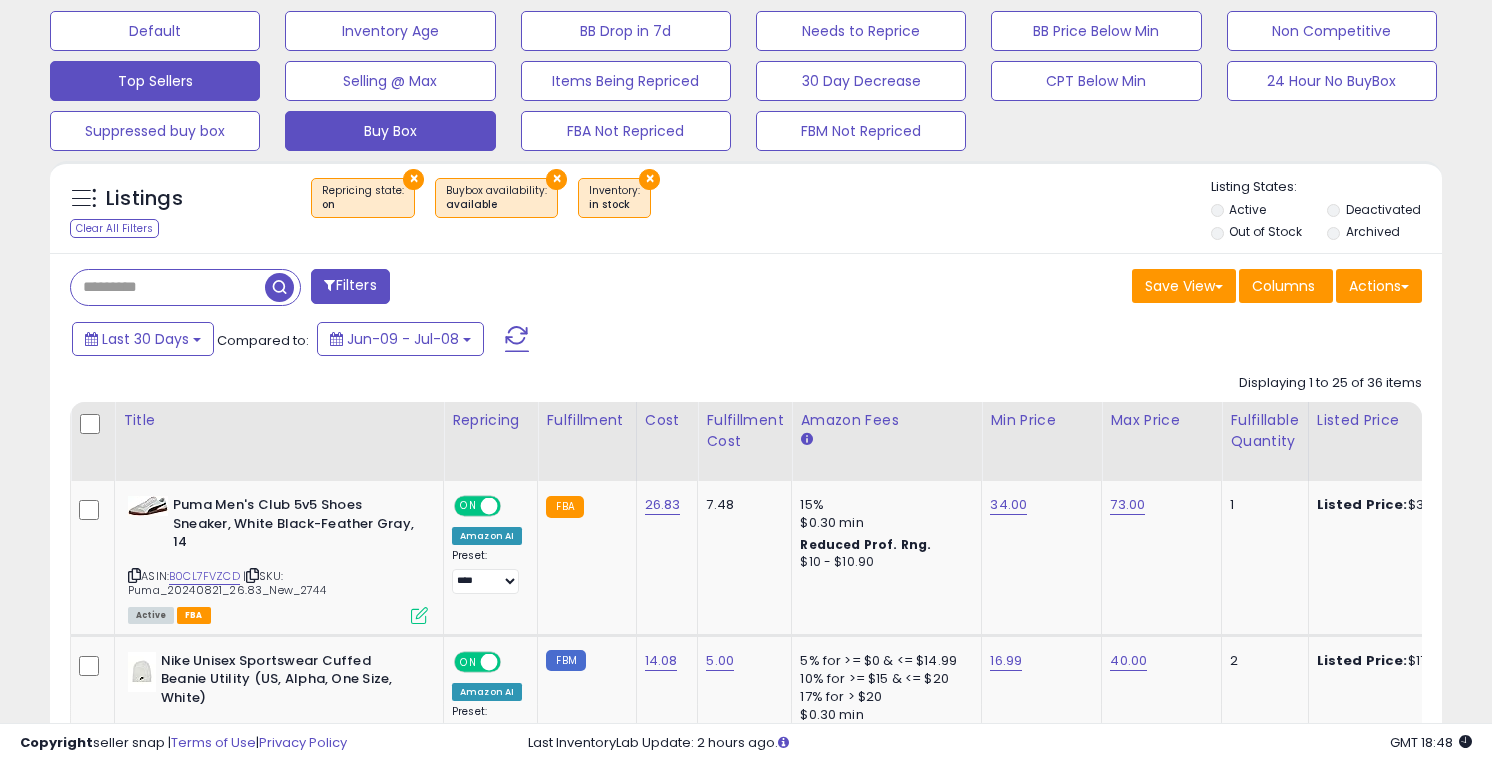 scroll, scrollTop: 686, scrollLeft: 0, axis: vertical 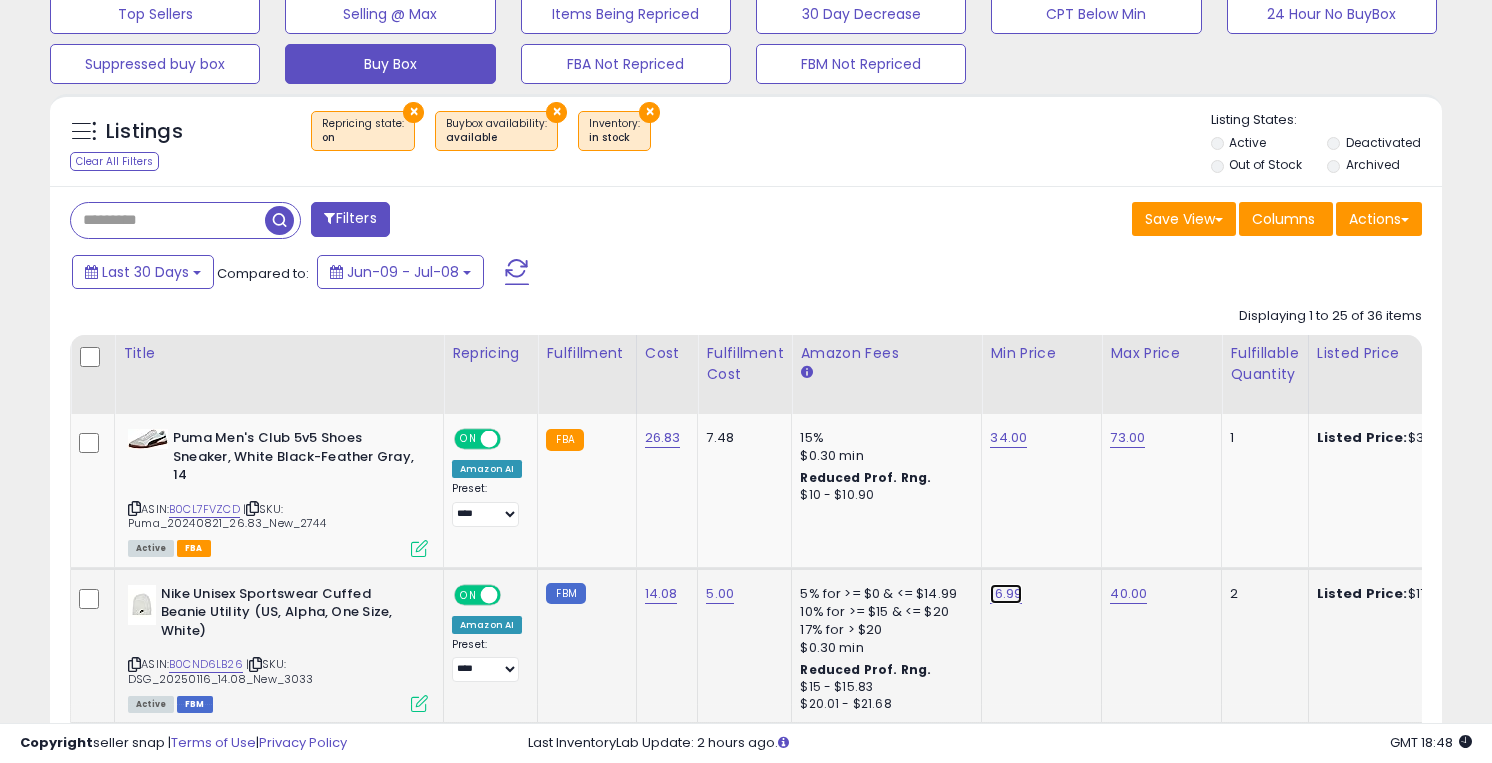 click on "16.99" at bounding box center (1008, 438) 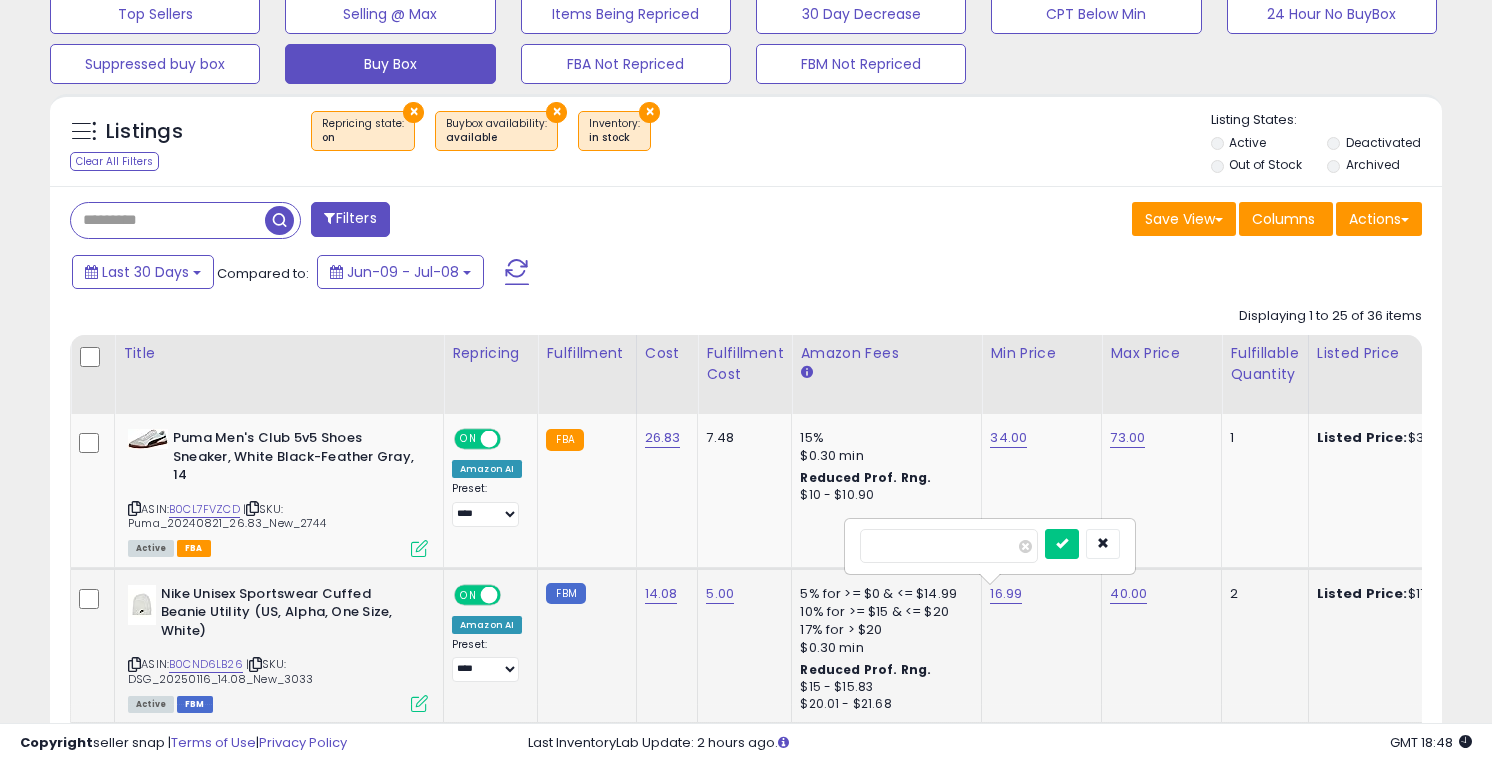 type on "**" 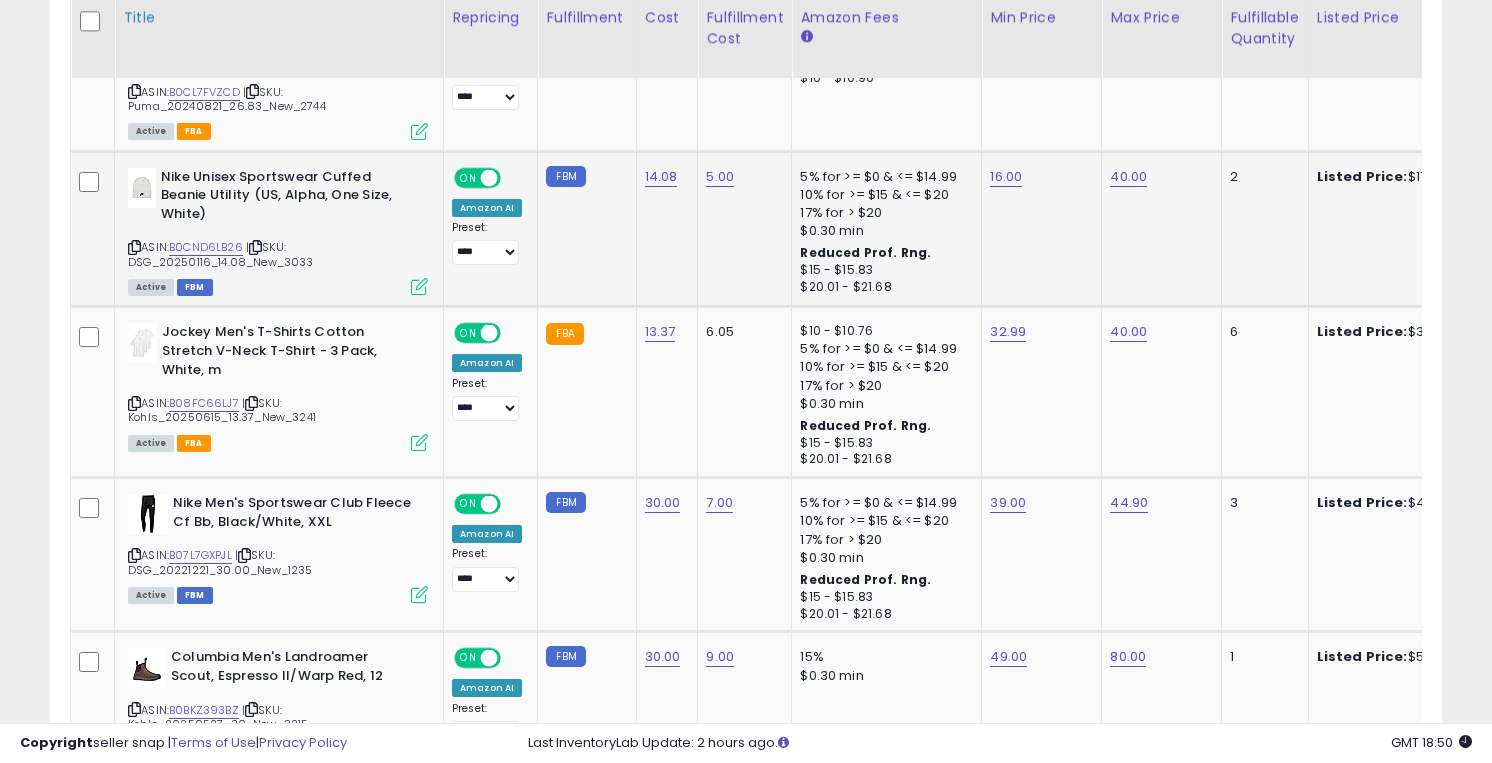 scroll, scrollTop: 1126, scrollLeft: 0, axis: vertical 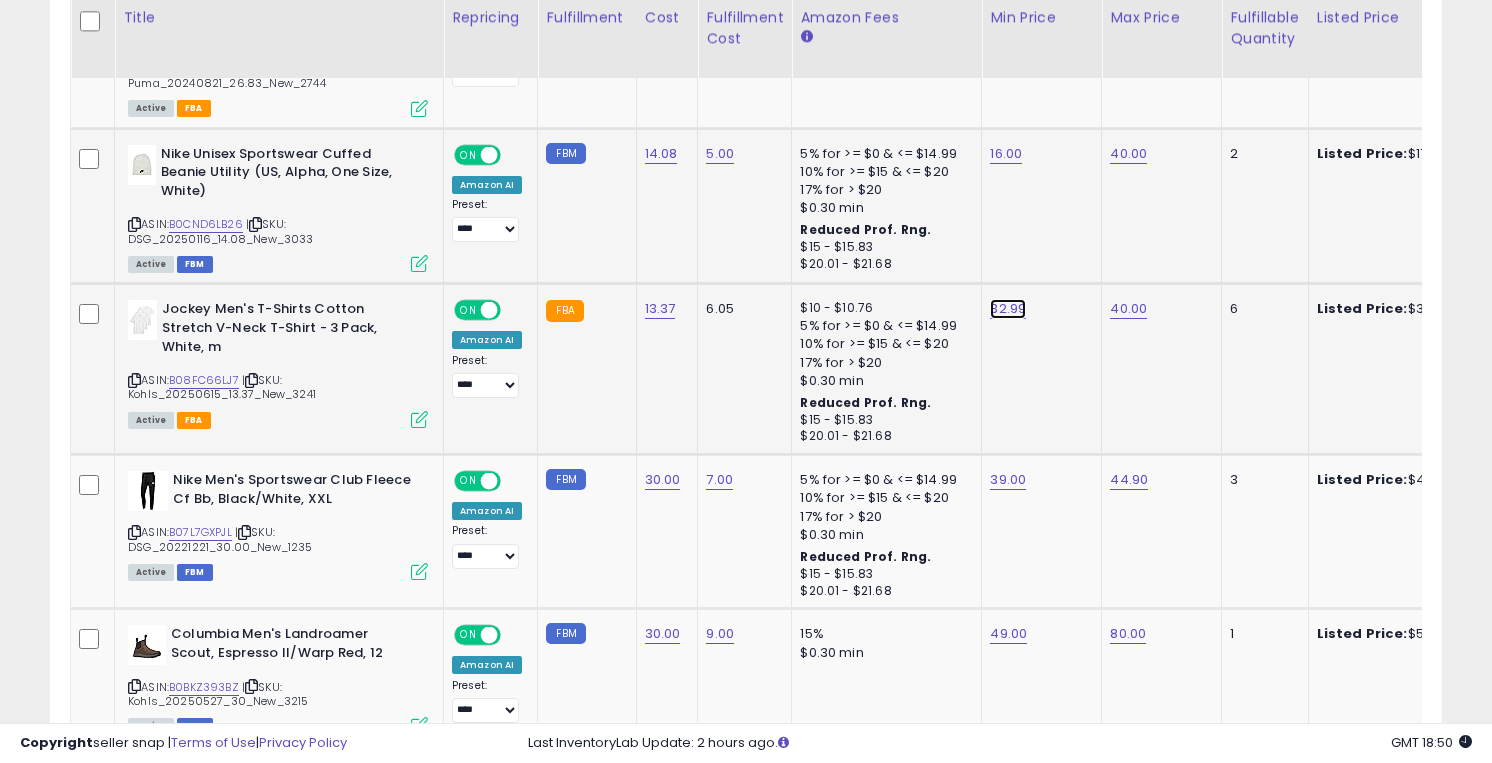 click on "32.99" at bounding box center [1008, -2] 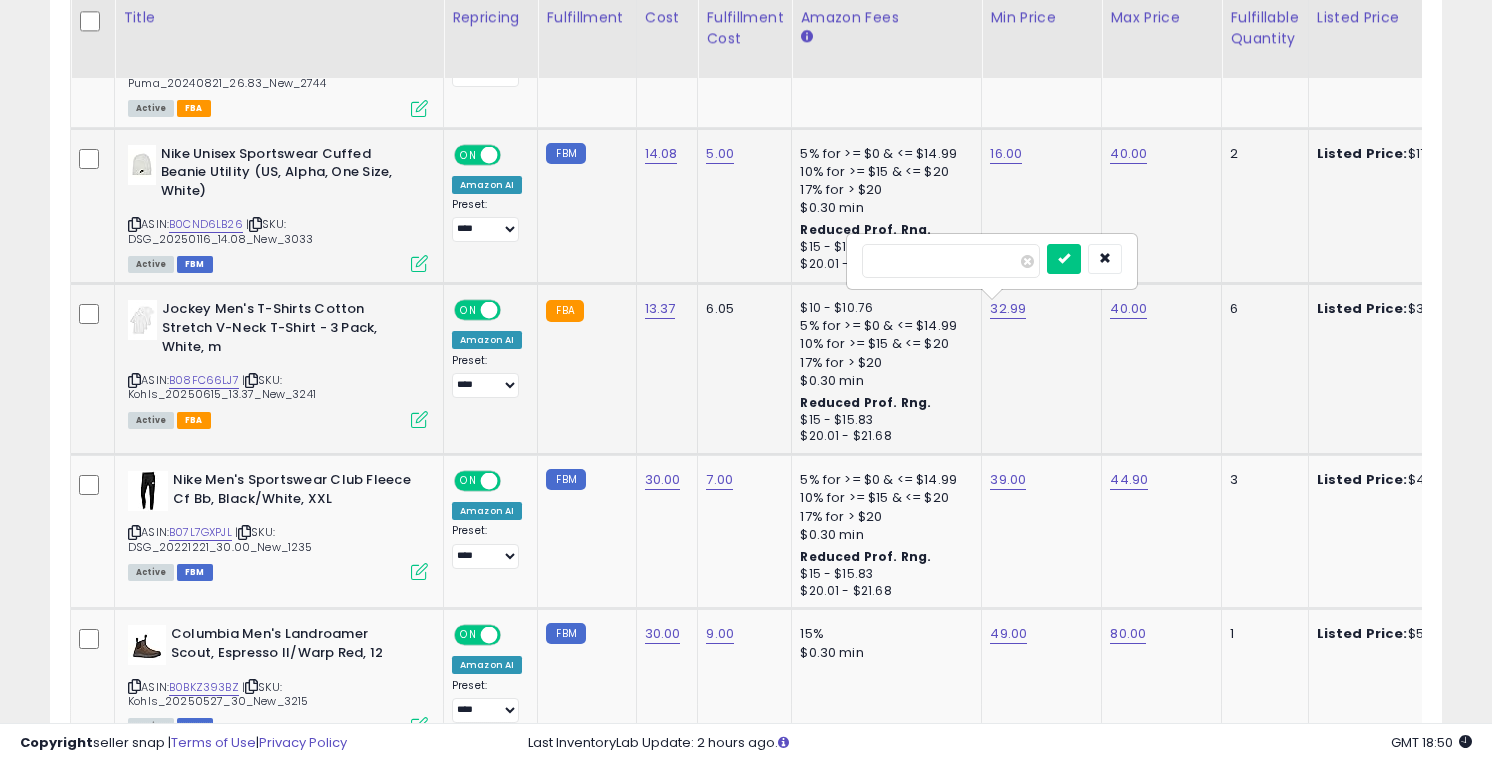 type on "**" 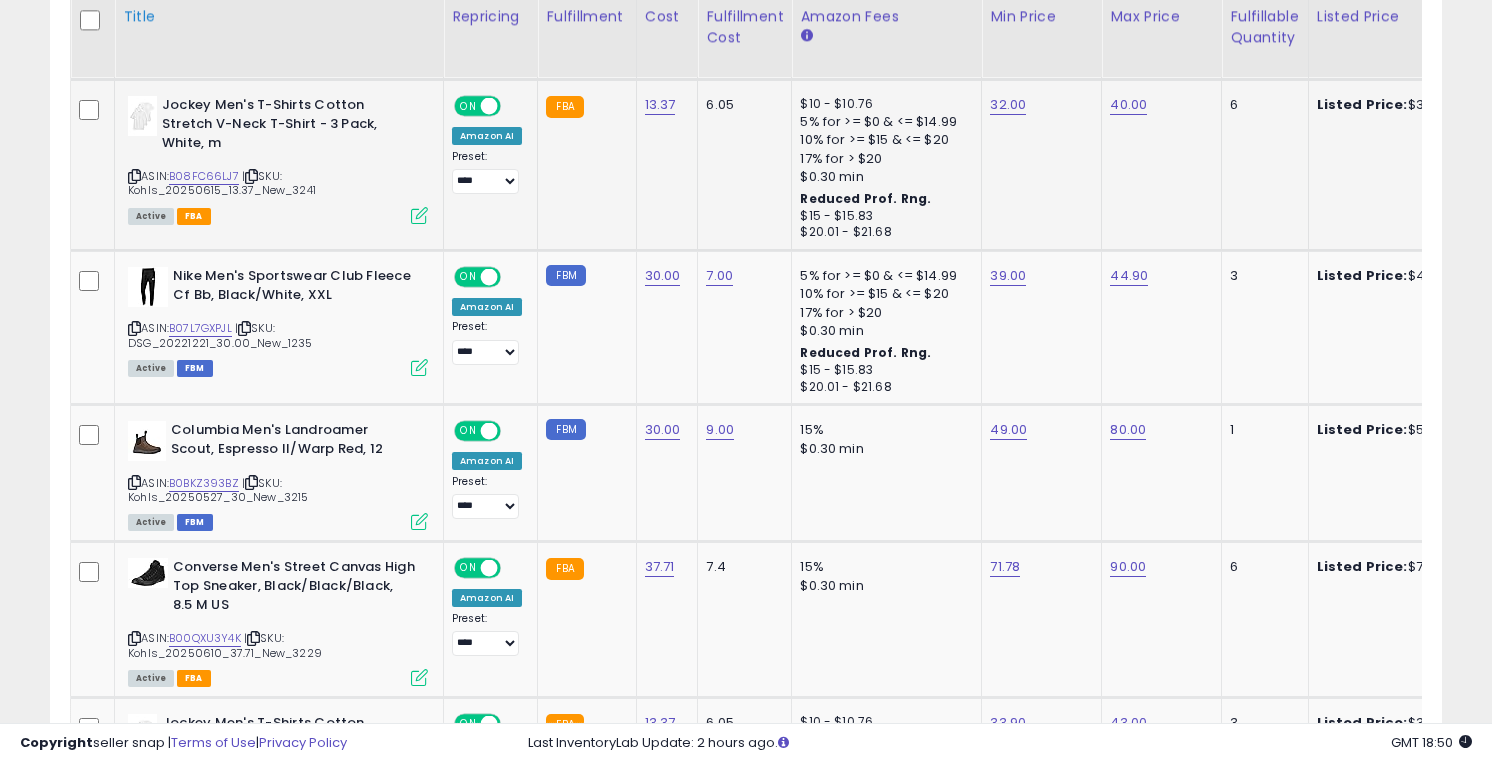 scroll, scrollTop: 1332, scrollLeft: 0, axis: vertical 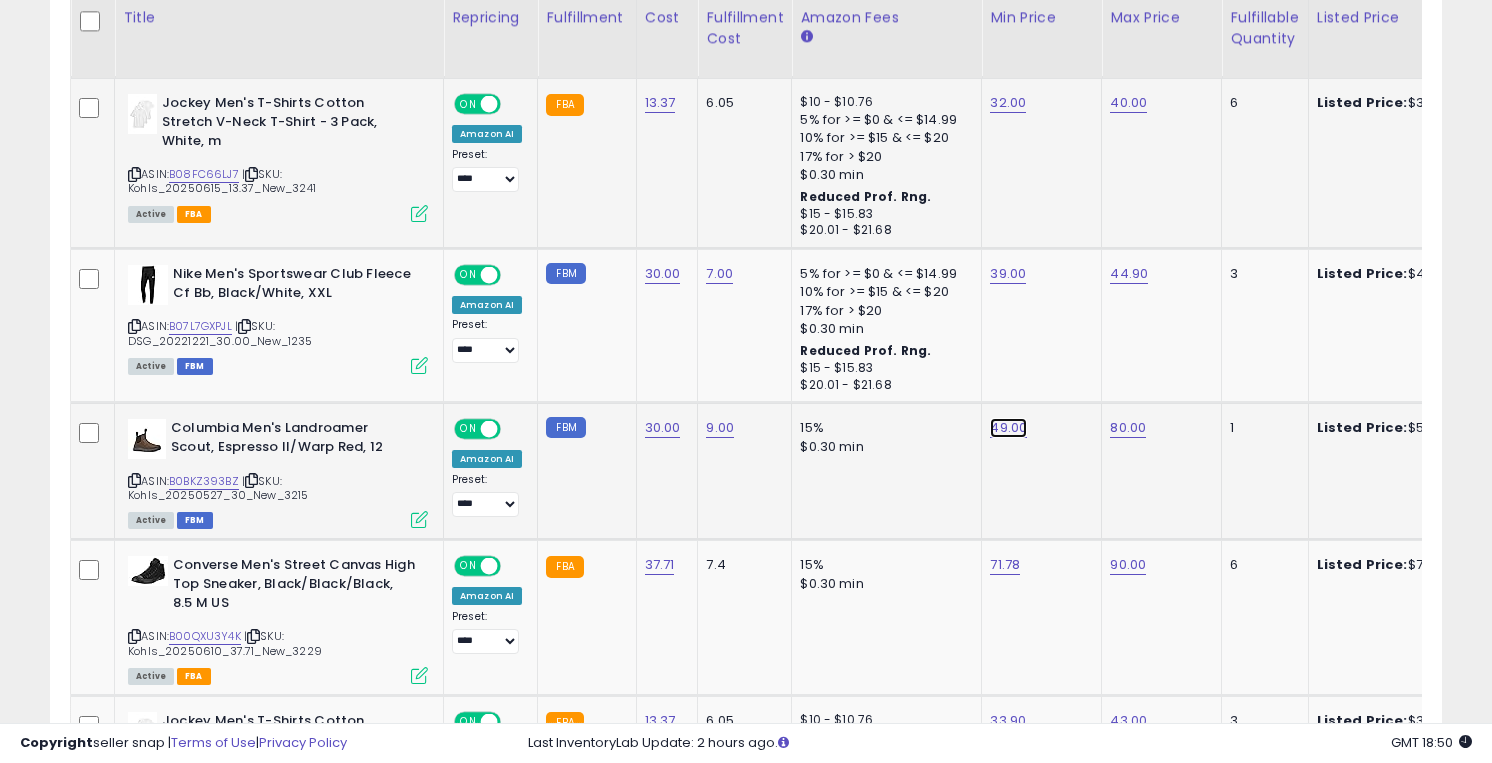 click on "49.00" at bounding box center [1008, -208] 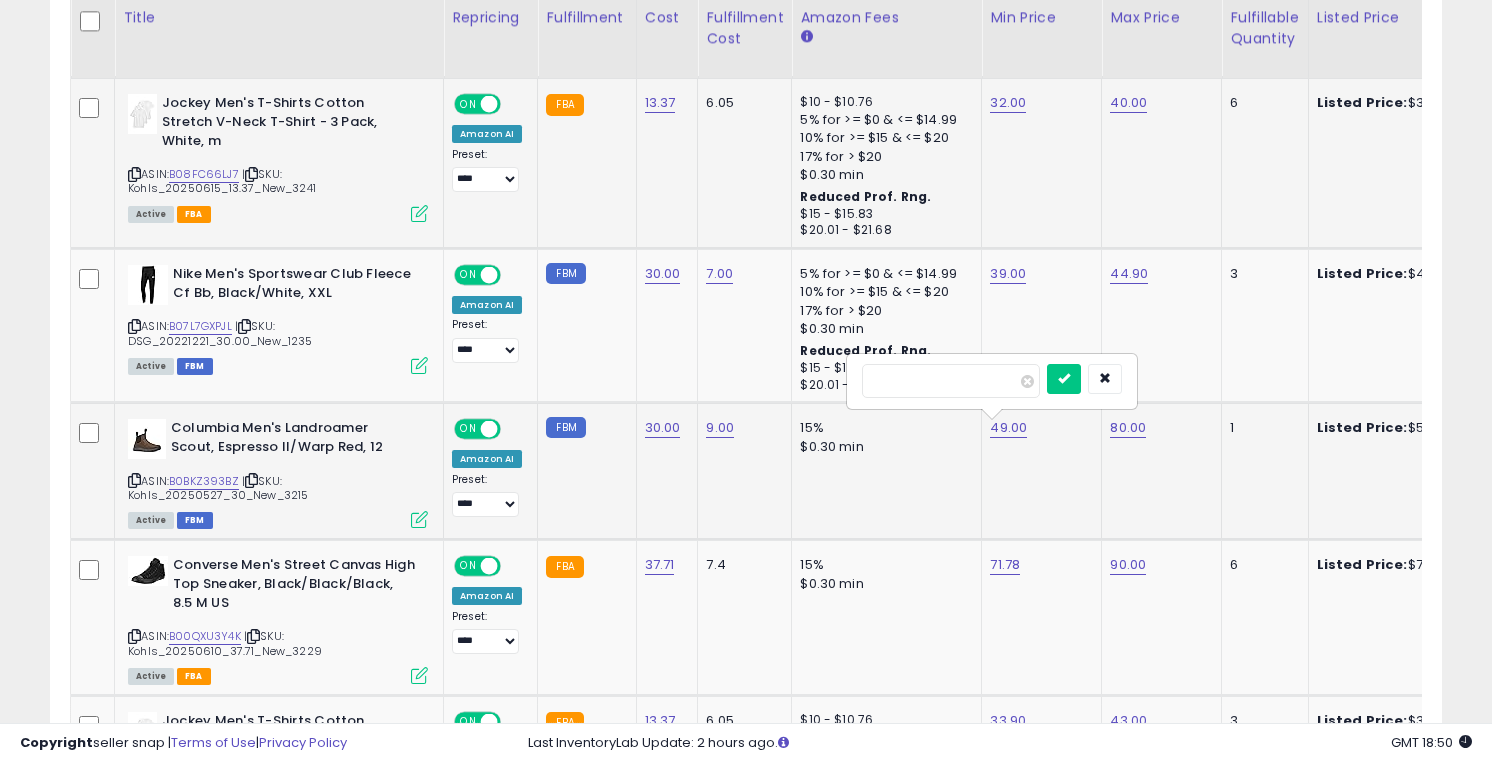 type on "*" 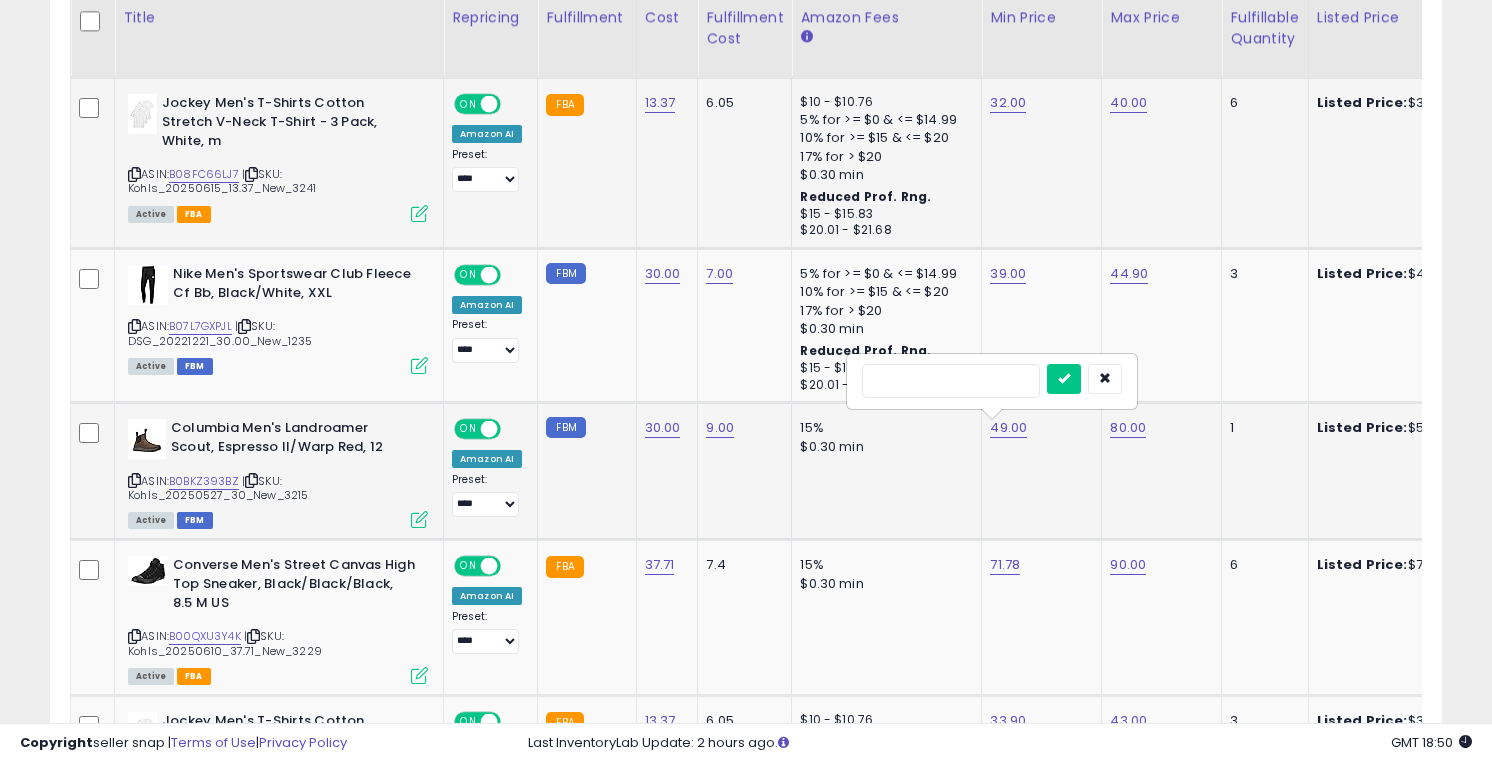 type on "**" 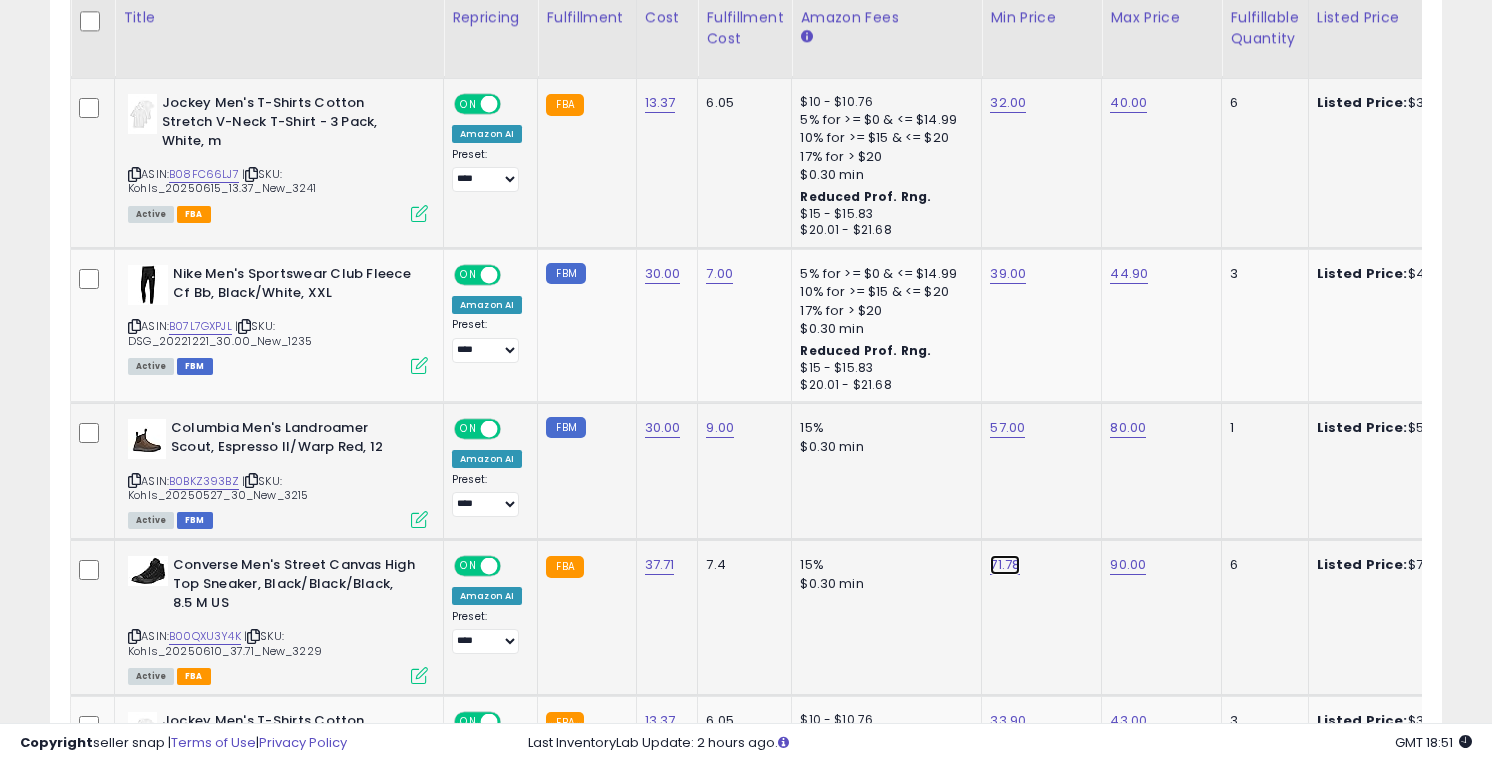 click on "71.78" at bounding box center (1008, -208) 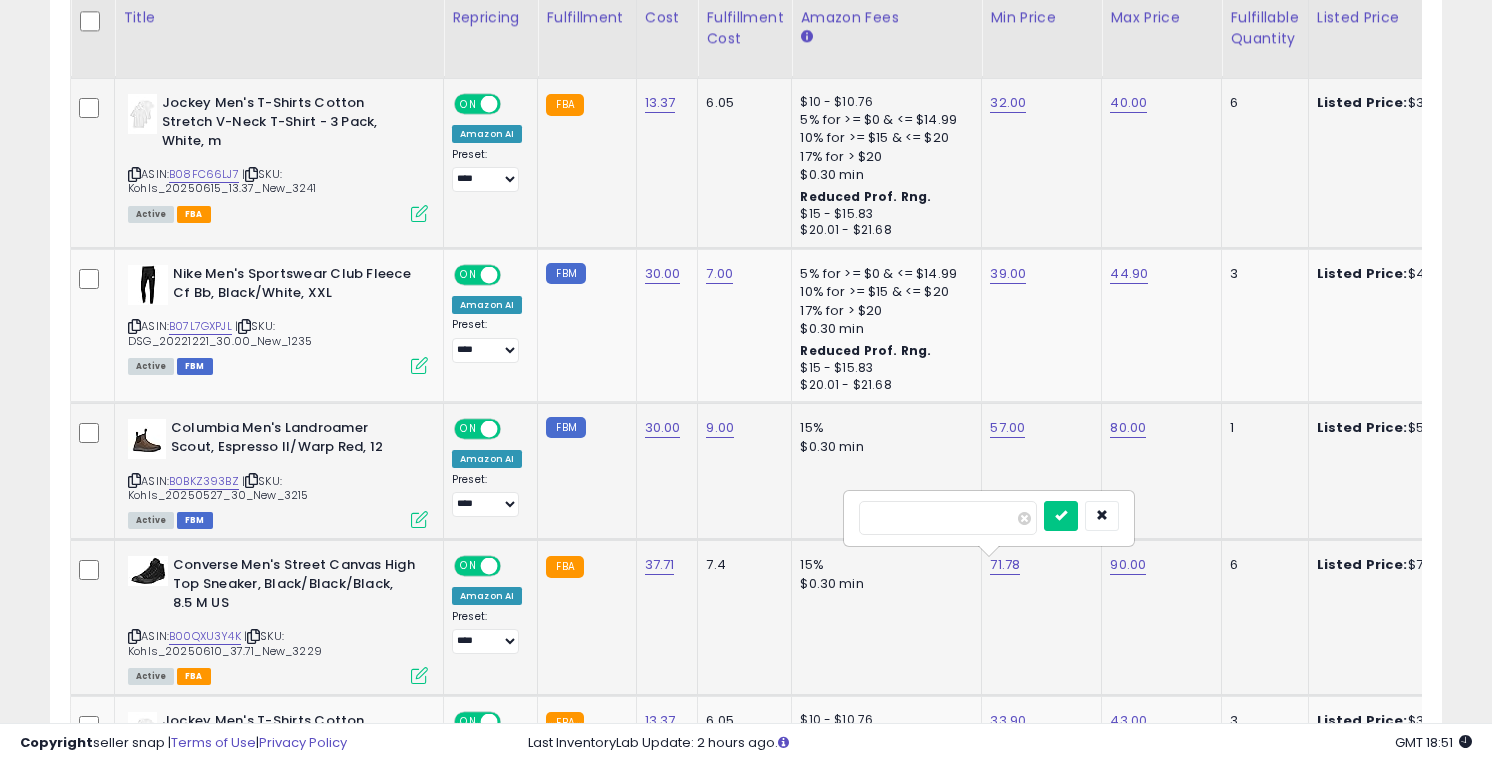 type on "**" 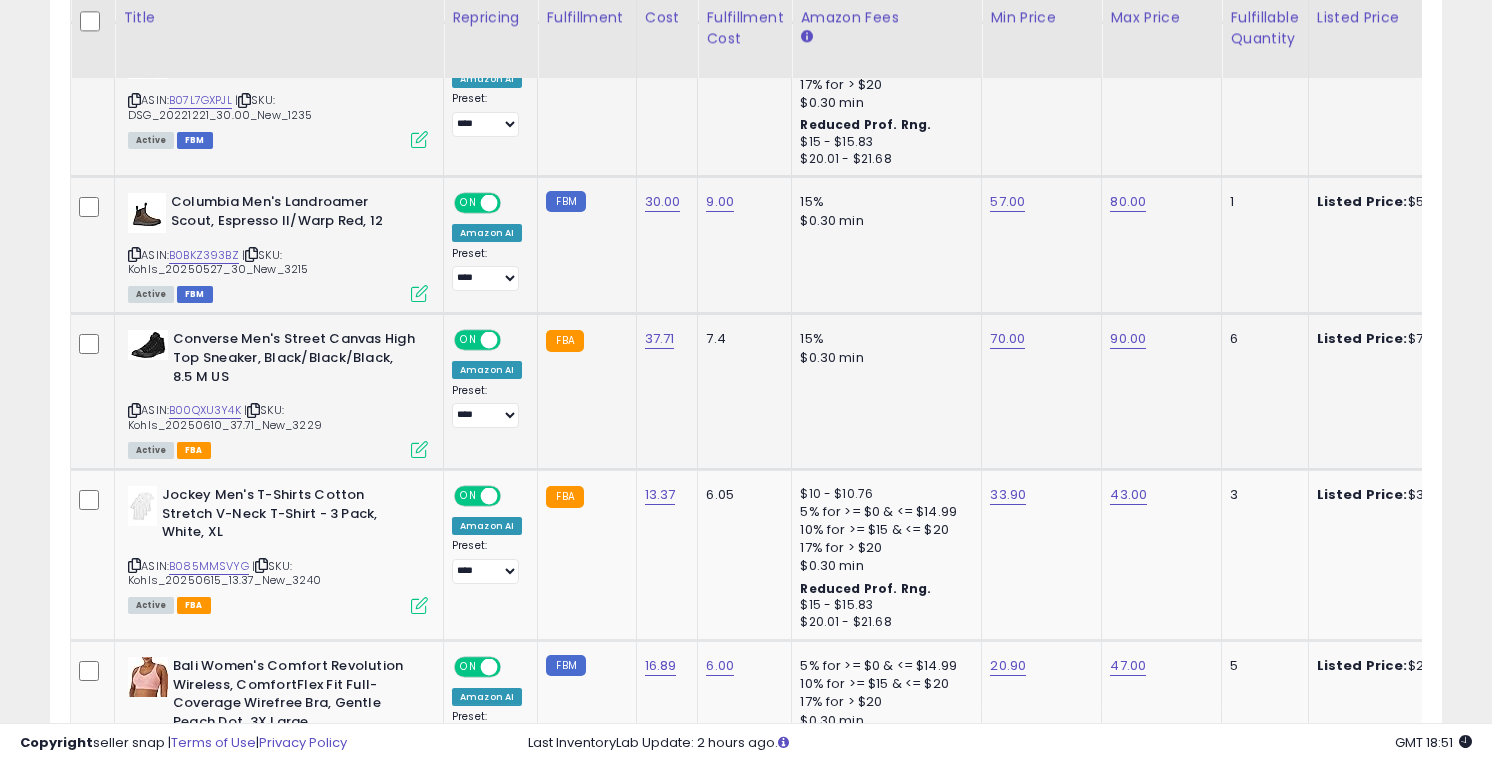 scroll, scrollTop: 1576, scrollLeft: 0, axis: vertical 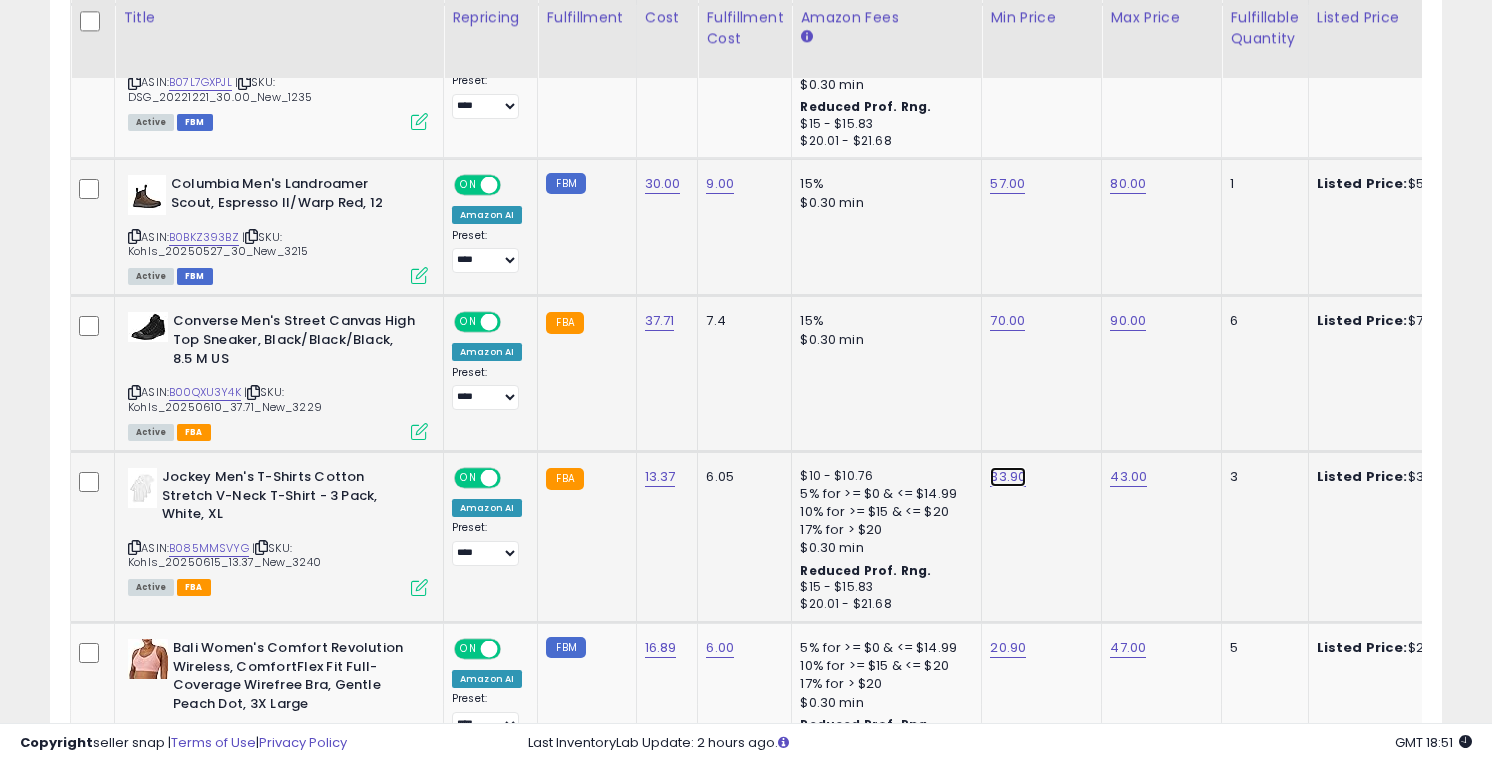 click on "33.90" at bounding box center [1008, -452] 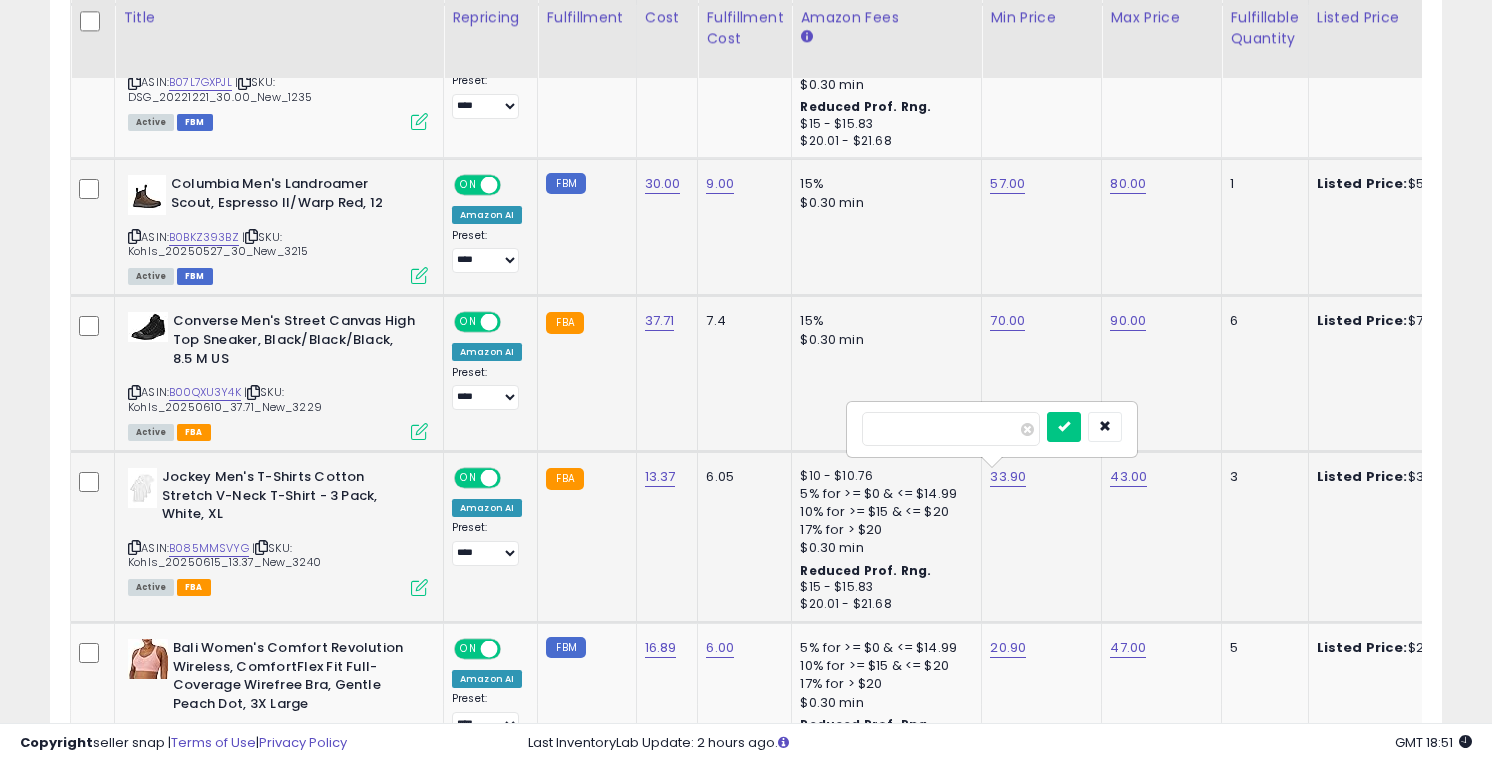 type on "**" 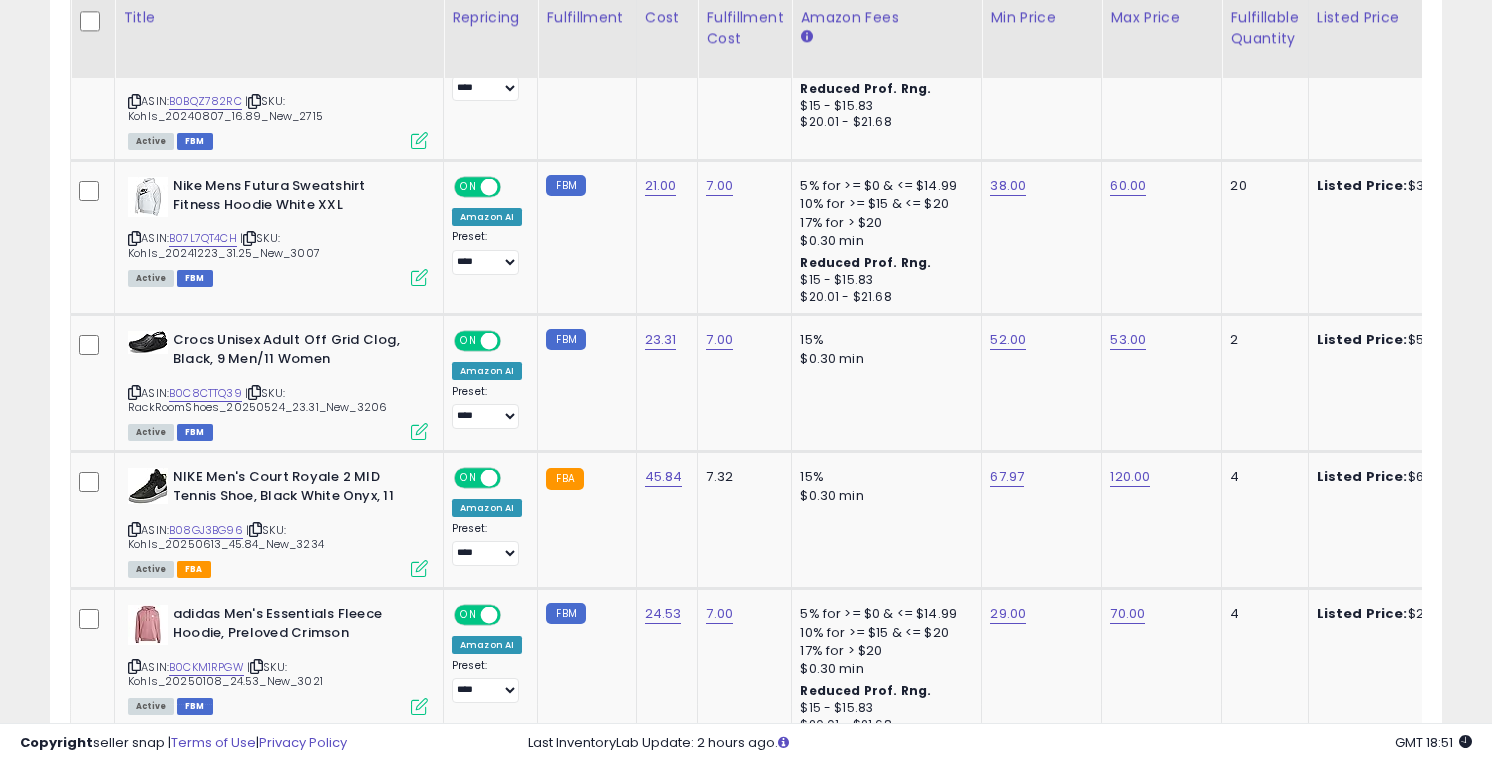 scroll, scrollTop: 2266, scrollLeft: 0, axis: vertical 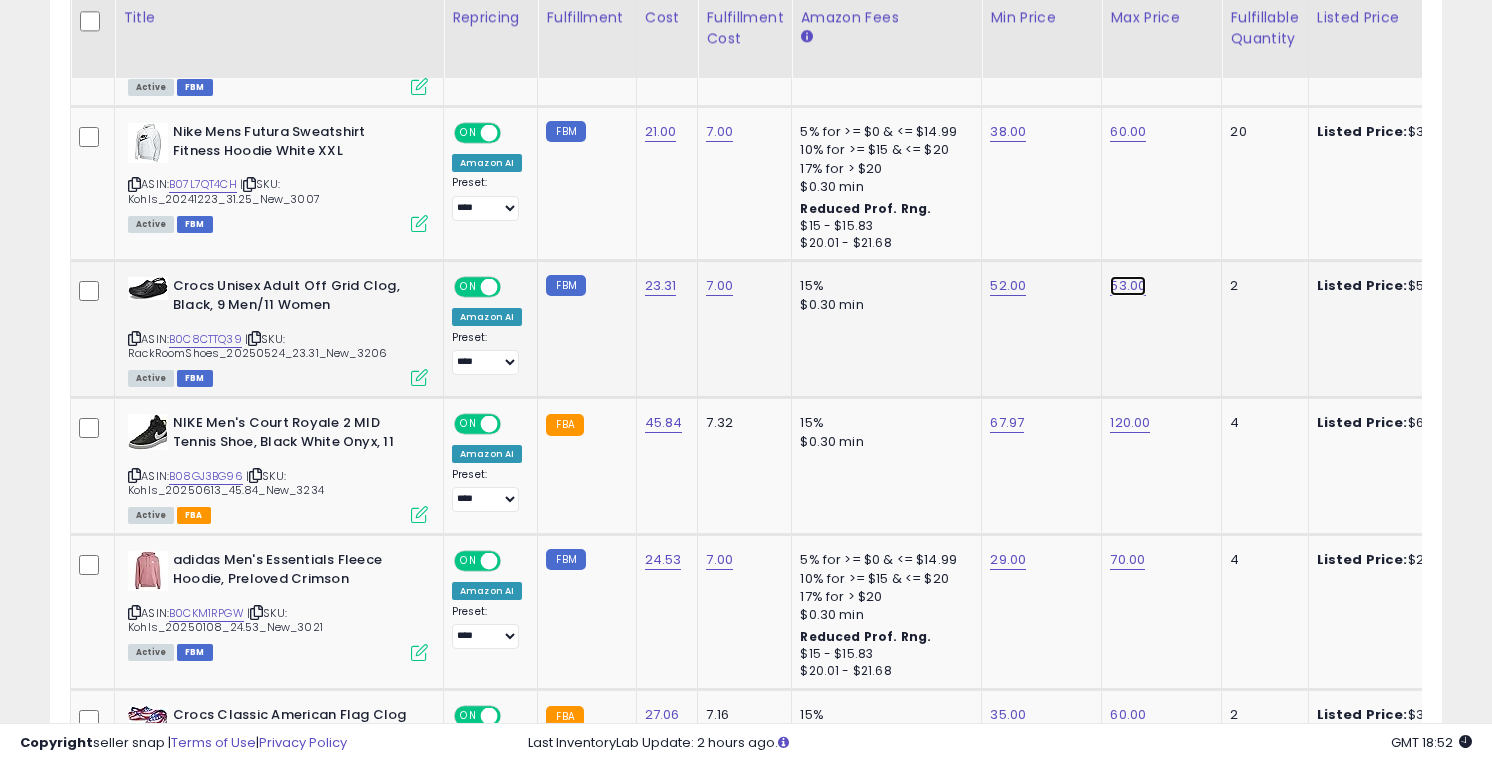 click on "53.00" at bounding box center (1127, -1142) 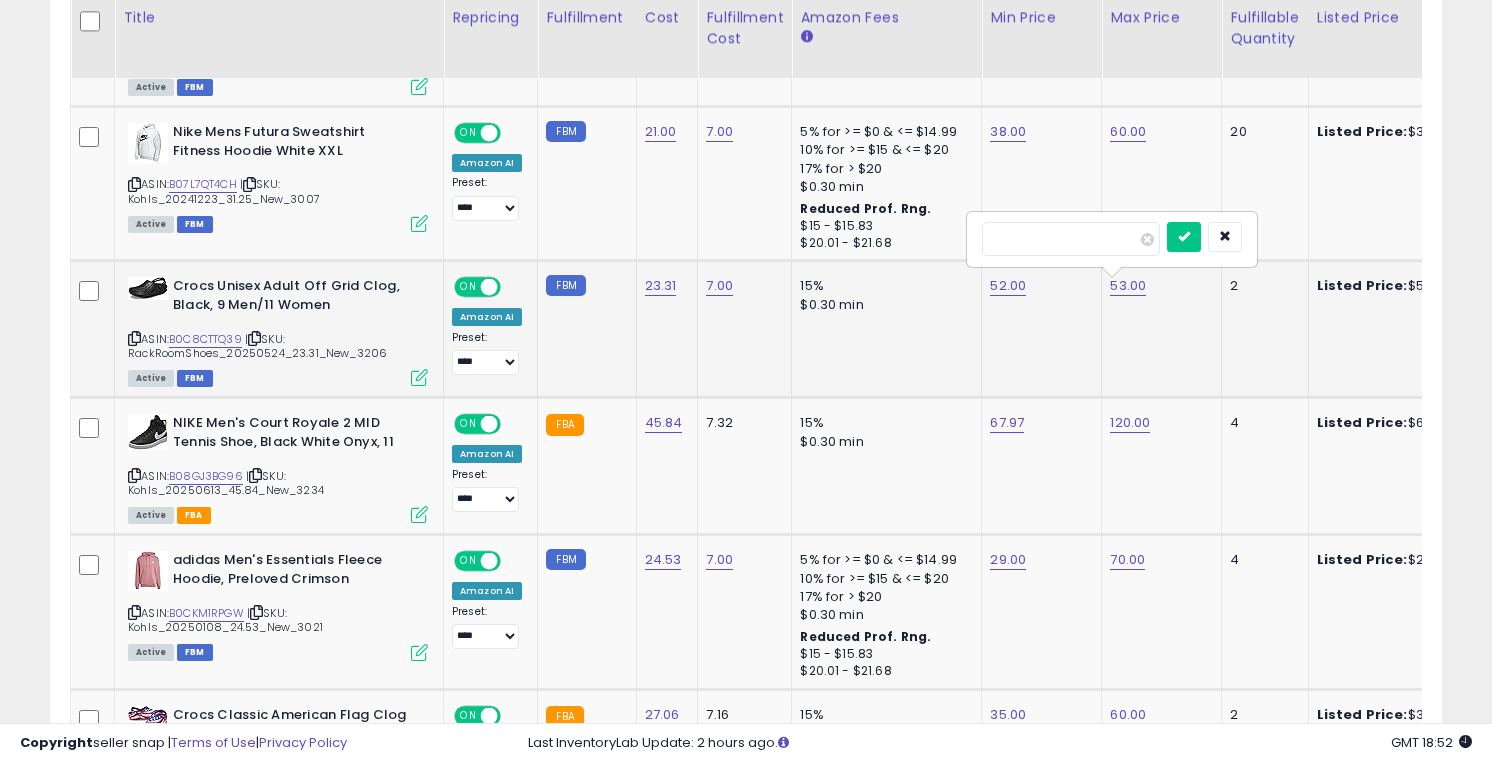 type on "*" 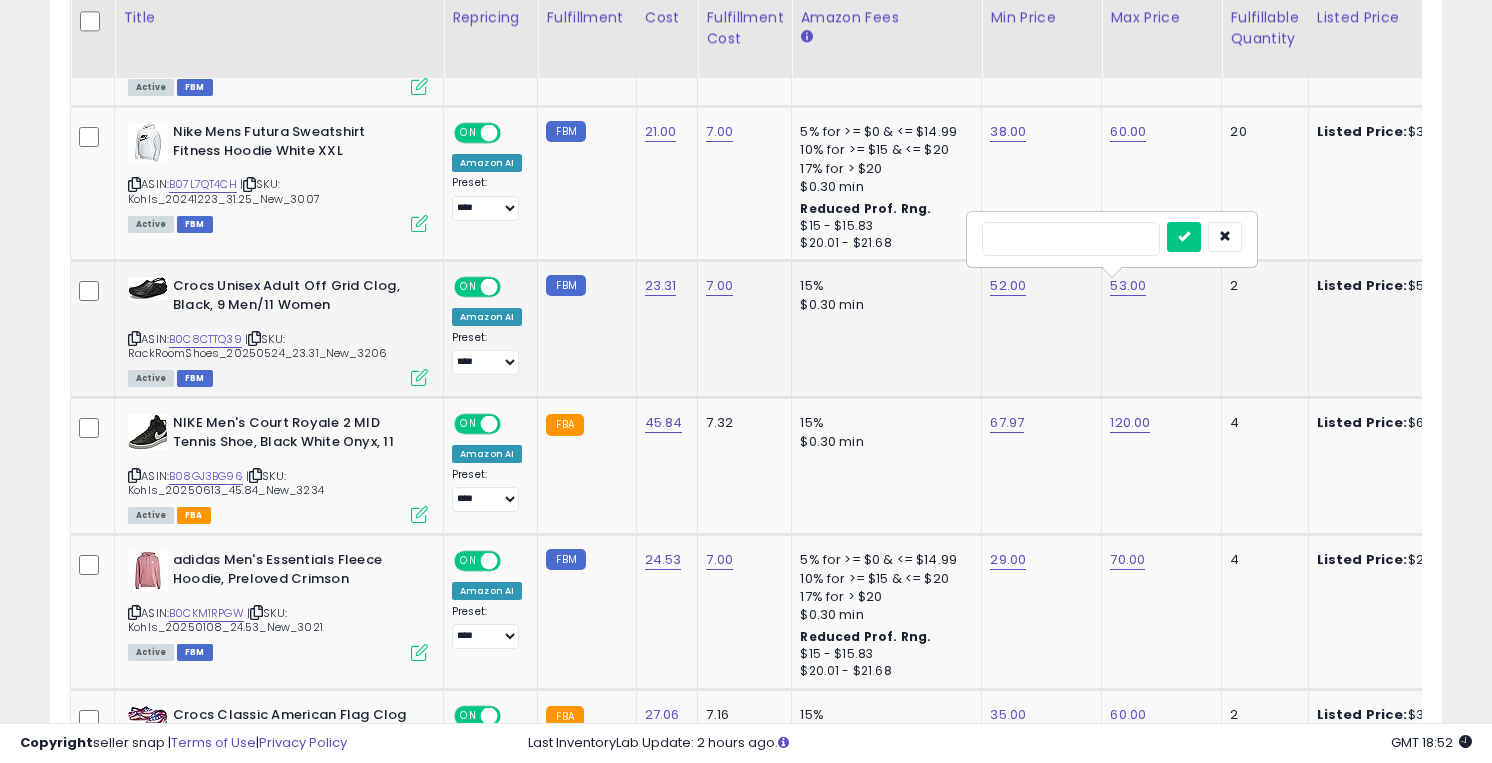 type on "**" 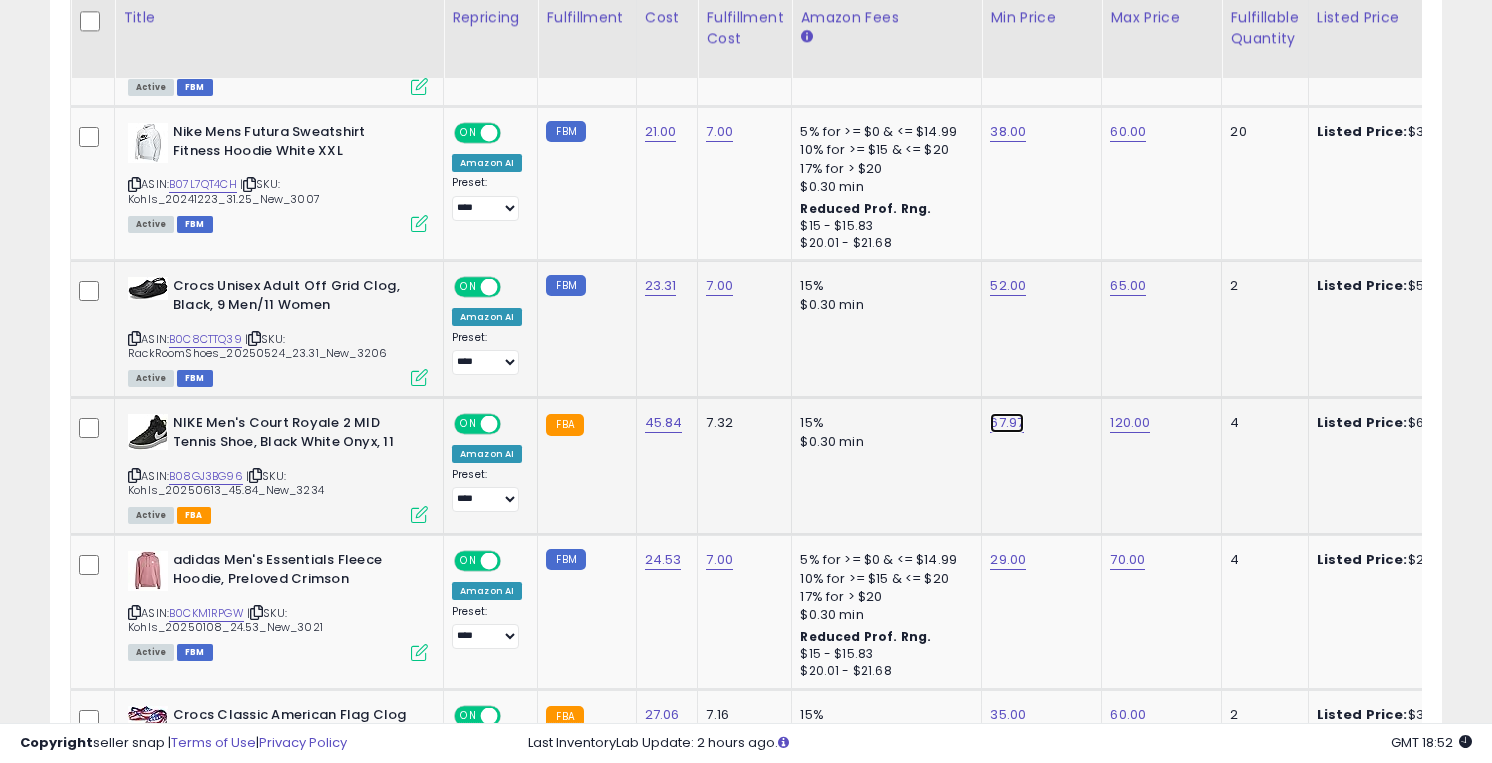 click on "67.97" at bounding box center (1008, -1142) 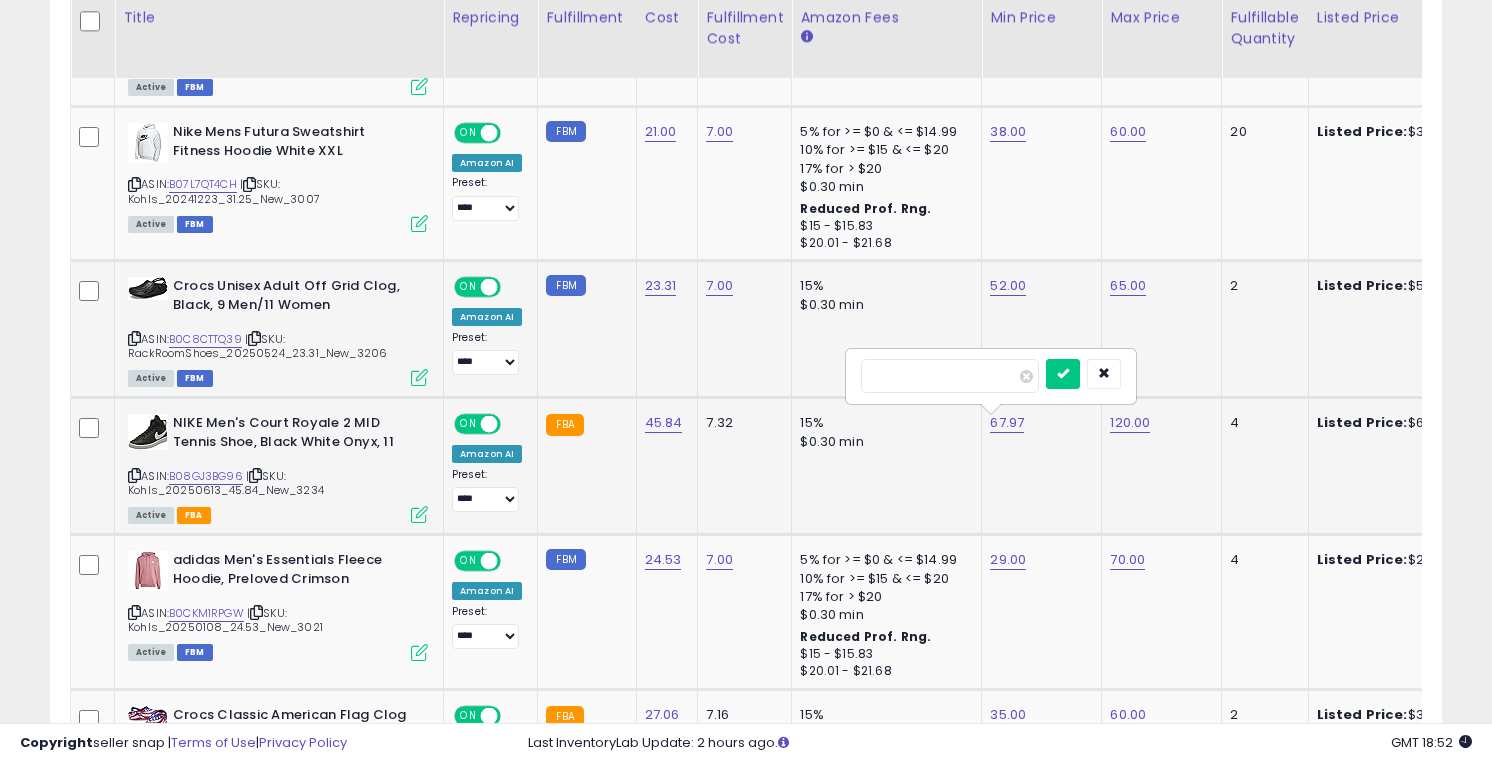 type on "*****" 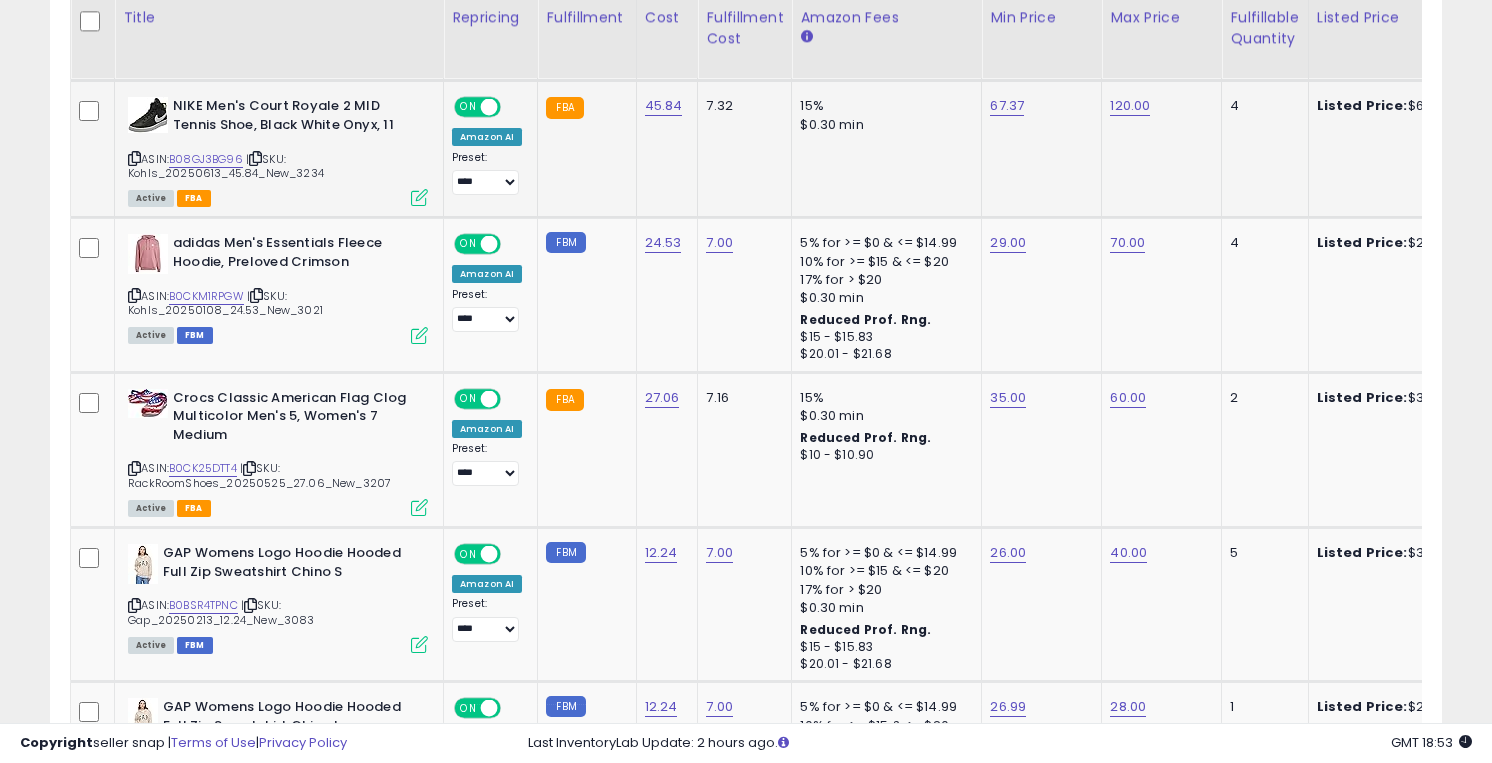 scroll, scrollTop: 2584, scrollLeft: 0, axis: vertical 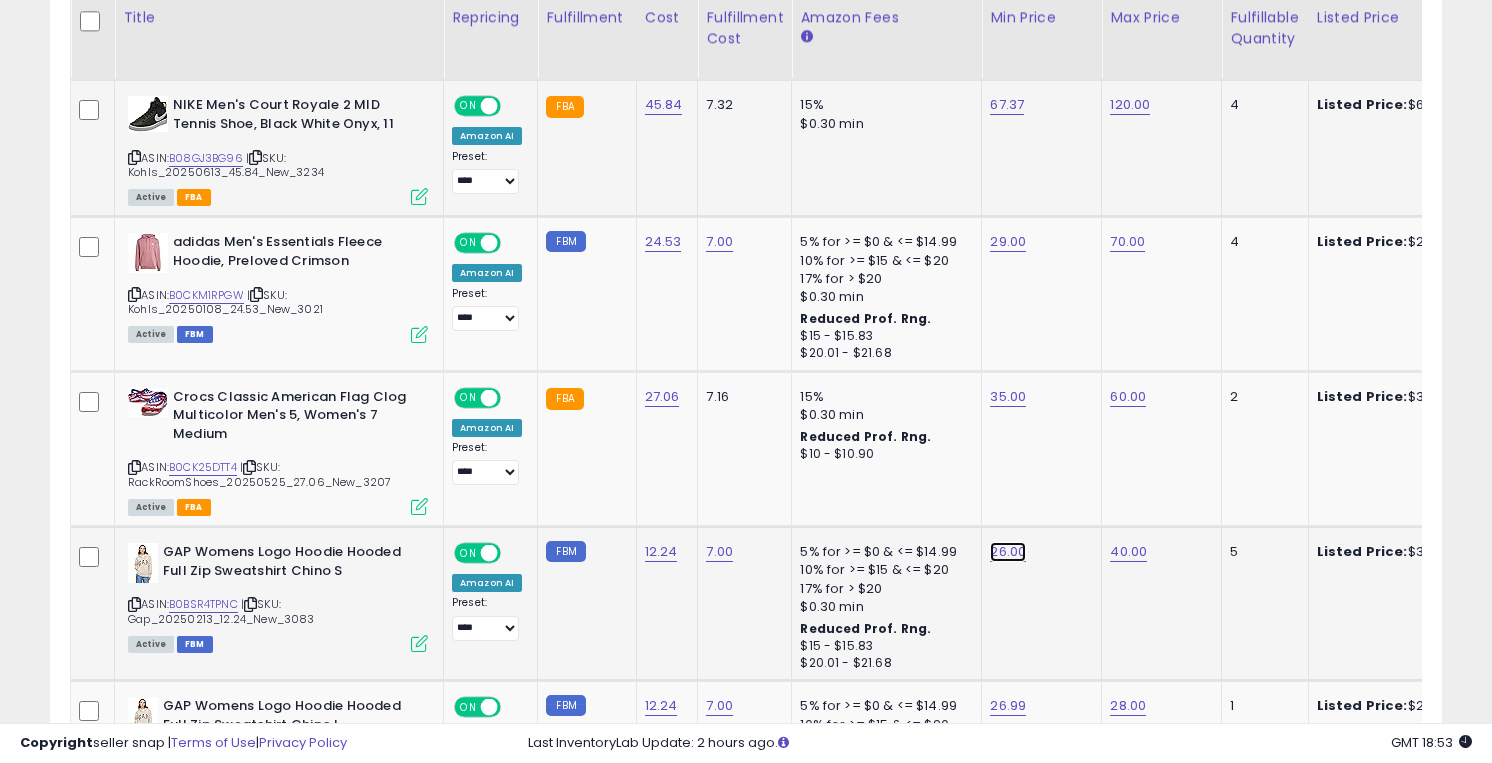 click on "26.00" at bounding box center (1008, -1460) 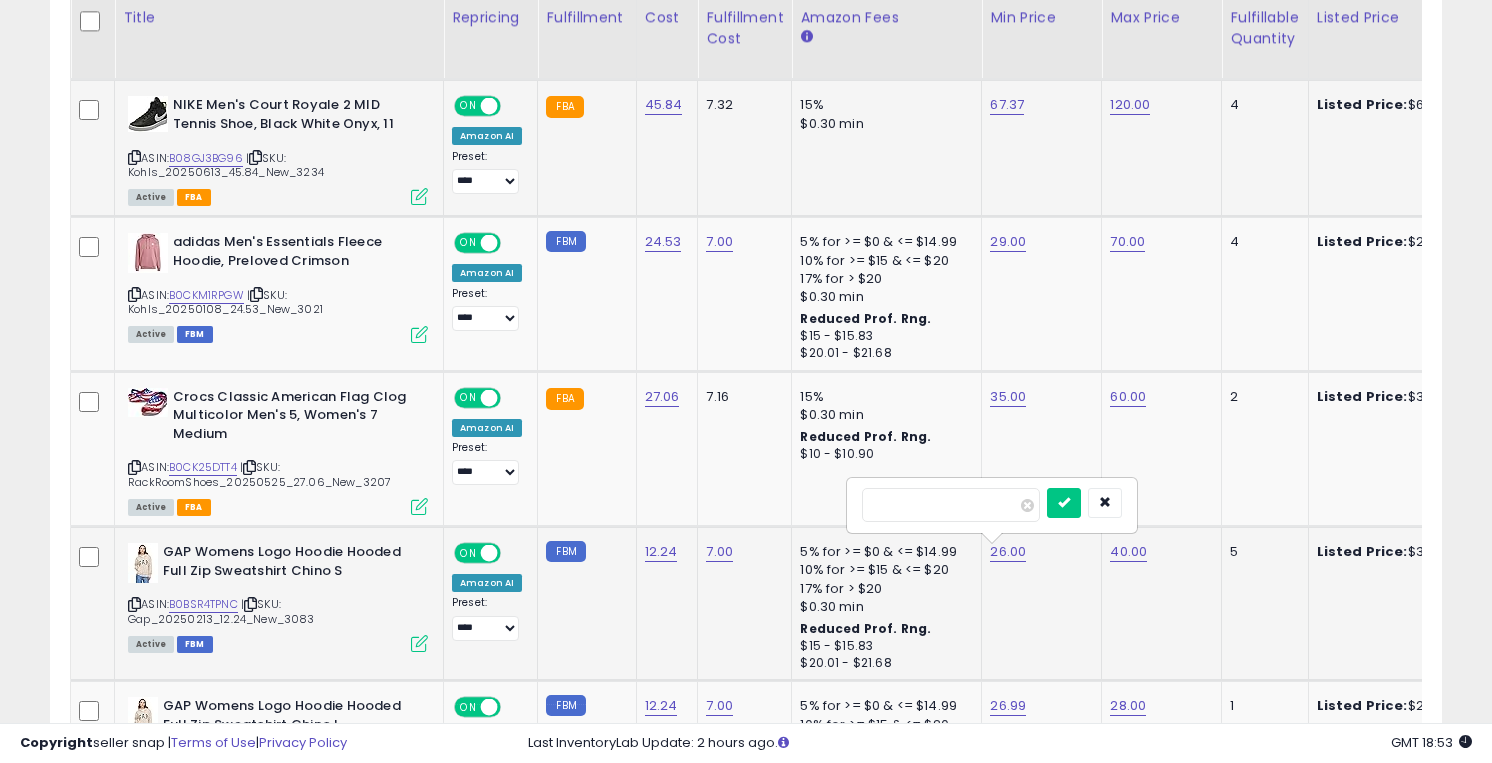 type on "*" 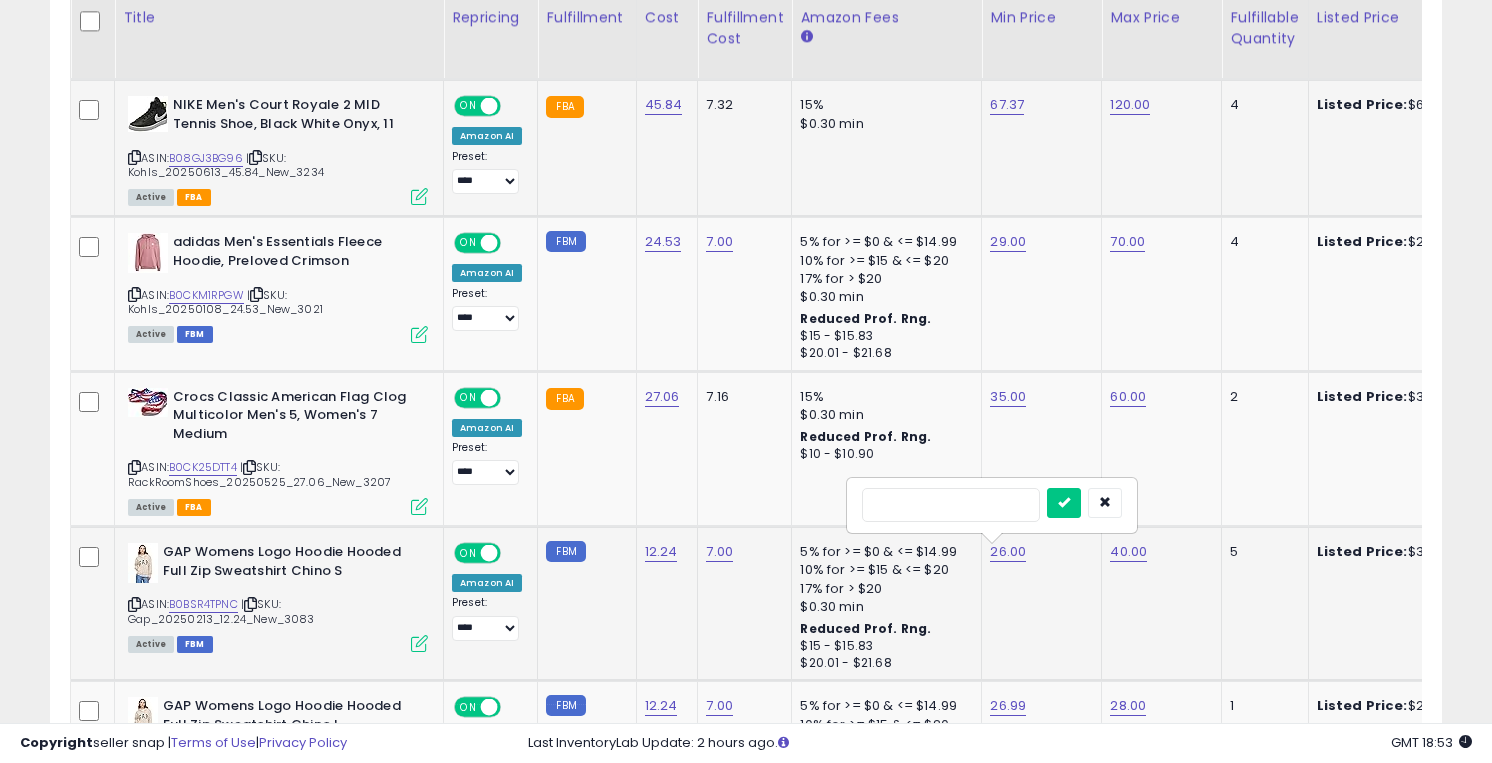 type on "**" 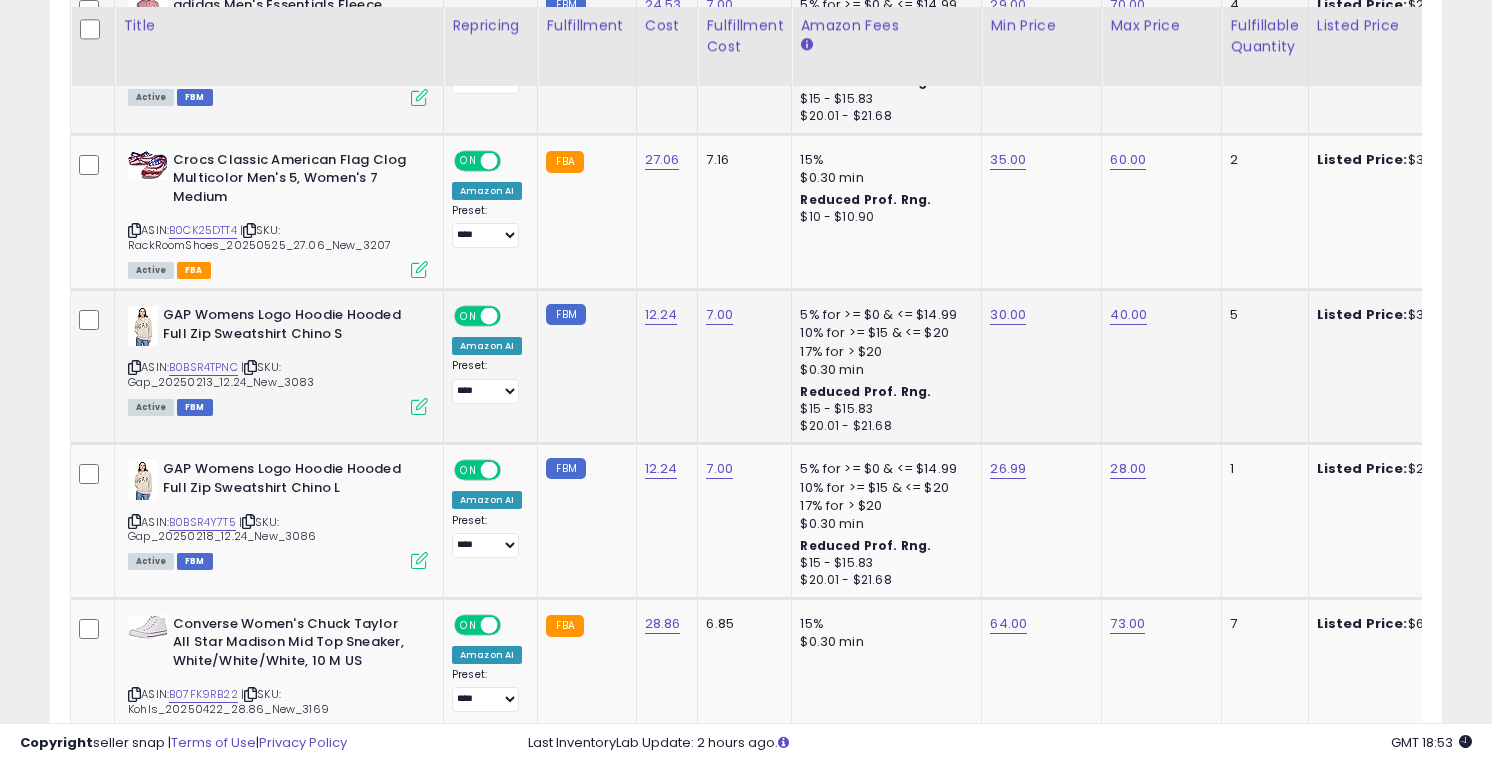 scroll, scrollTop: 2829, scrollLeft: 0, axis: vertical 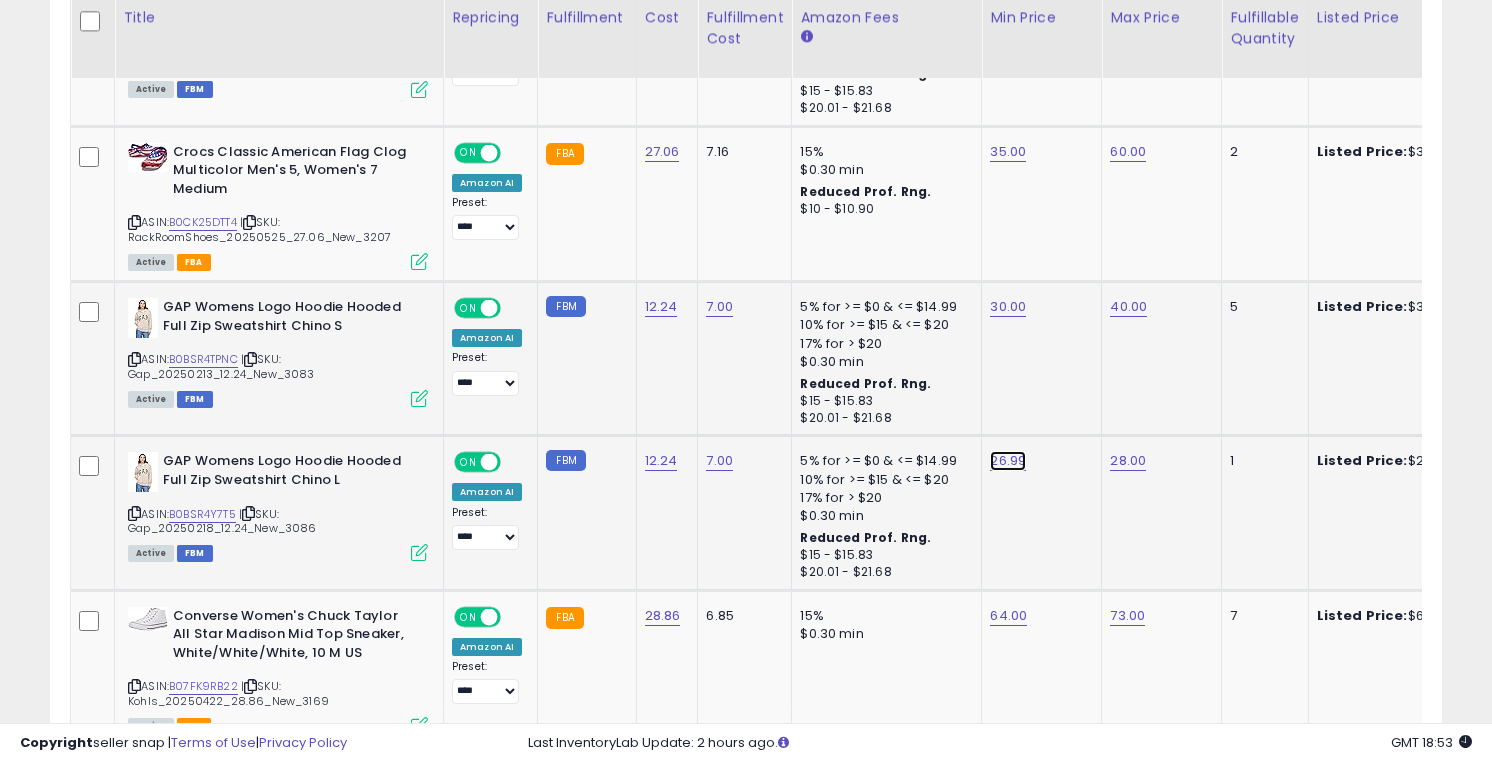 click on "26.99" at bounding box center [1008, -1705] 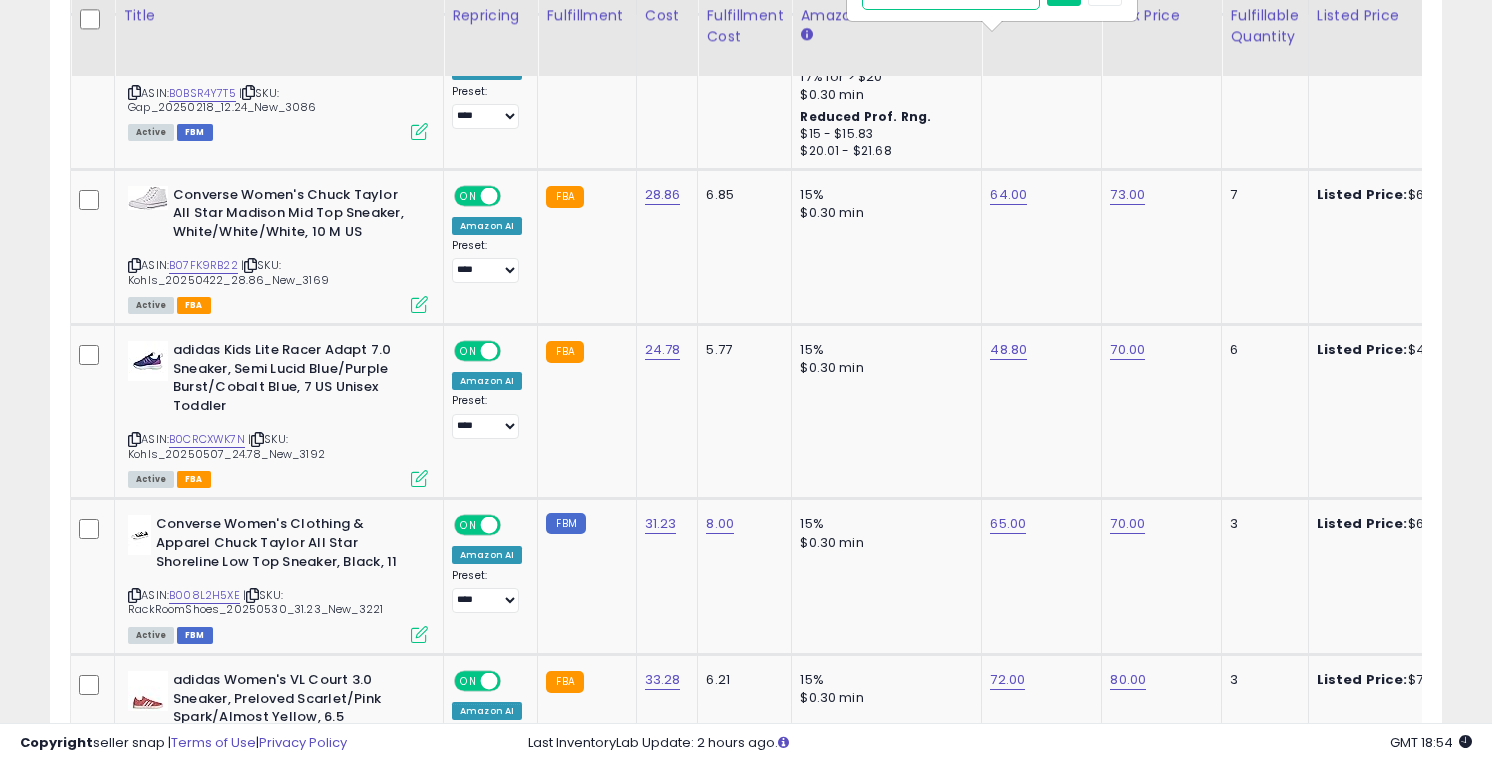 scroll, scrollTop: 3253, scrollLeft: 0, axis: vertical 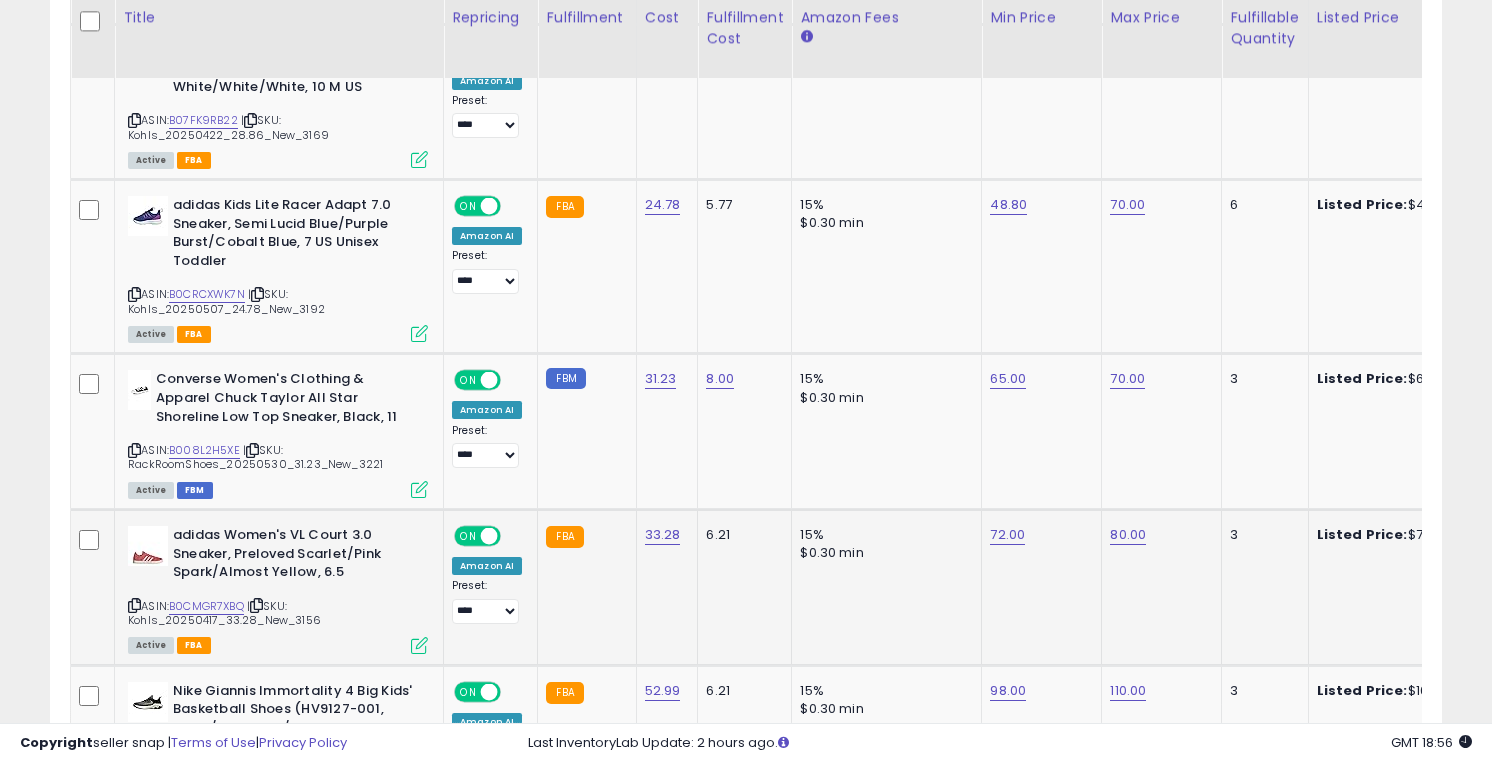 click on "72.00" 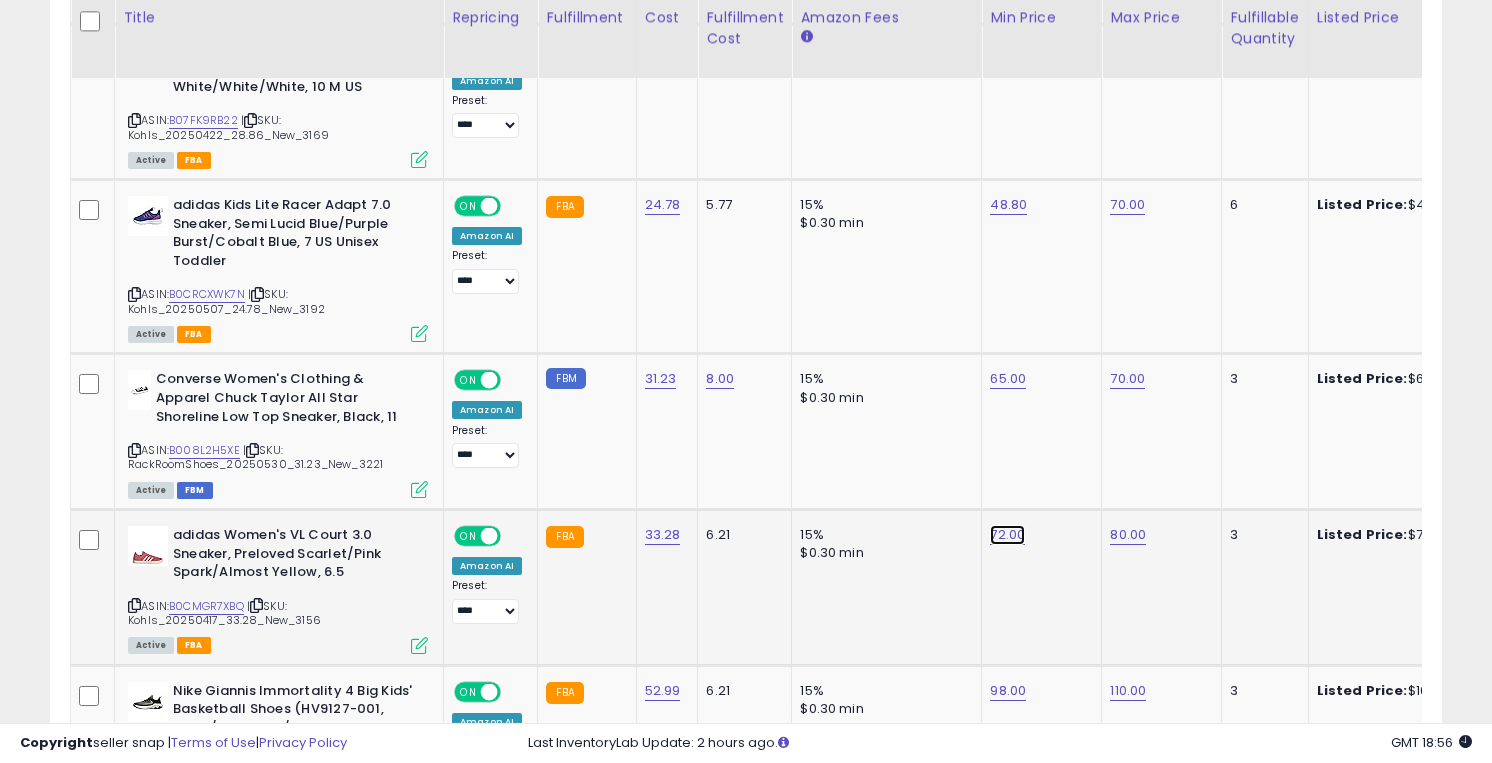 click on "72.00" at bounding box center (1008, -2271) 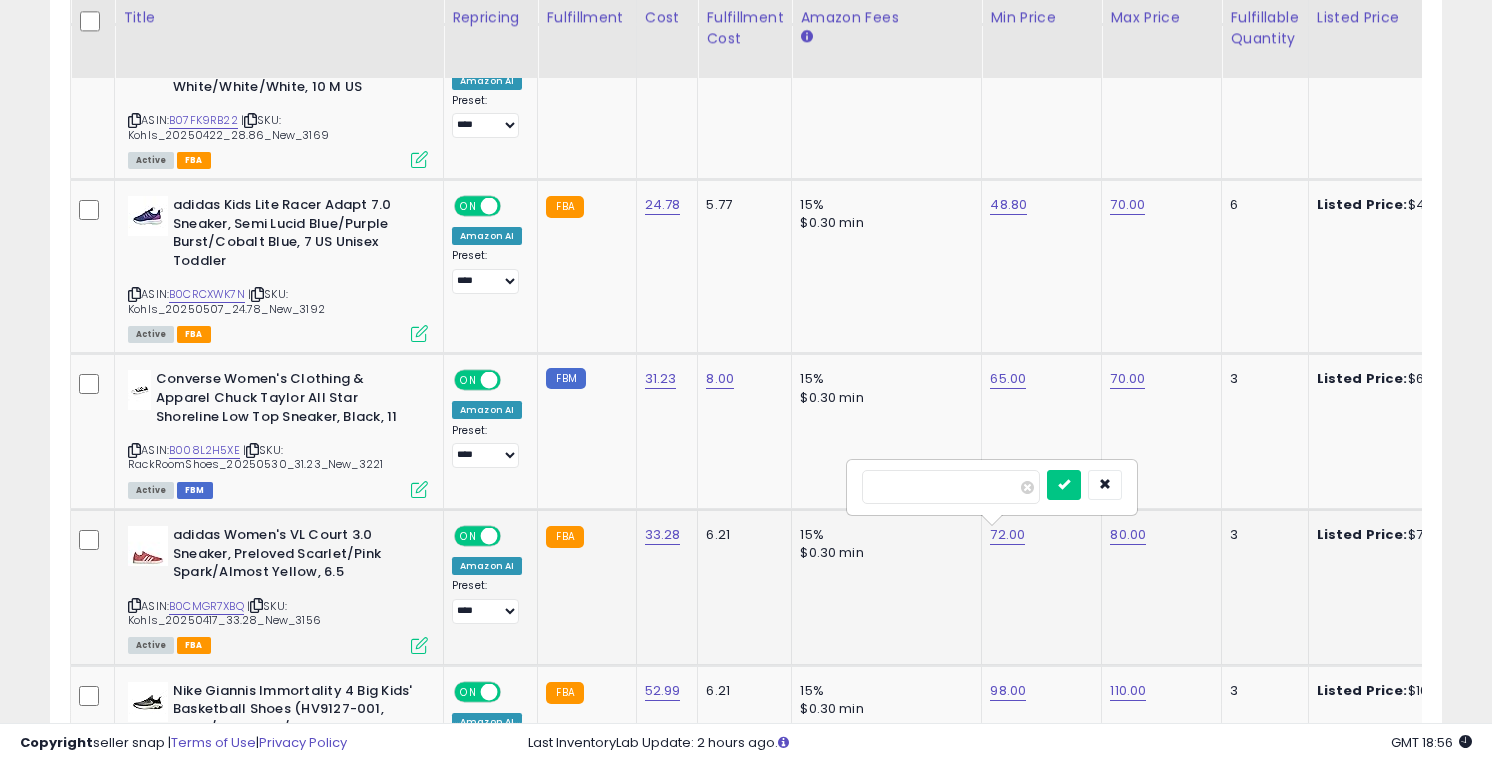 type on "*" 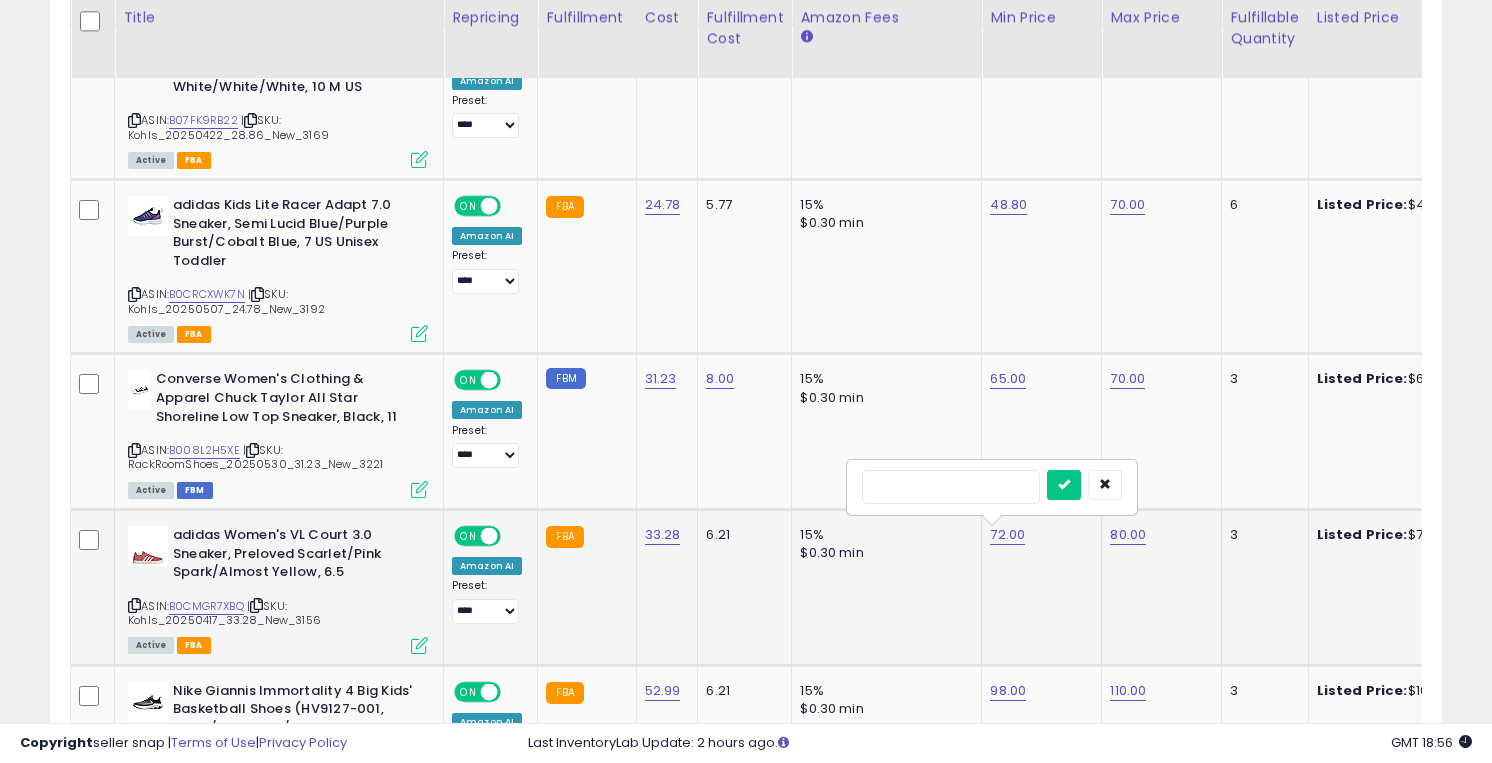 type on "**" 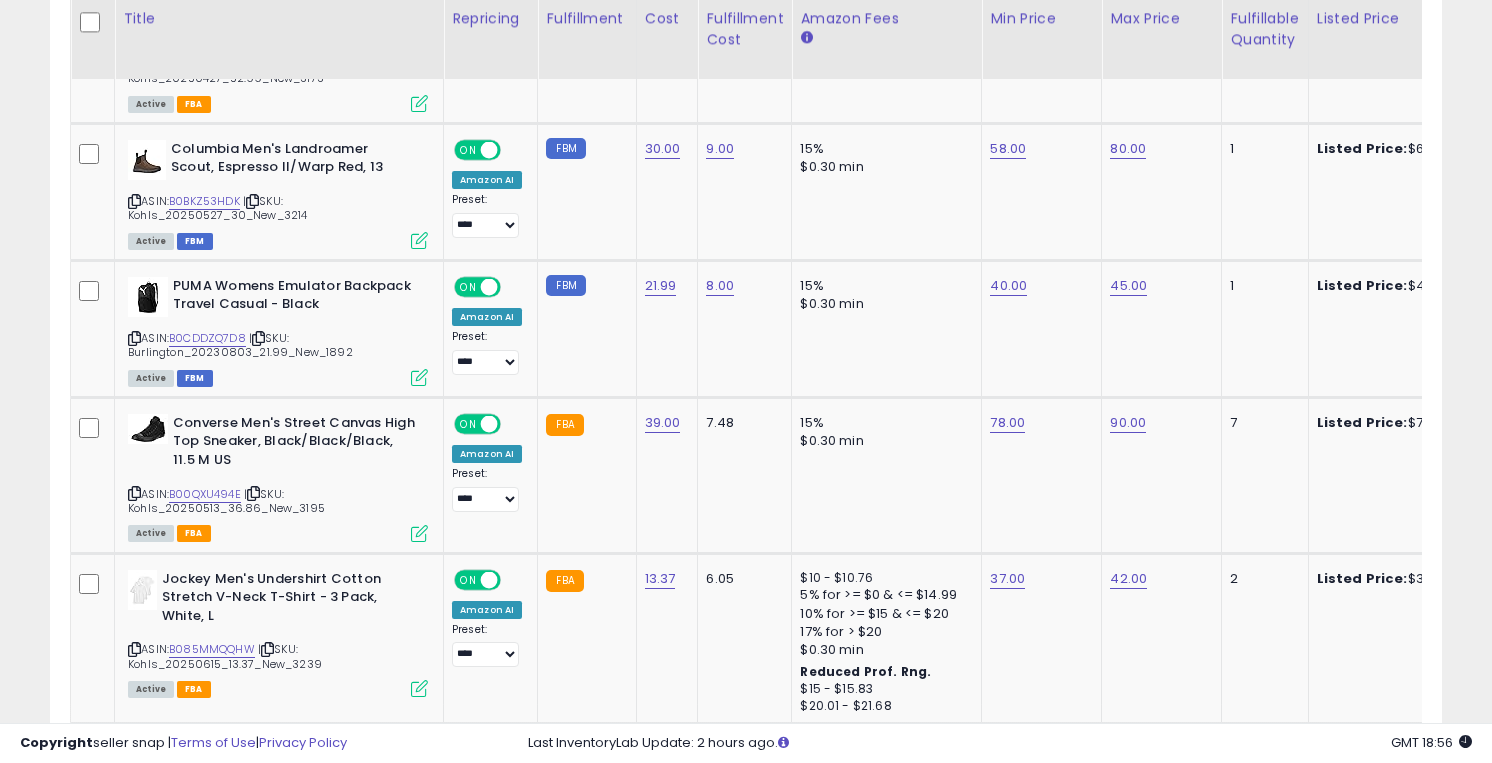 scroll, scrollTop: 4112, scrollLeft: 0, axis: vertical 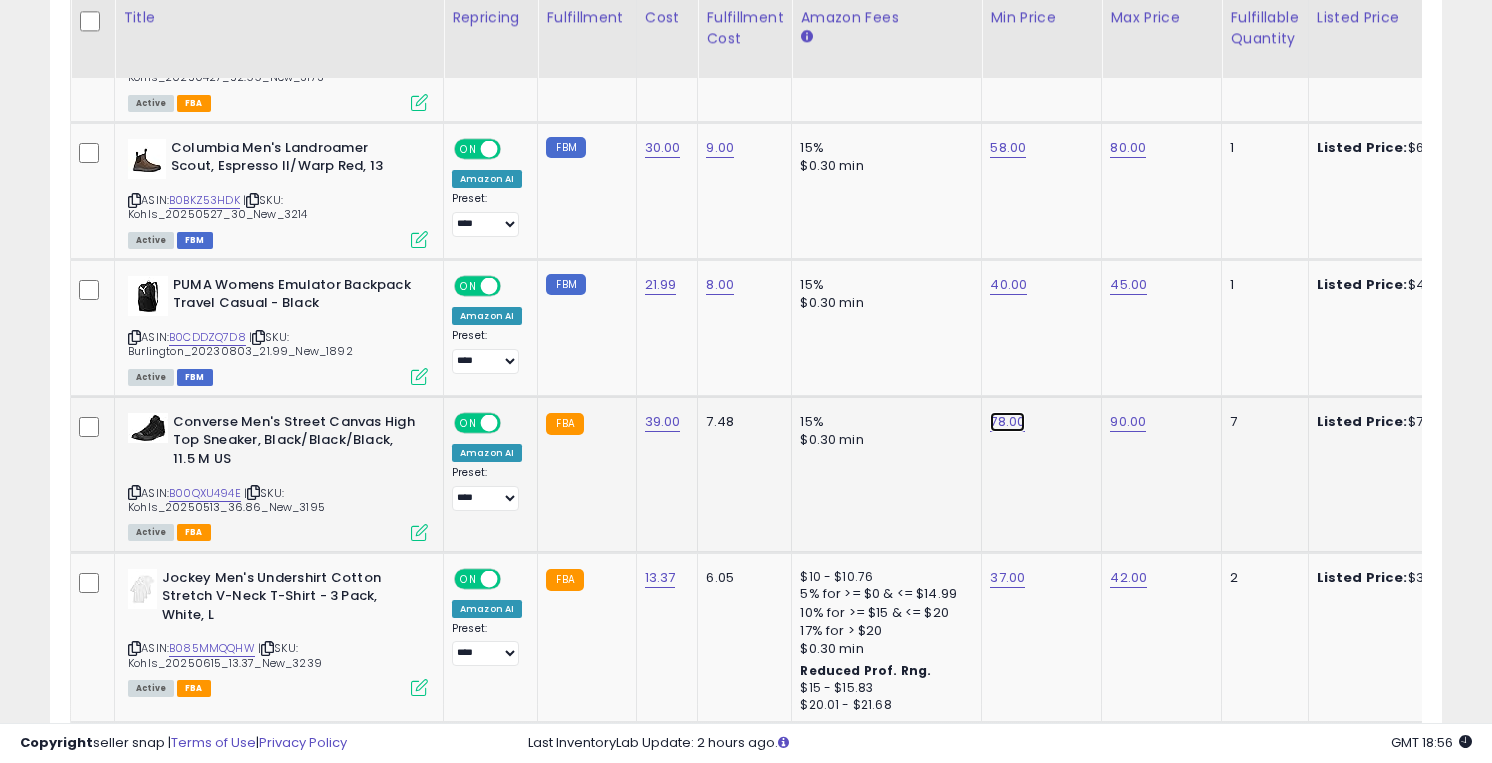 click on "78.00" at bounding box center [1008, -2988] 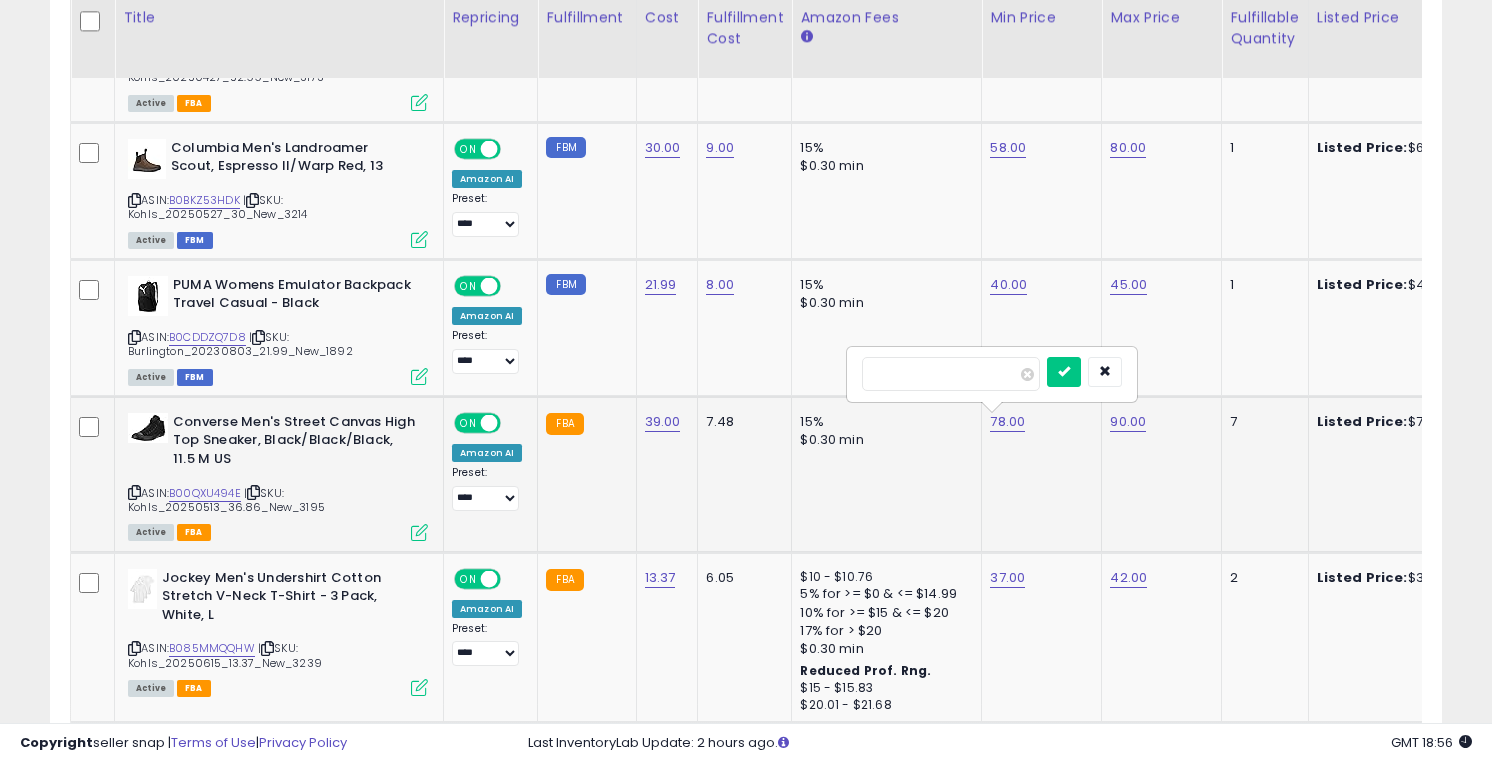 type on "**" 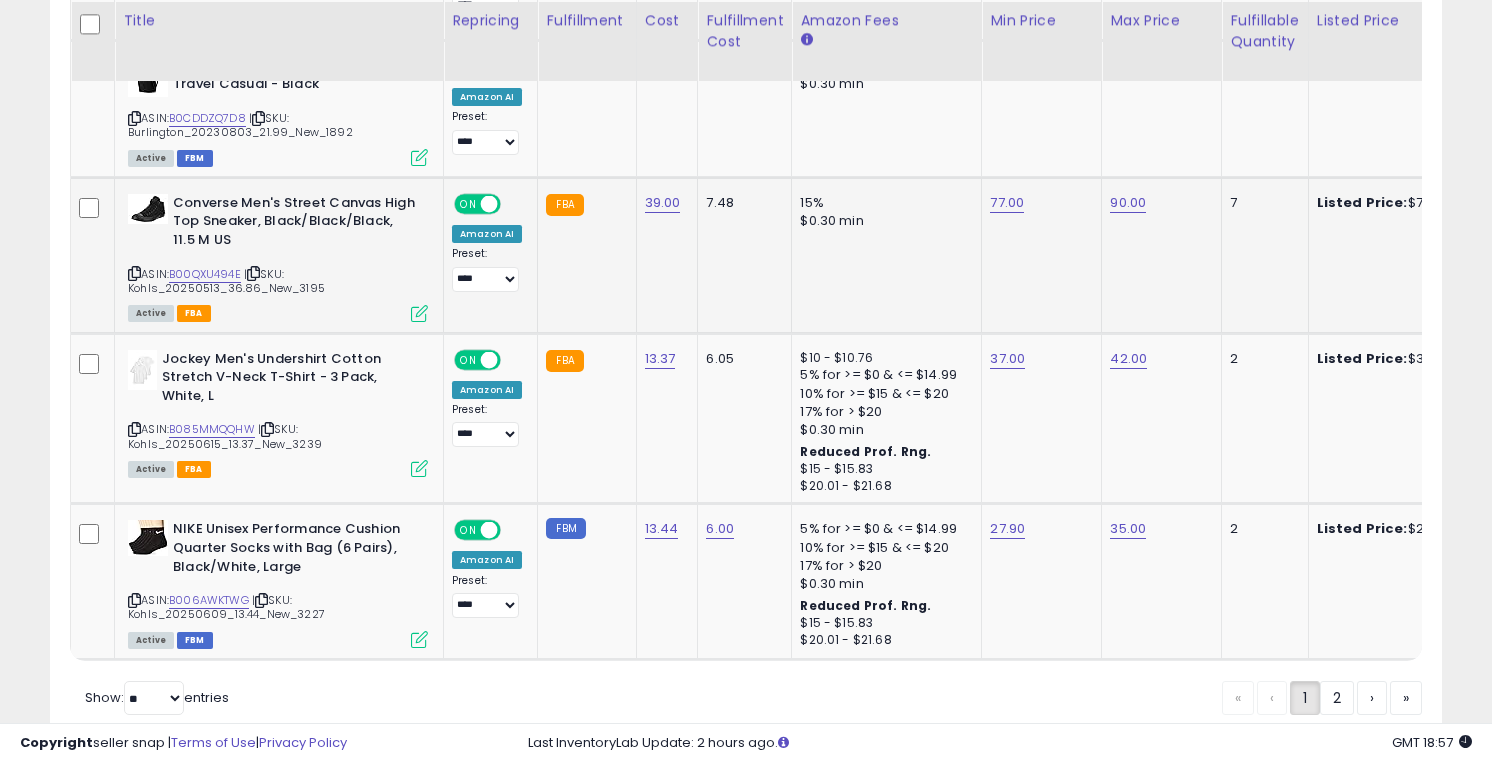 scroll, scrollTop: 4336, scrollLeft: 0, axis: vertical 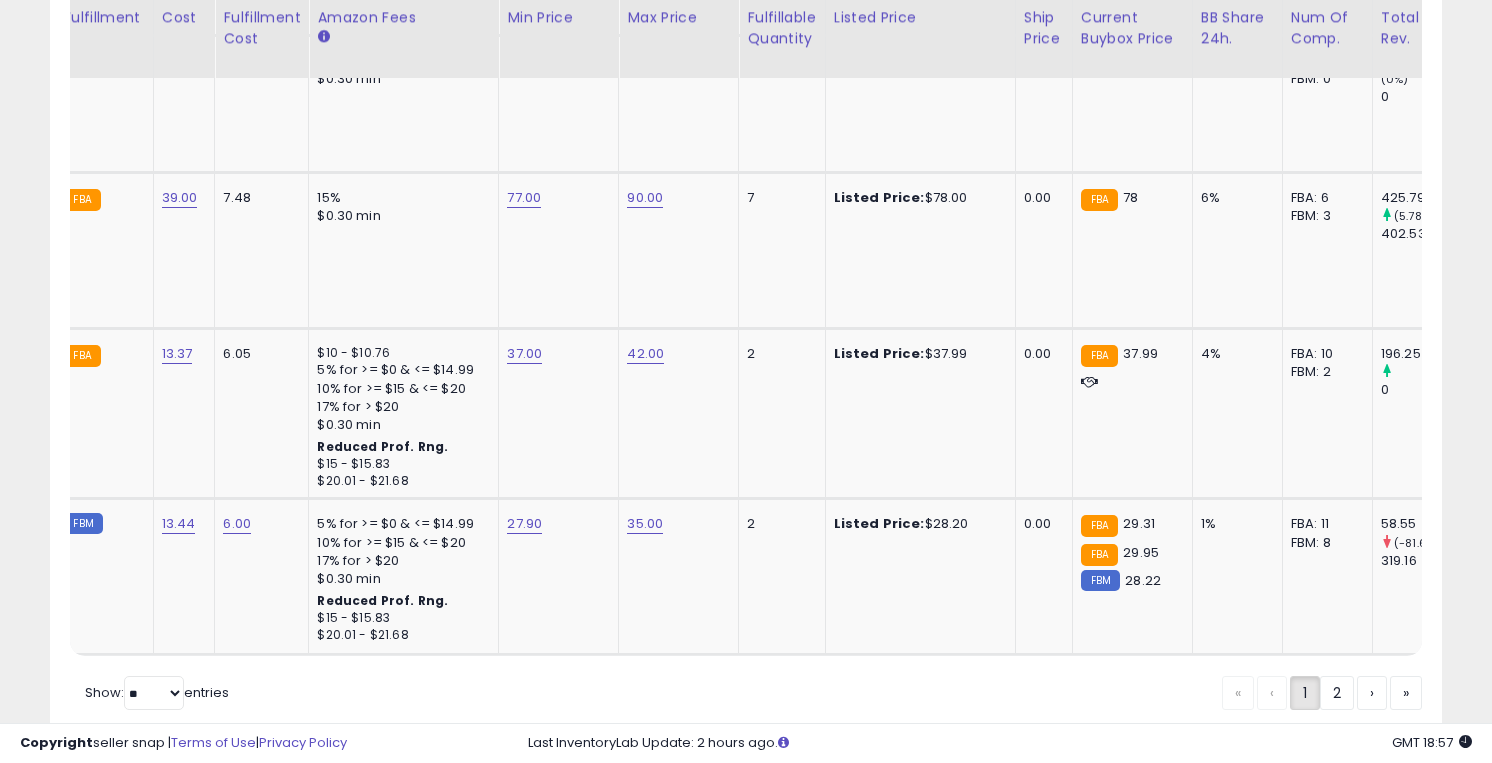 click on "2" 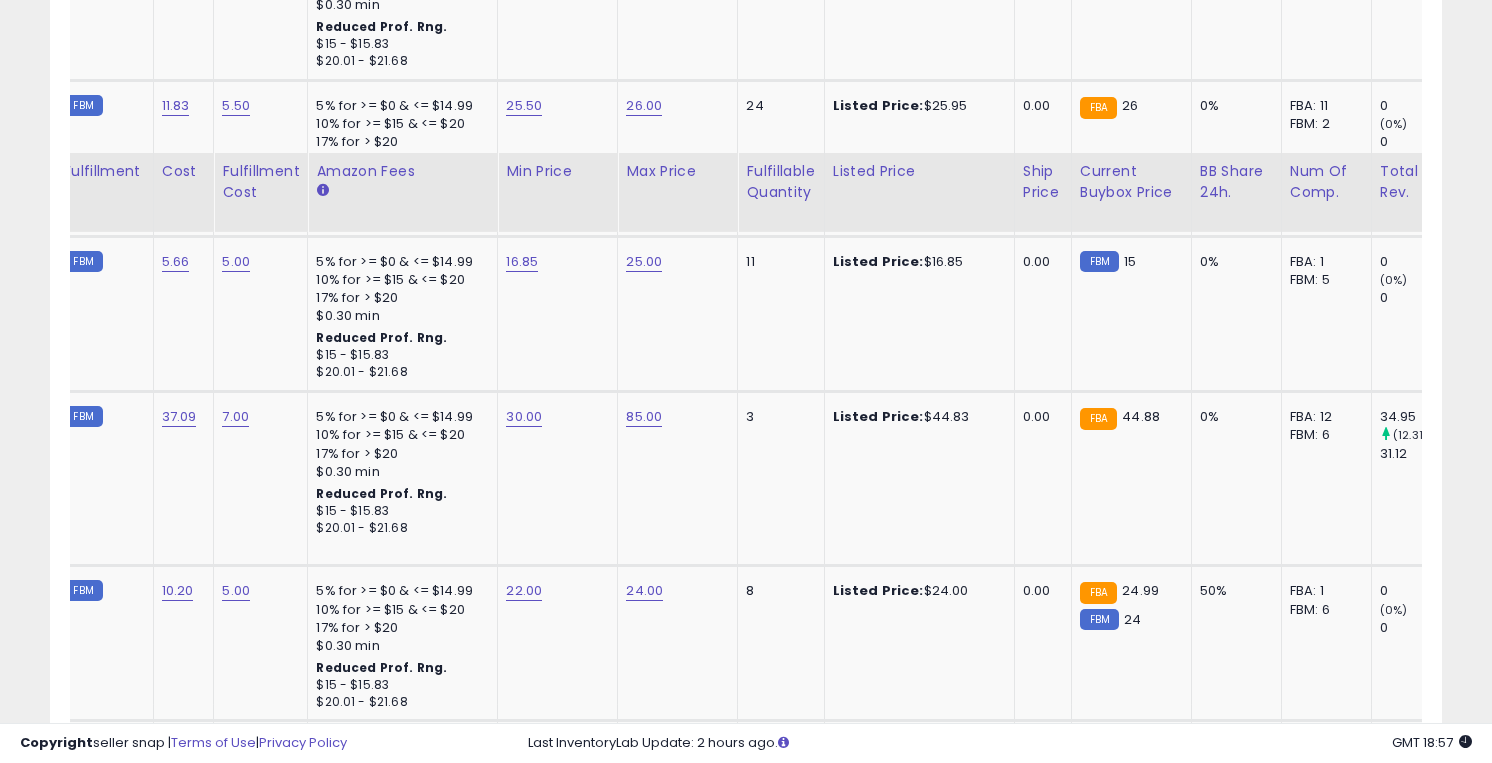 scroll, scrollTop: 1400, scrollLeft: 0, axis: vertical 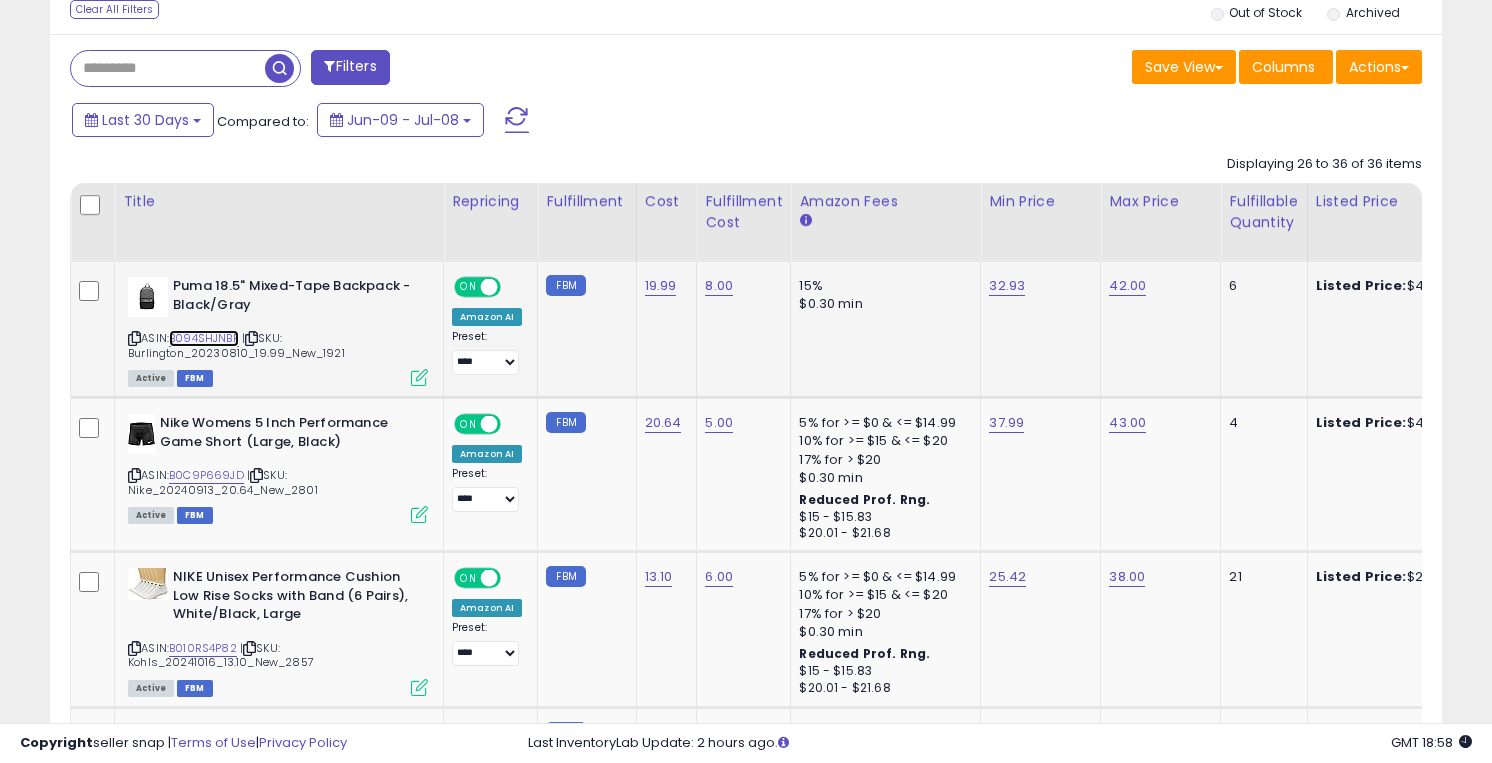 click on "B094SHJNBF" at bounding box center [204, 338] 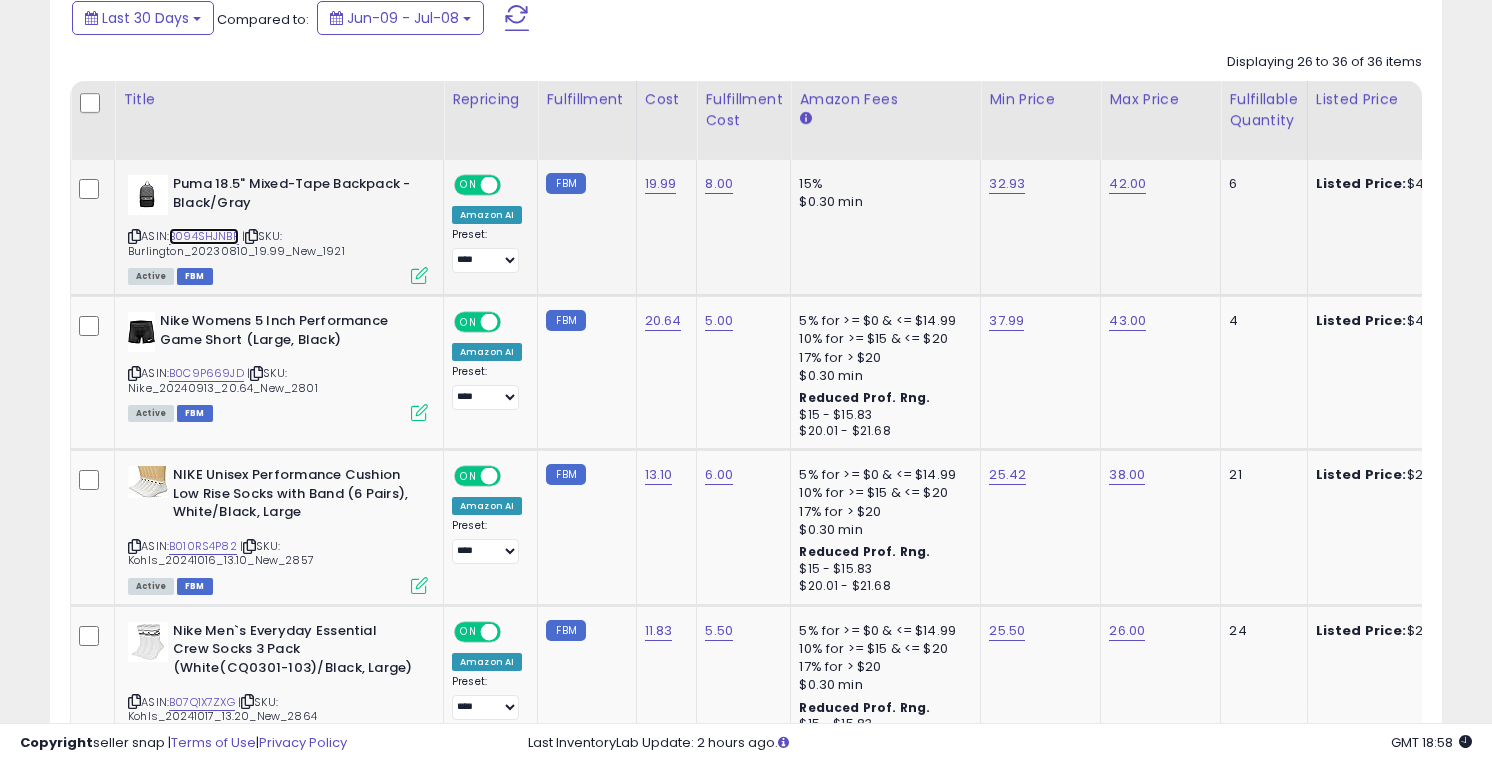 scroll, scrollTop: 973, scrollLeft: 0, axis: vertical 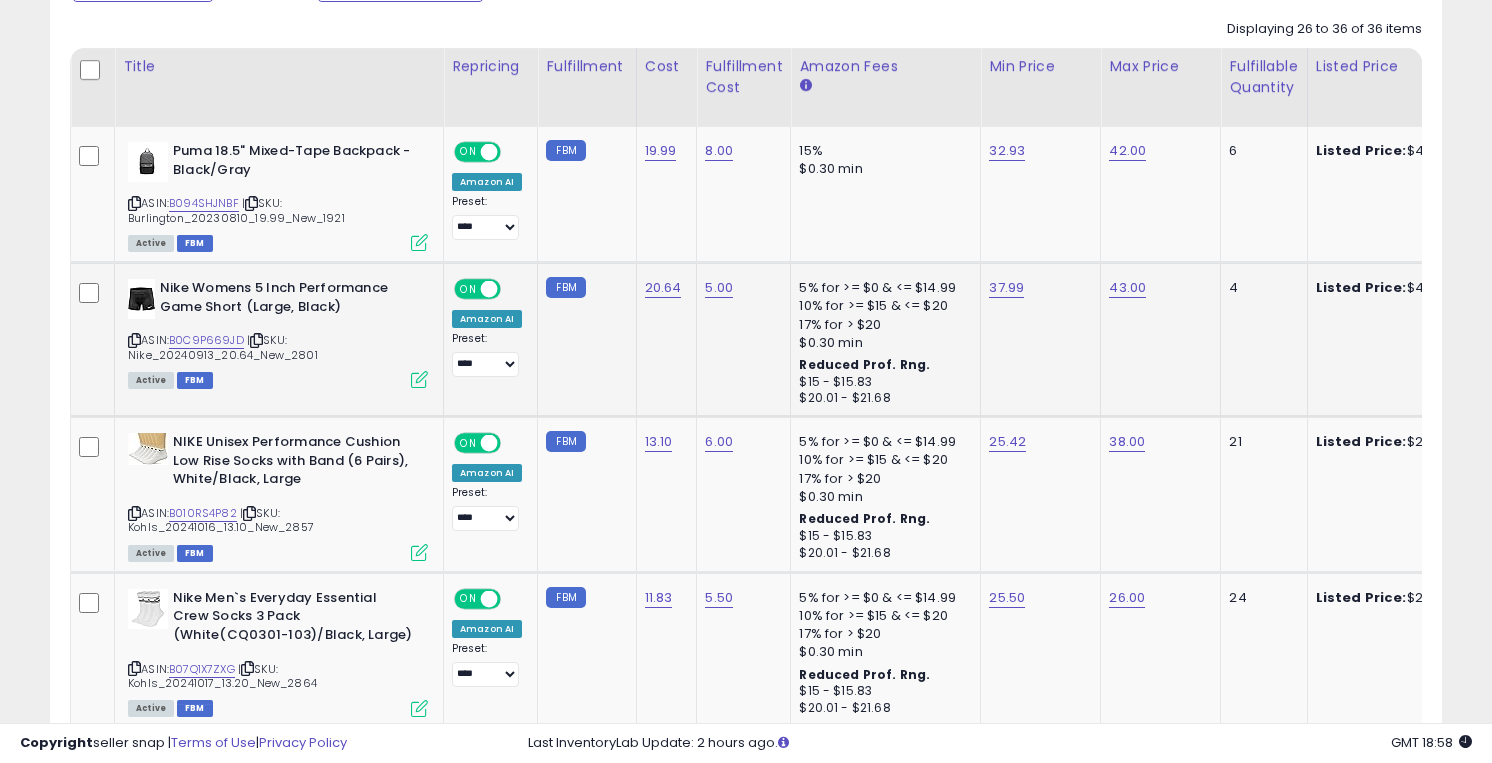 click on "ASIN:  B0C9P669JD    |   SKU: Nike_20240913_20.64_New_2801 Active FBM" at bounding box center (278, 332) 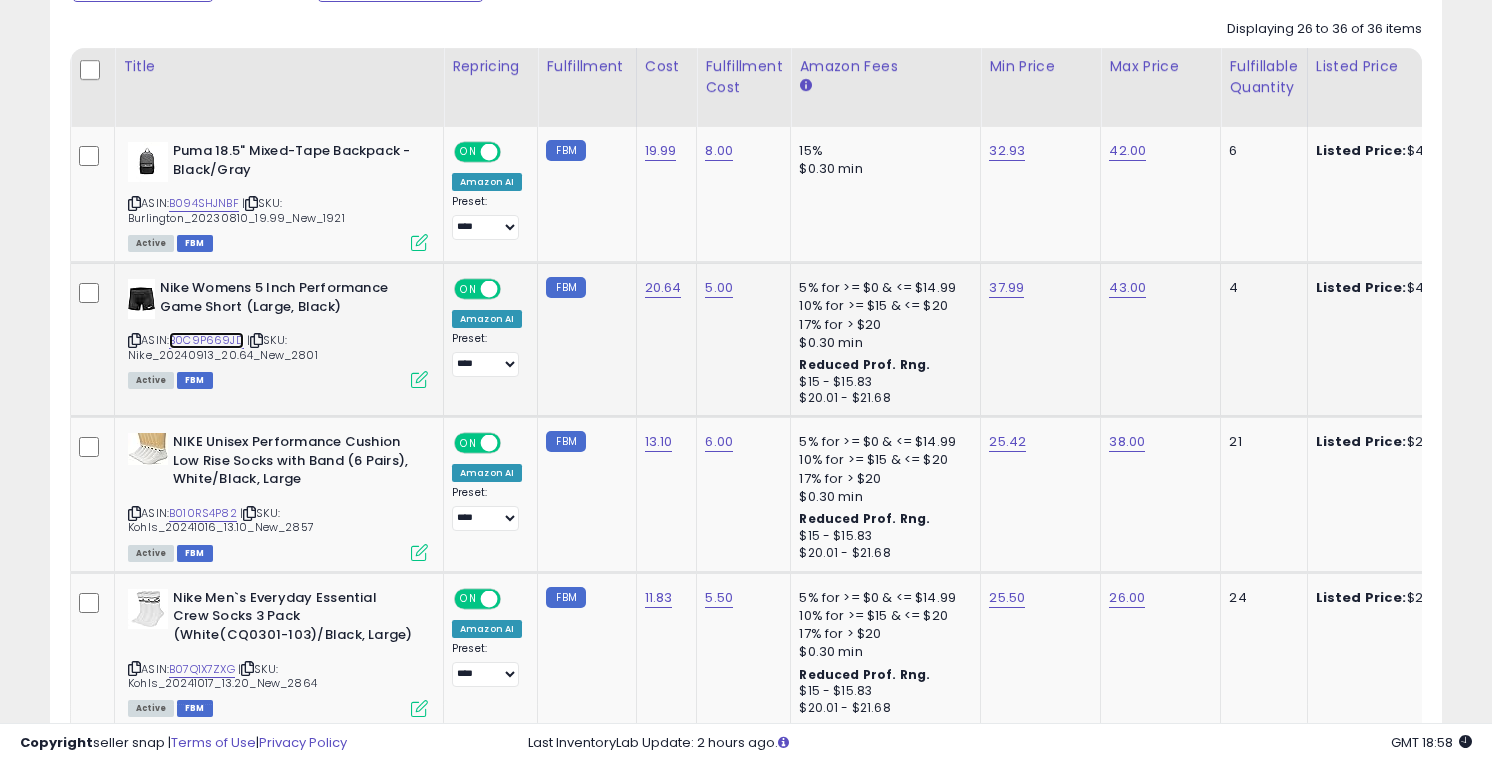 click on "B0C9P669JD" at bounding box center [206, 340] 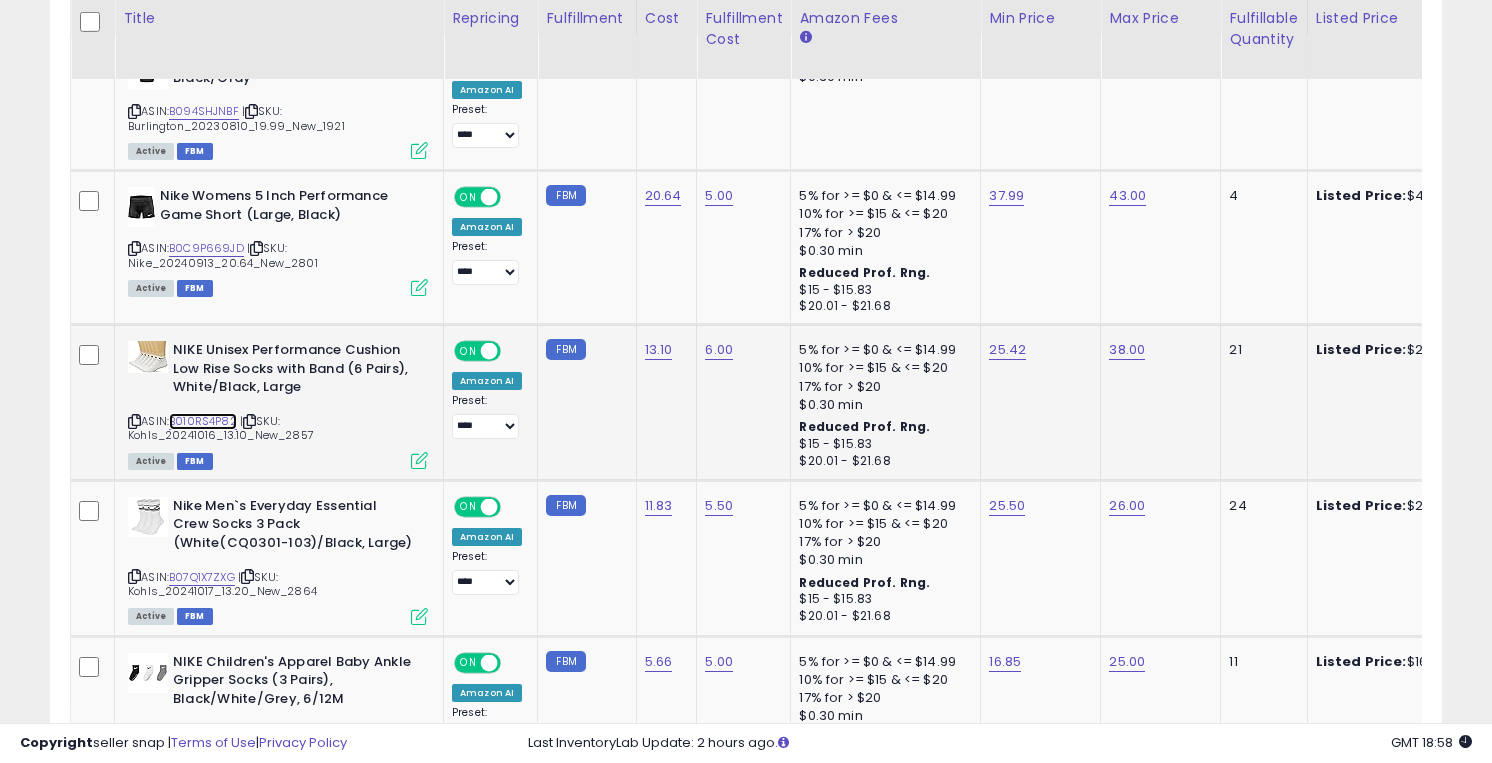 click on "B010RS4P82" at bounding box center [203, 421] 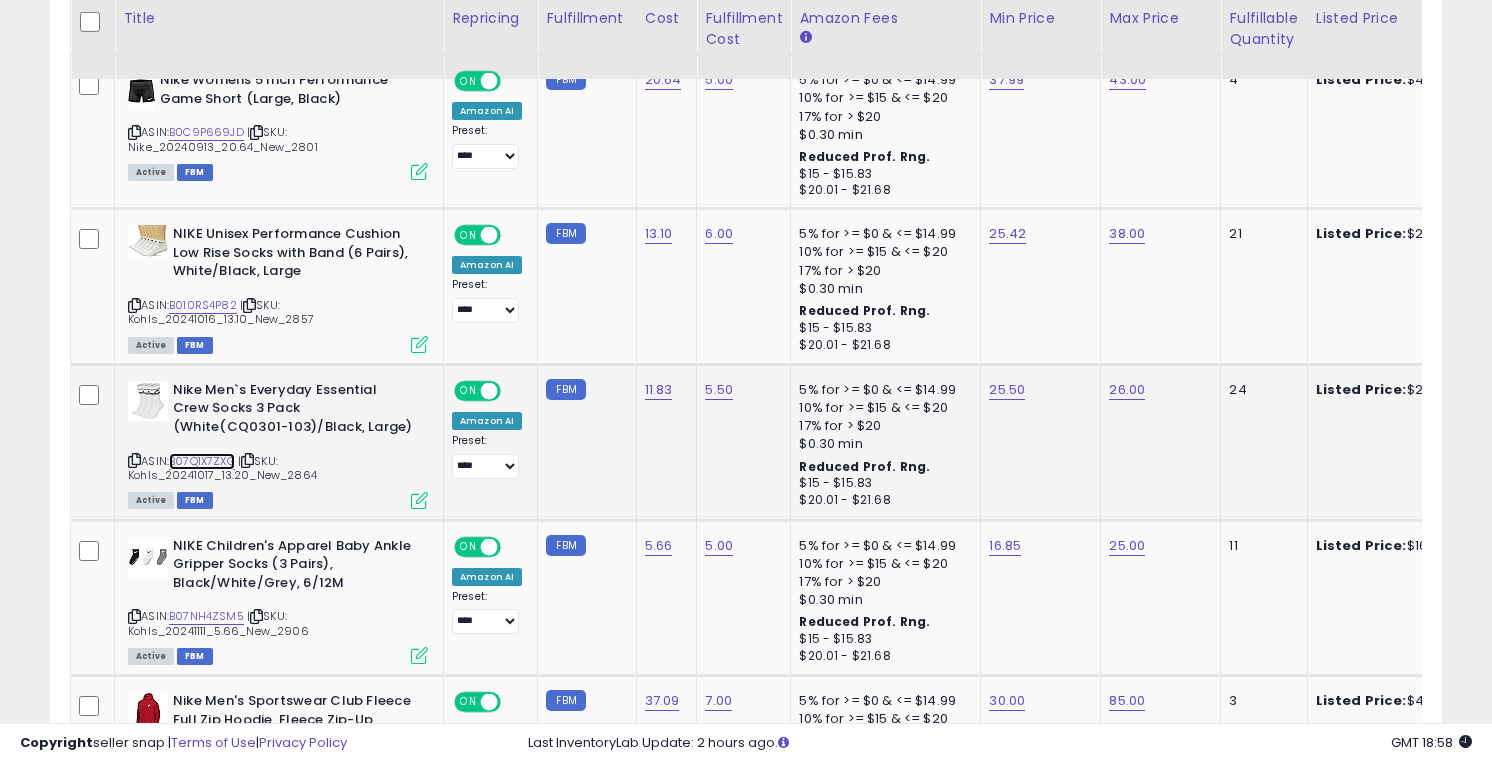 click on "B07Q1X7ZXG" at bounding box center [202, 461] 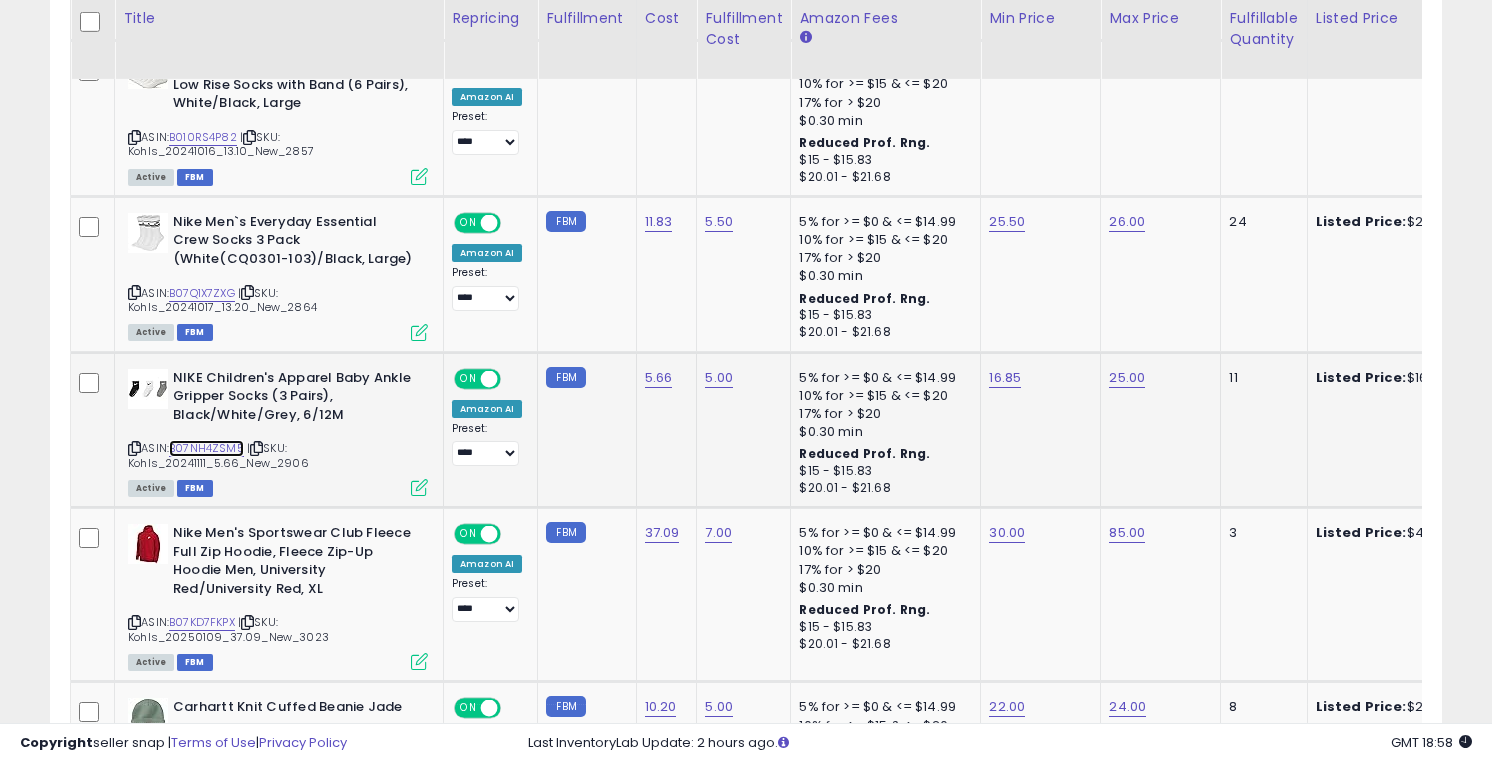 click on "B07NH4ZSM5" at bounding box center (206, 448) 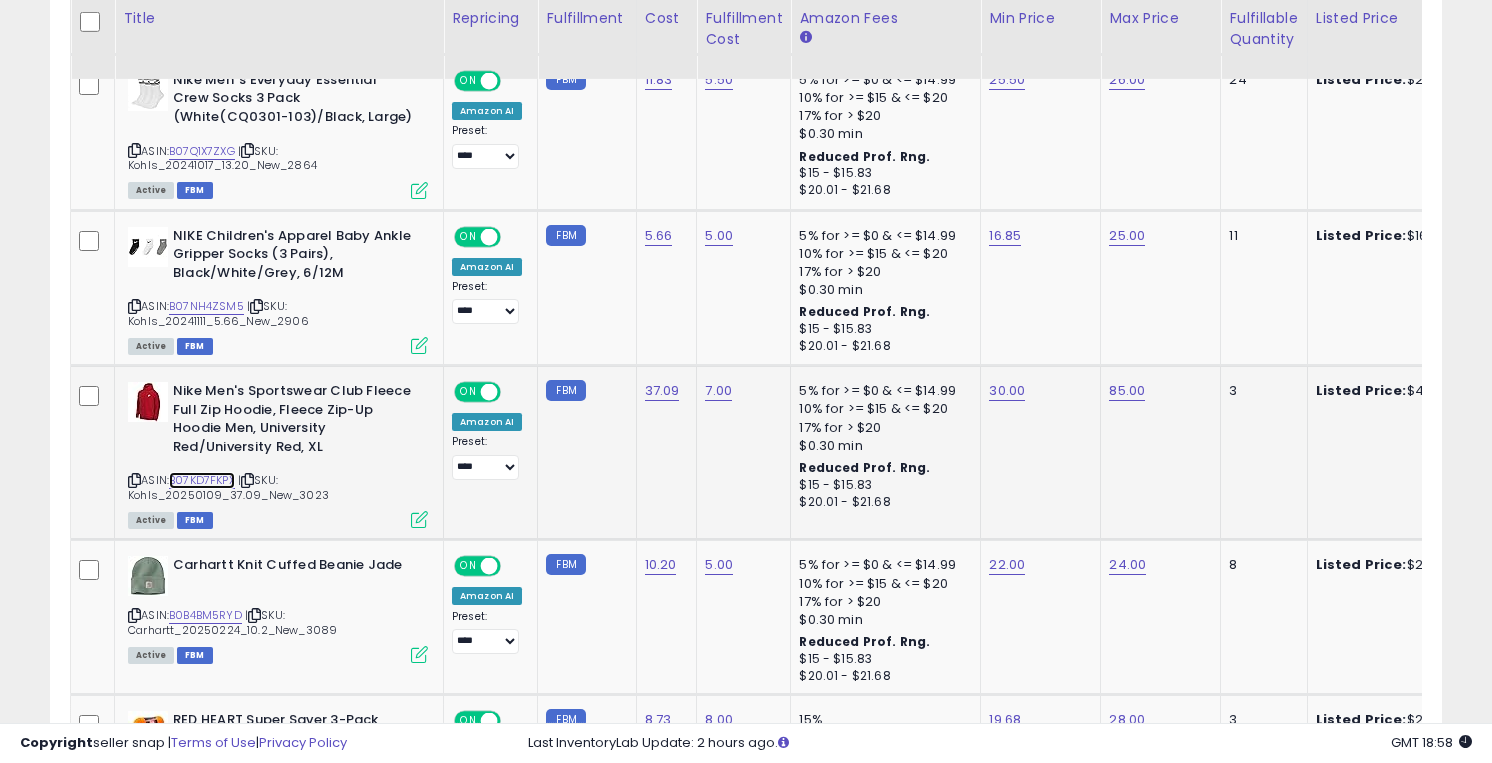 click on "B07KD7FKPX" at bounding box center (202, 480) 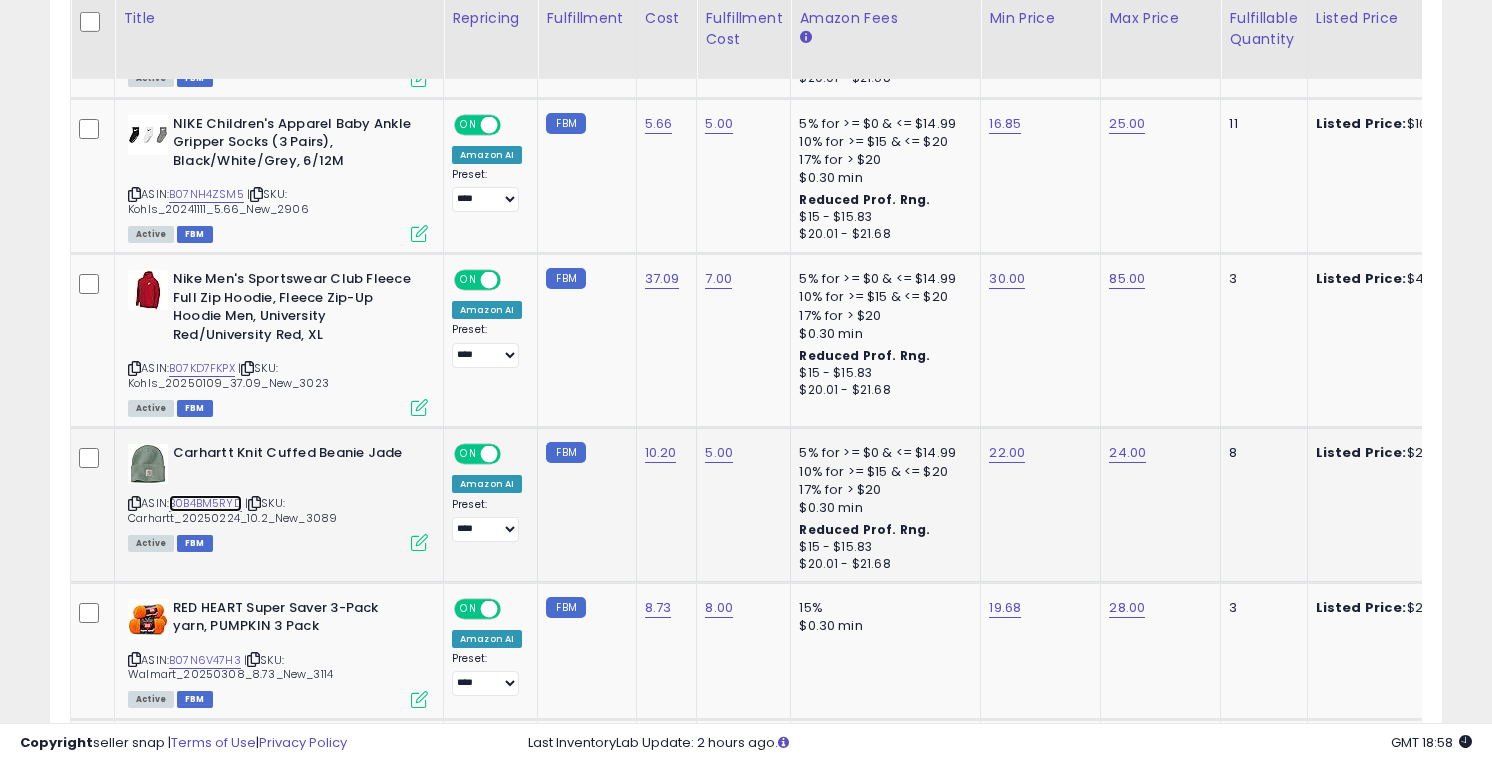 click on "B0B4BM5RYD" at bounding box center [205, 503] 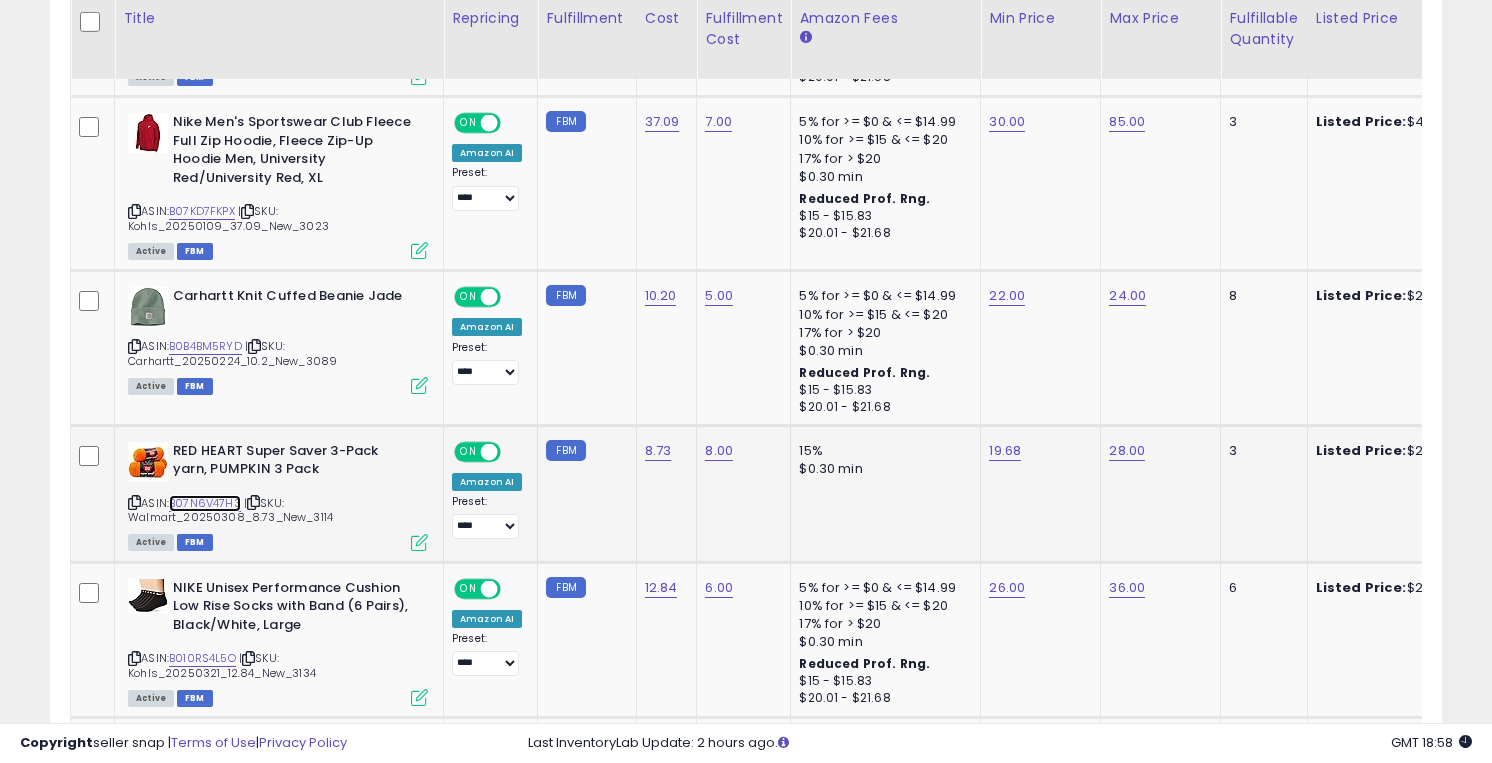 click on "B07N6V47H3" at bounding box center (205, 503) 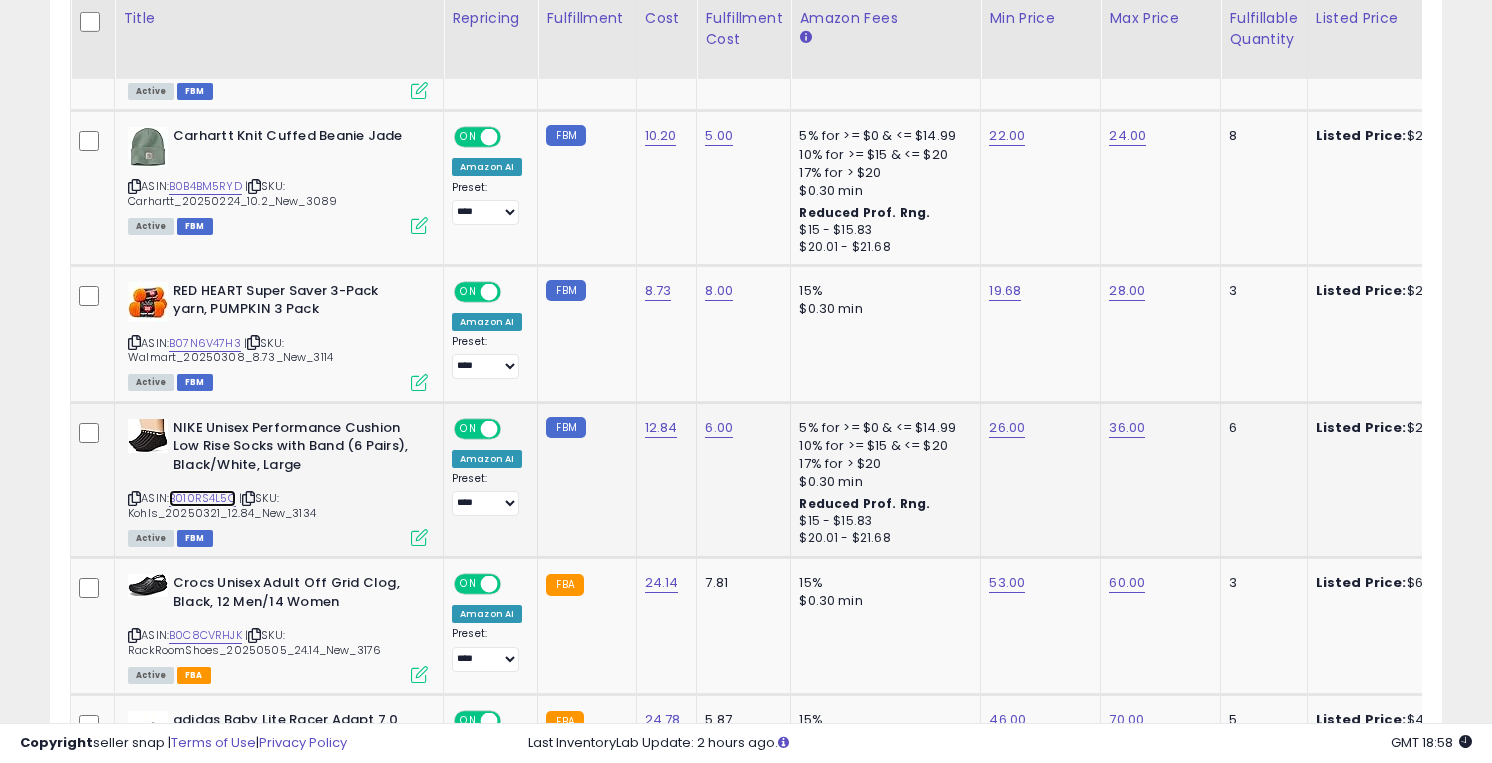 click on "B010RS4L5O" at bounding box center [202, 498] 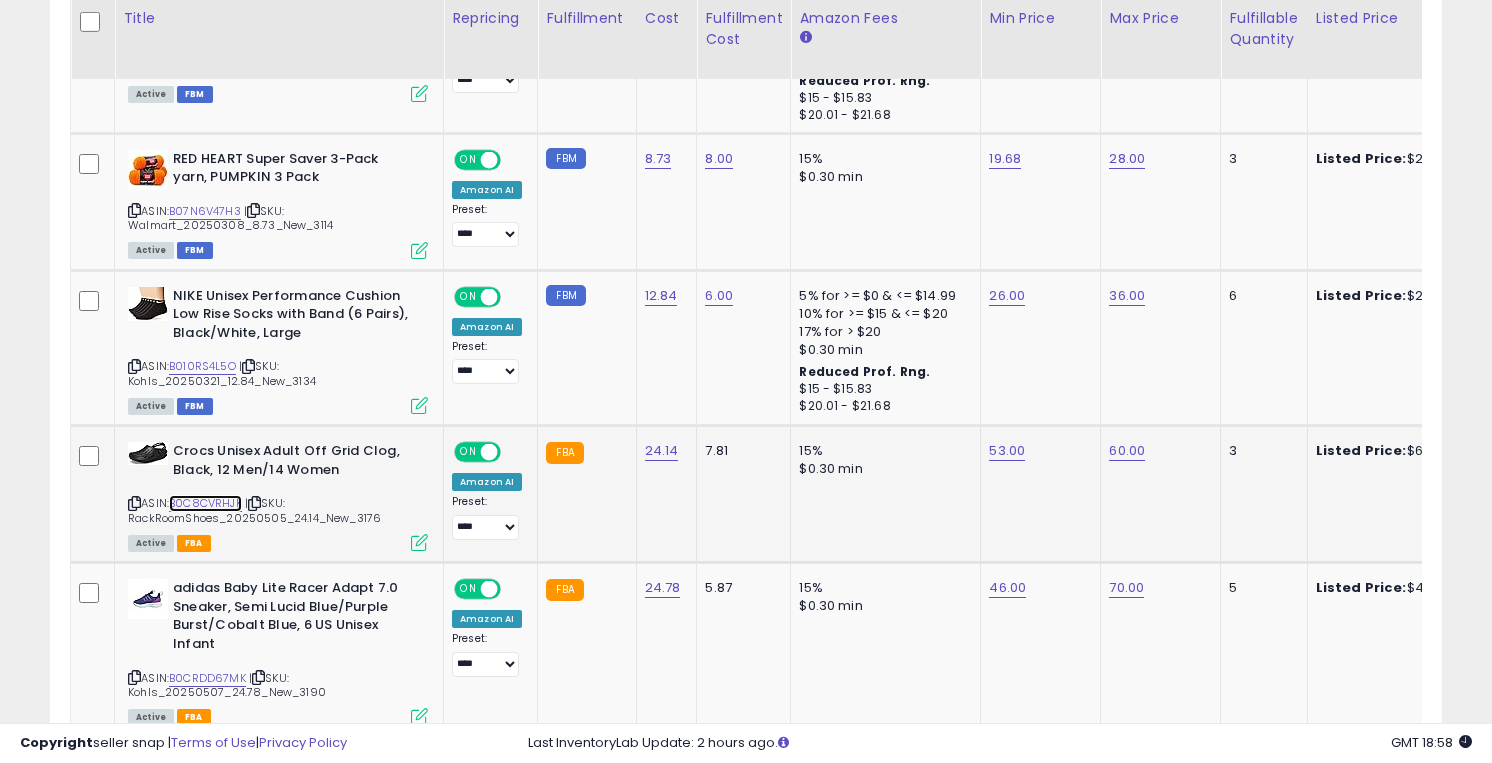 click on "B0C8CVRHJK" at bounding box center [205, 503] 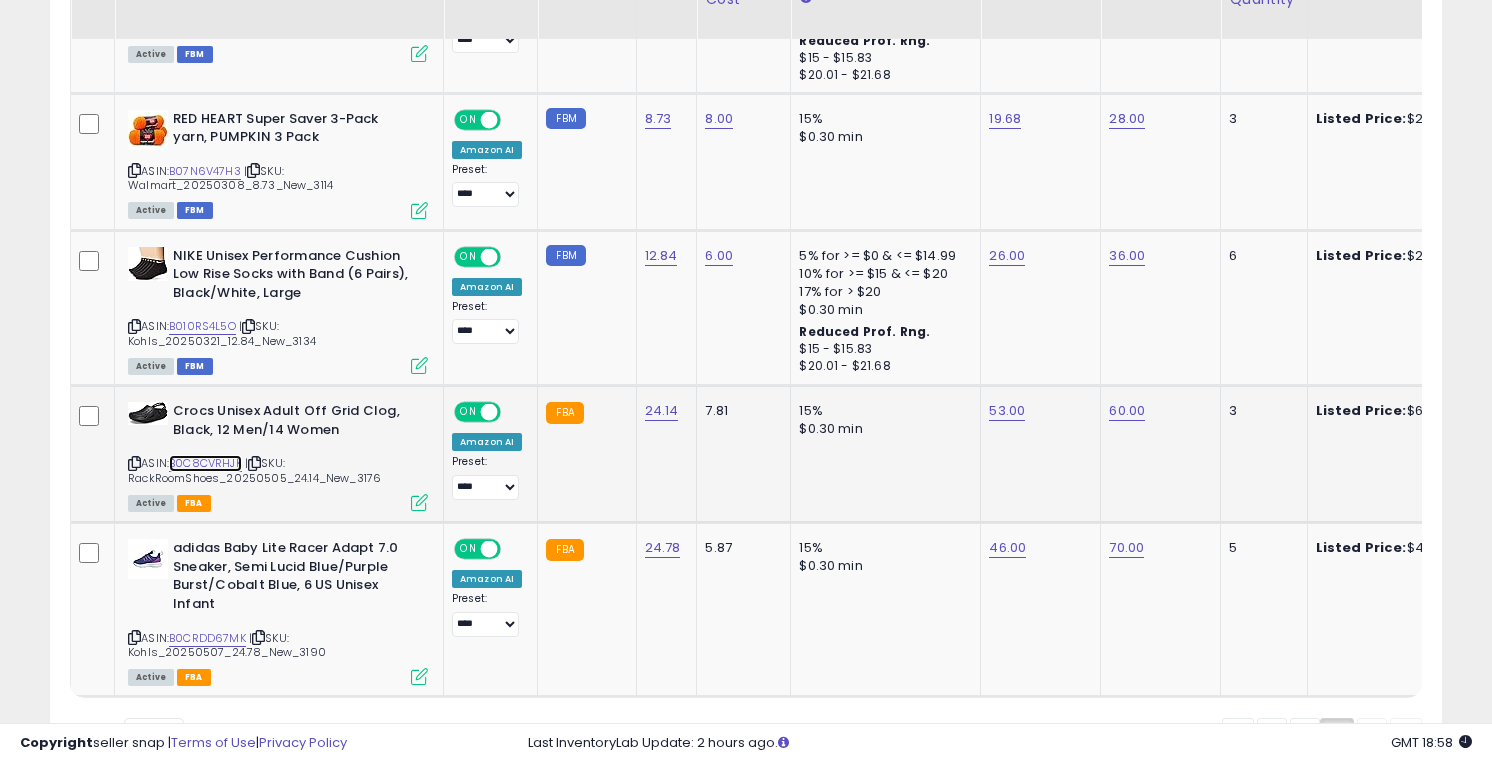 scroll, scrollTop: 2202, scrollLeft: 0, axis: vertical 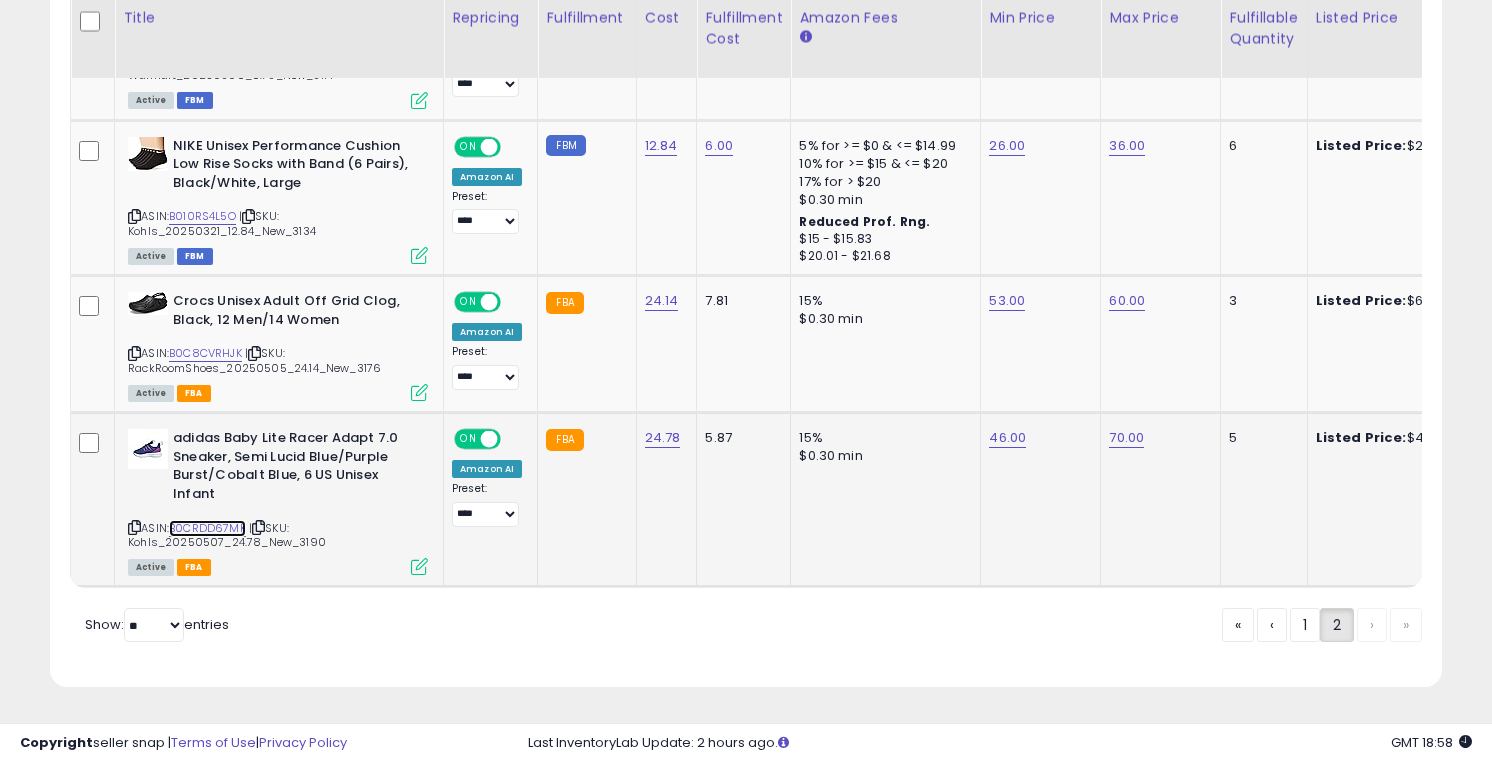 click on "B0CRDD67MK" at bounding box center (207, 528) 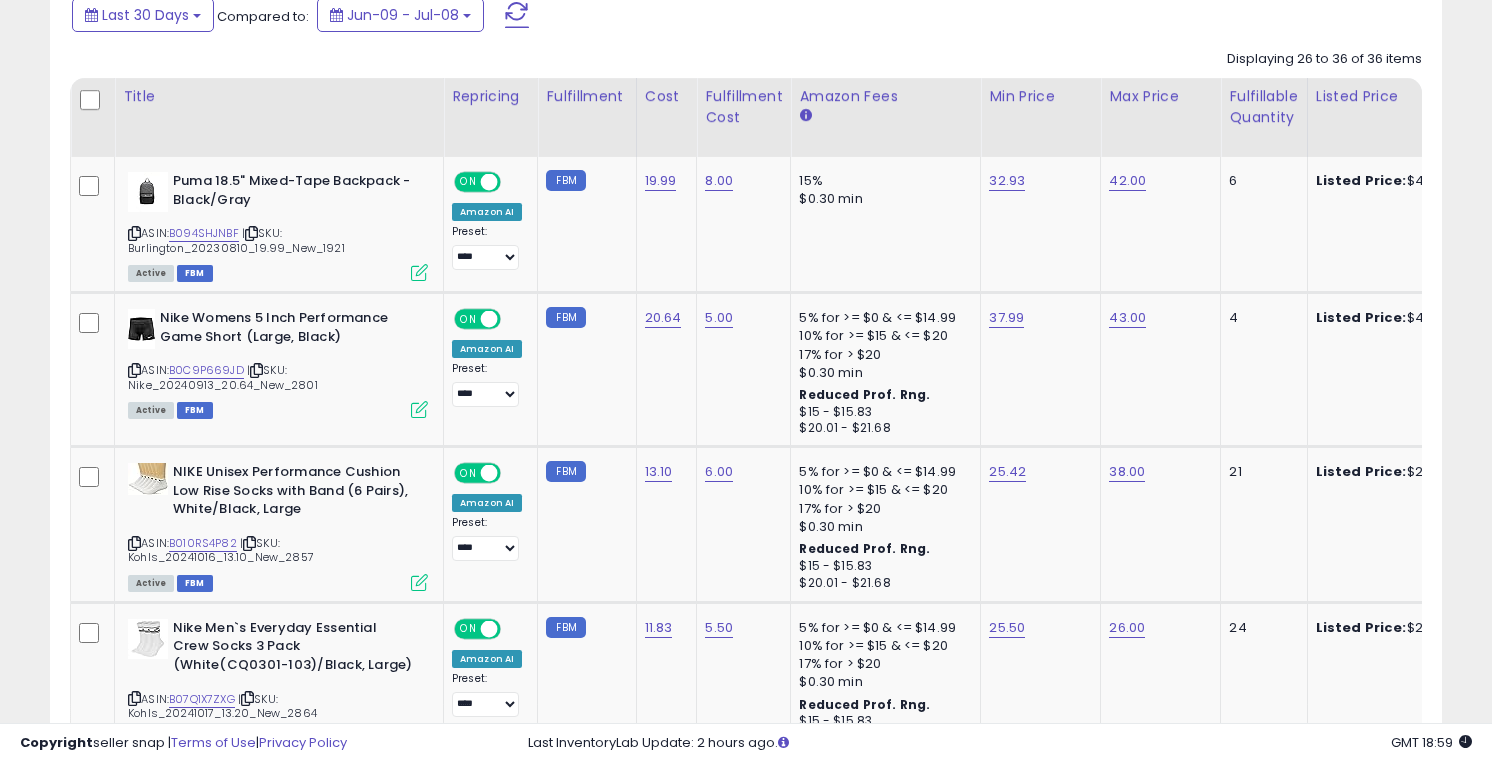 scroll, scrollTop: 951, scrollLeft: 0, axis: vertical 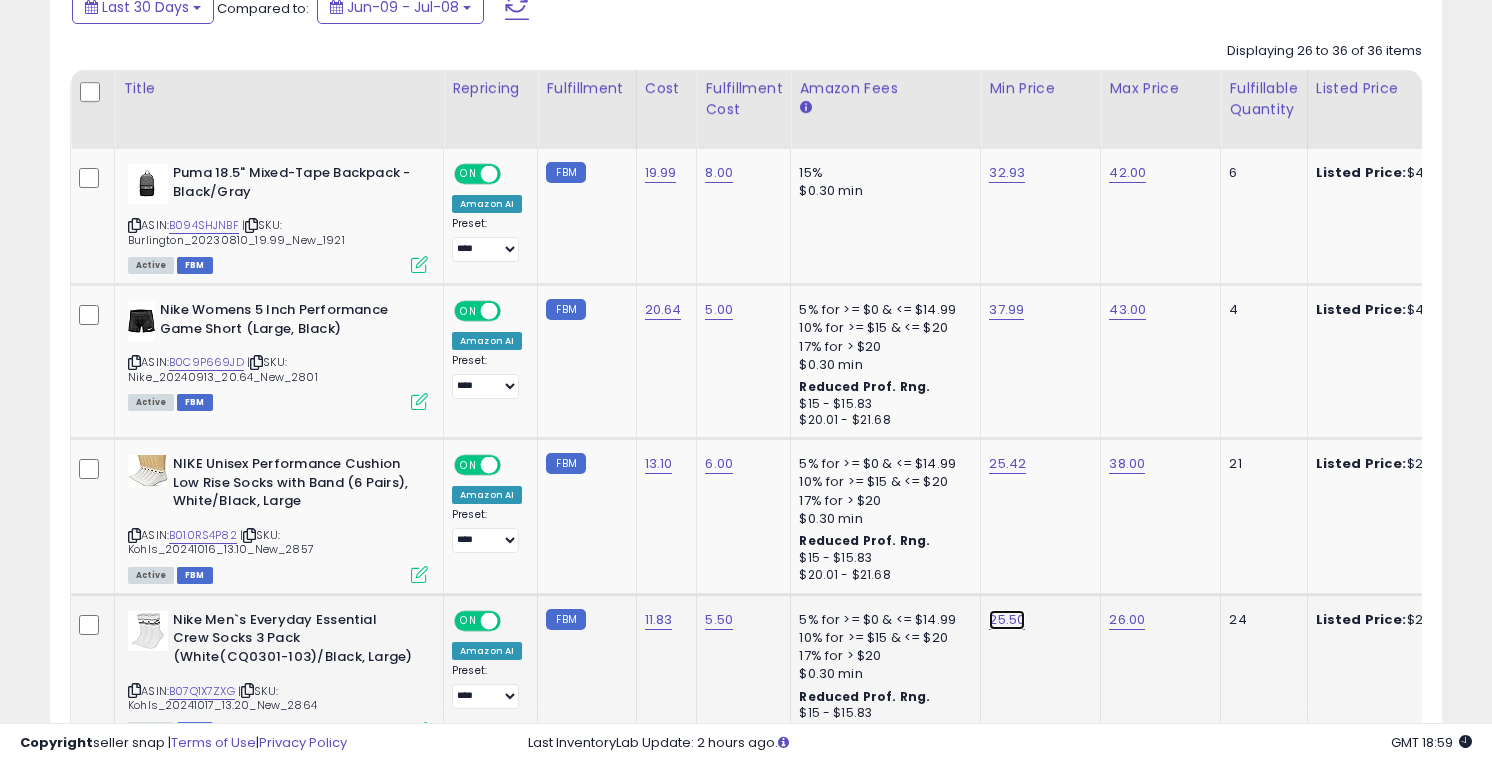 click on "25.50" at bounding box center (1007, 173) 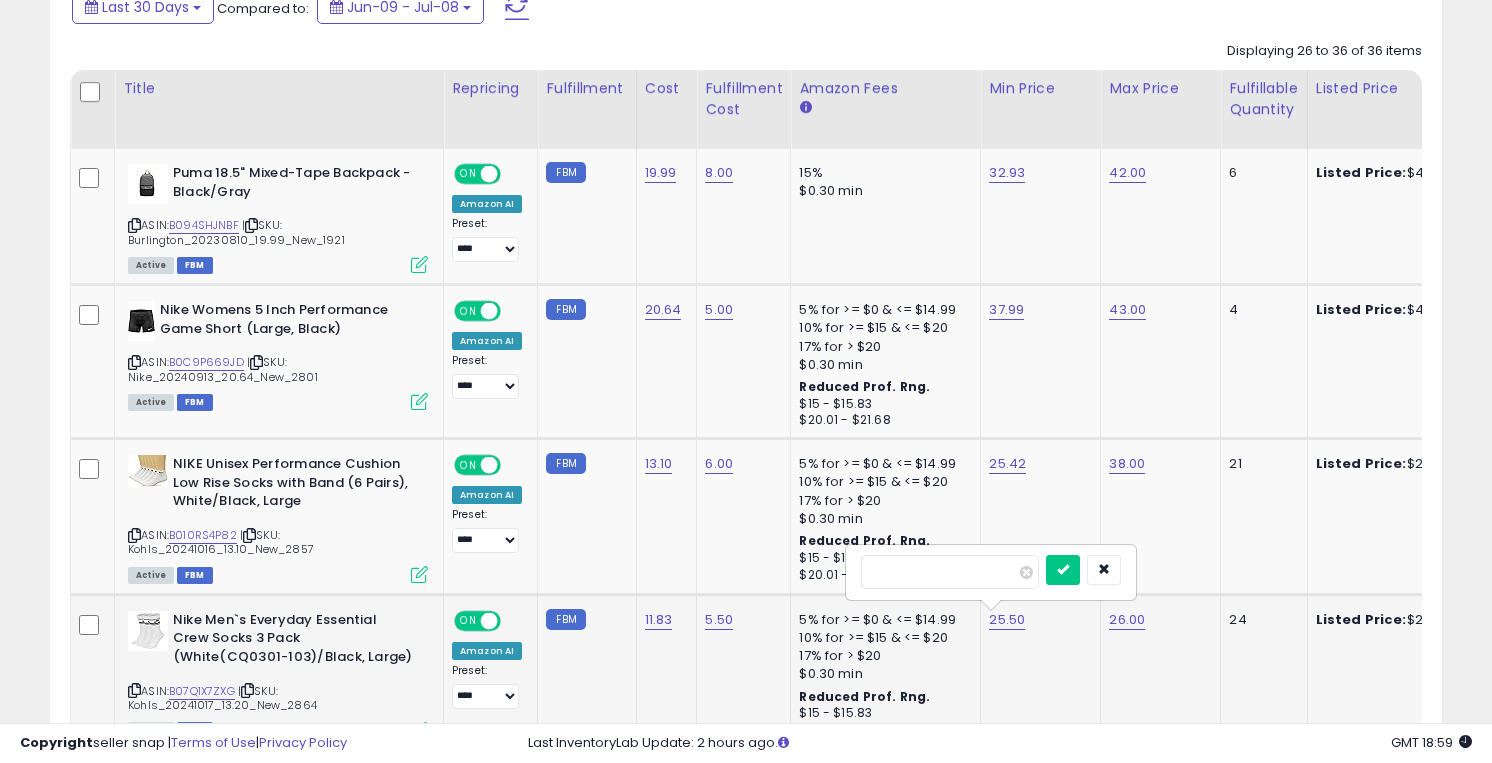 type on "****" 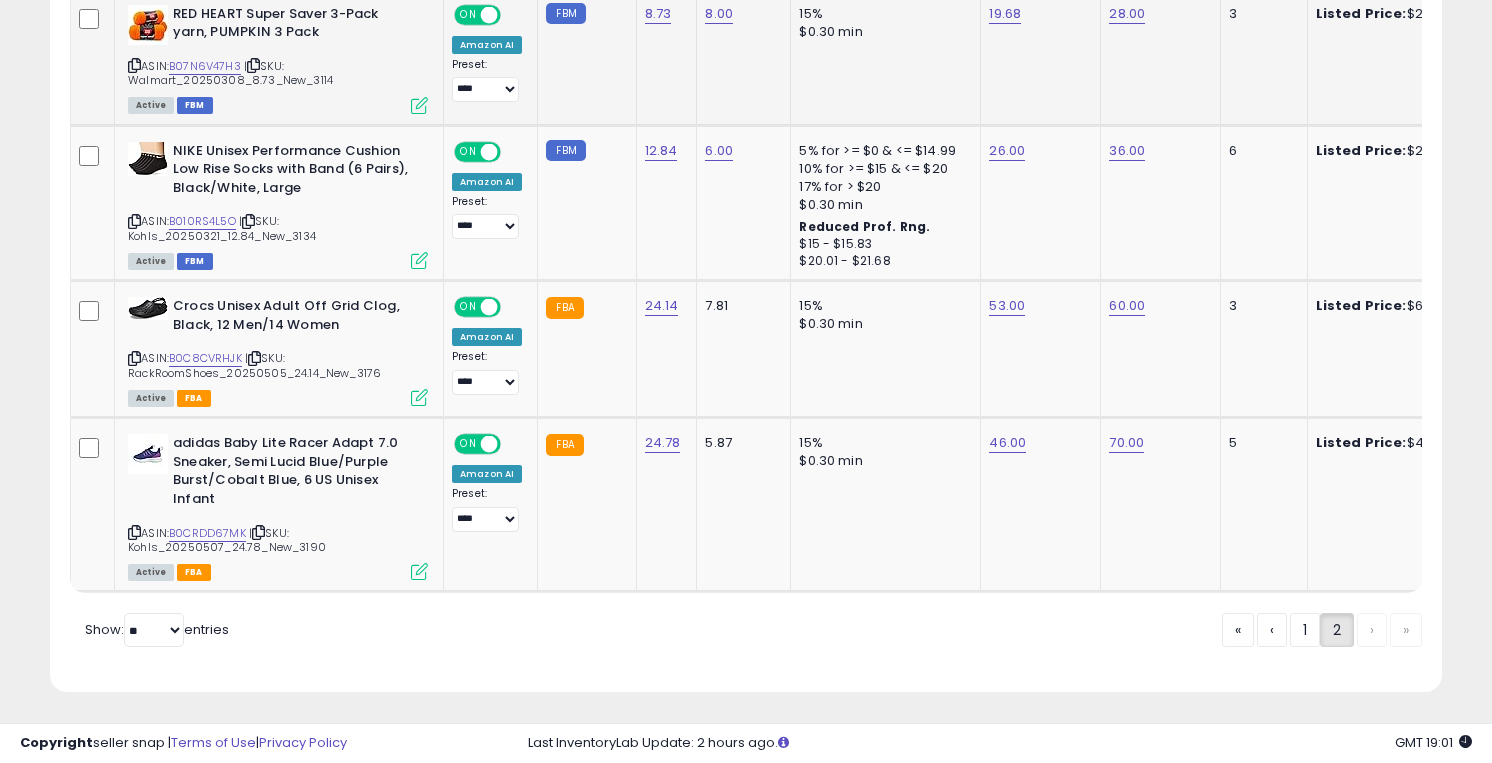 scroll, scrollTop: 2202, scrollLeft: 0, axis: vertical 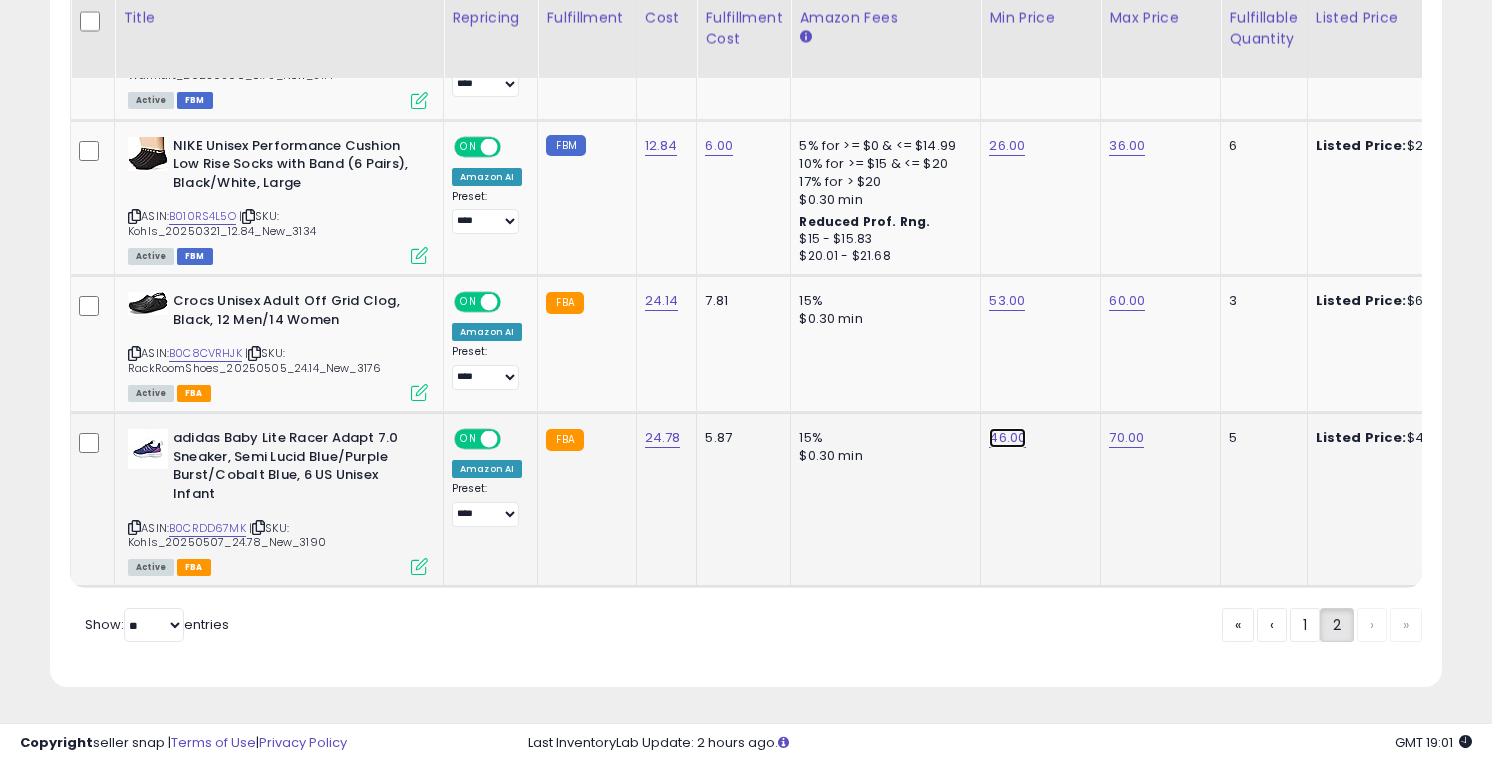 click on "46.00" at bounding box center (1007, -1078) 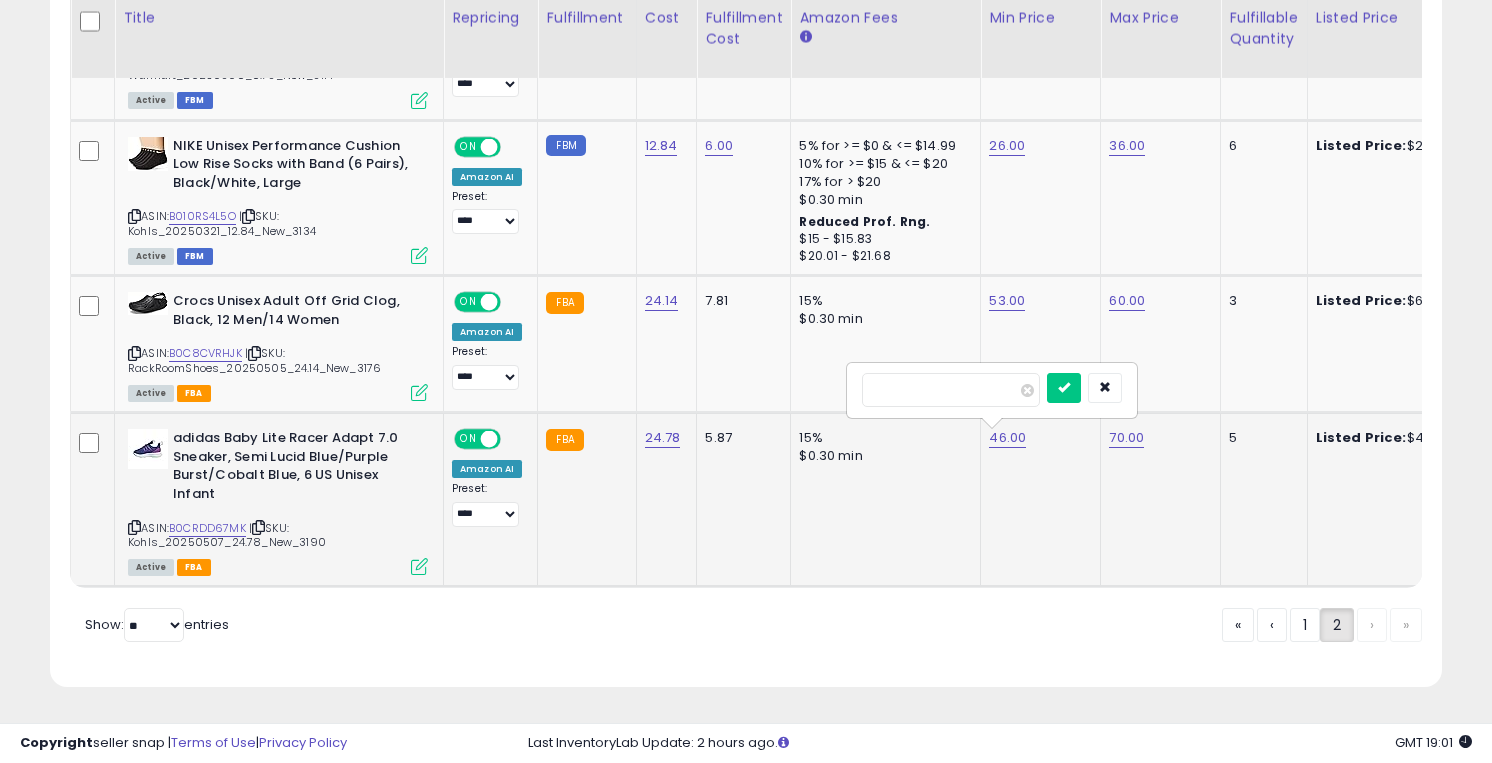 type on "*" 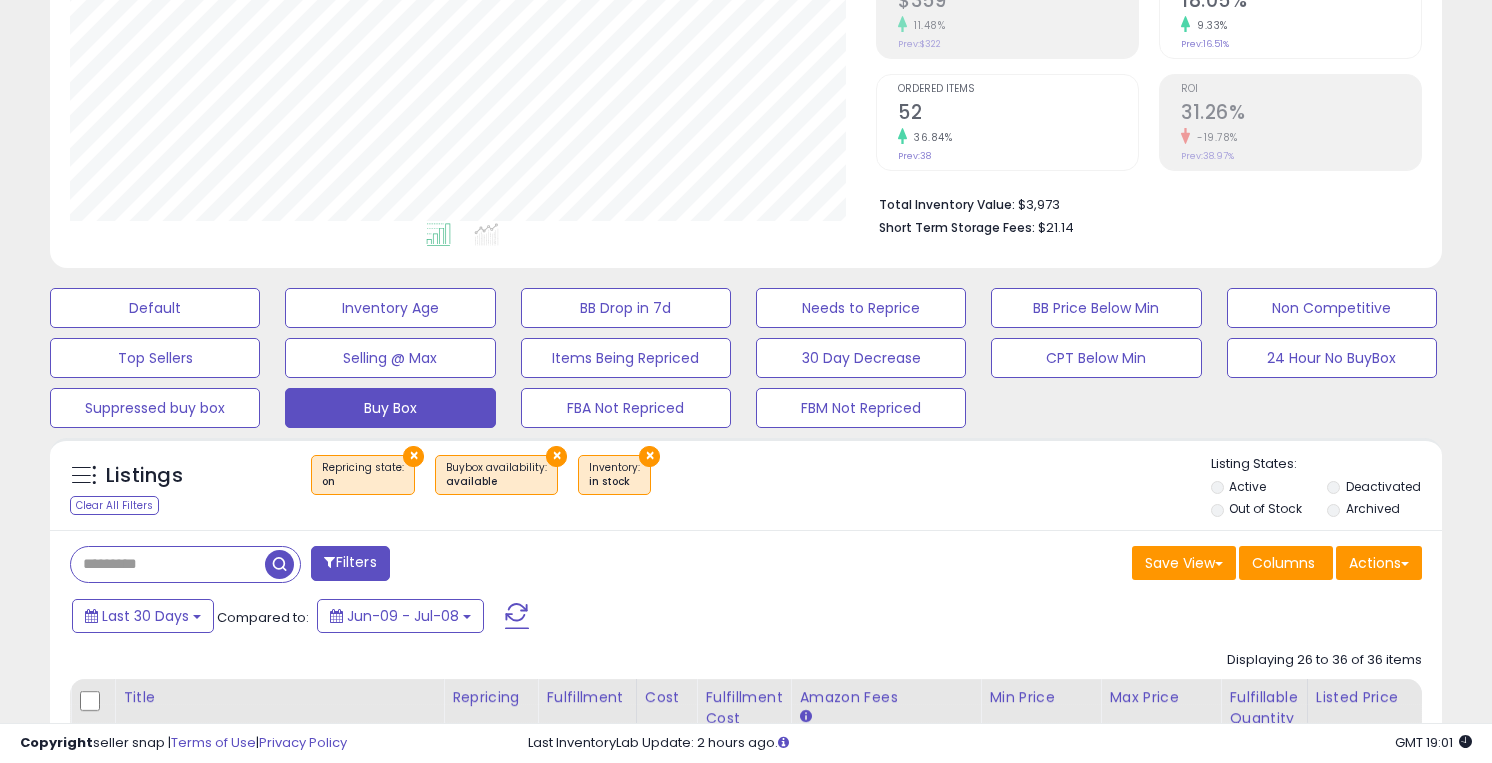 scroll, scrollTop: 326, scrollLeft: 0, axis: vertical 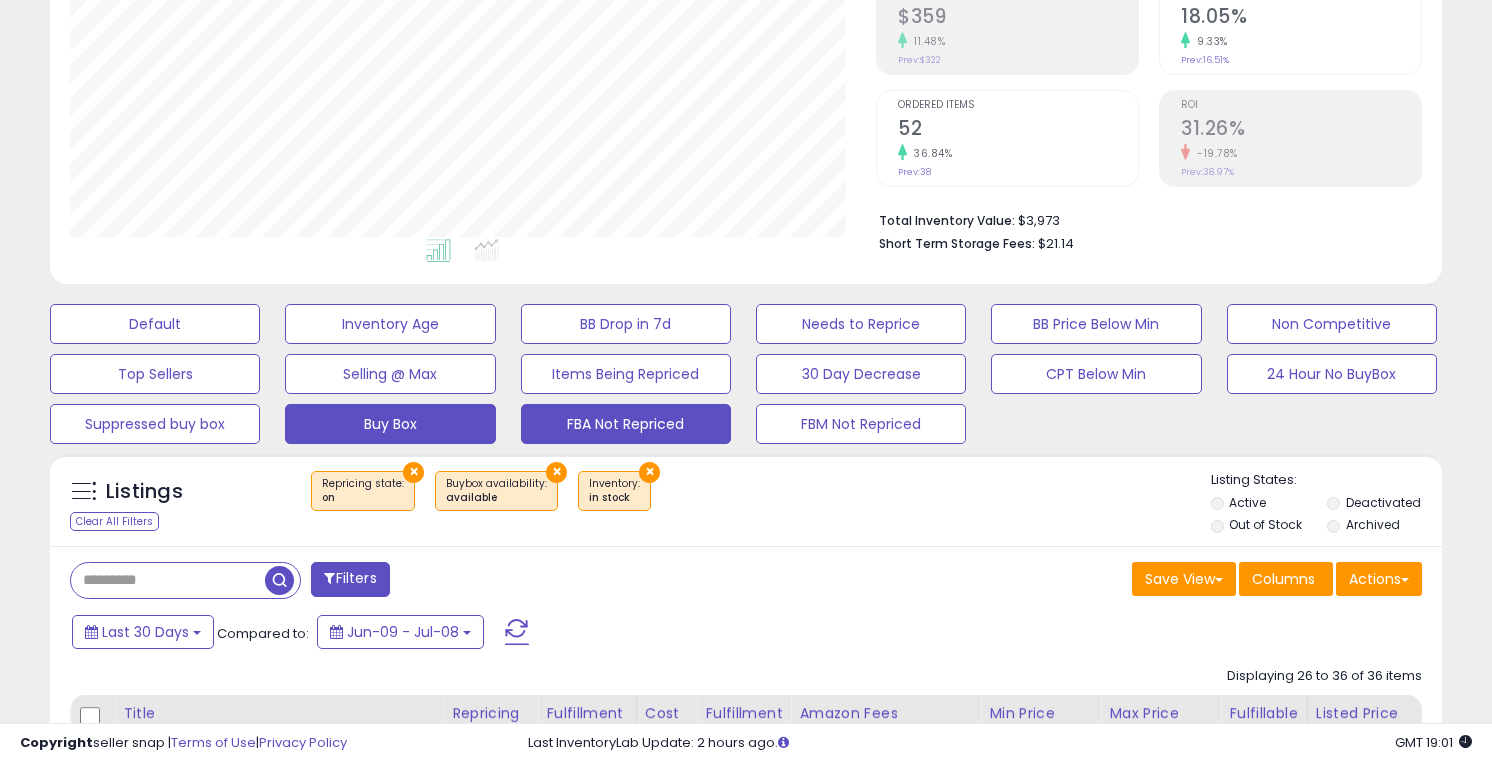 click on "FBA Not Repriced" at bounding box center (155, 324) 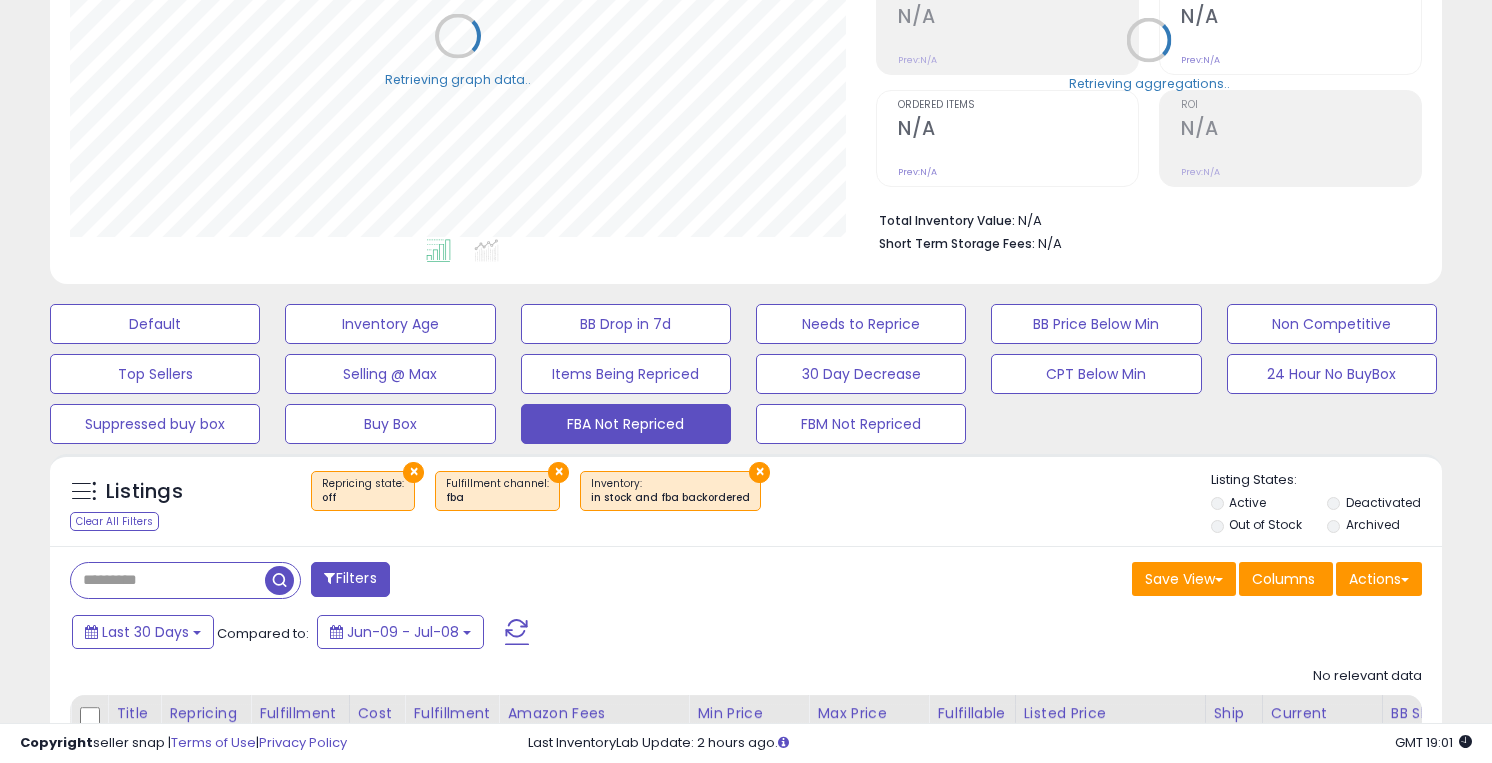 scroll, scrollTop: 492, scrollLeft: 0, axis: vertical 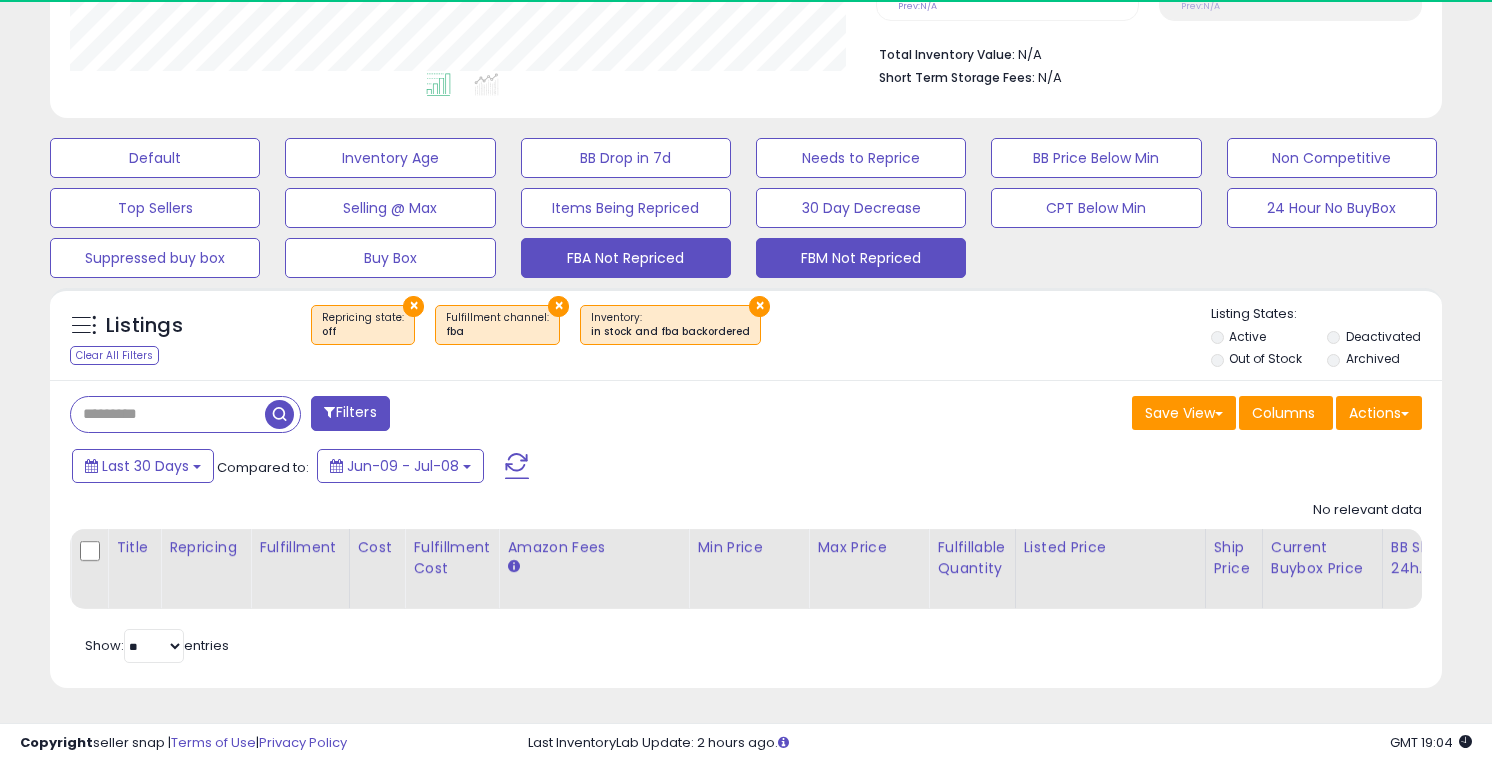 click on "FBM Not Repriced" at bounding box center (155, 158) 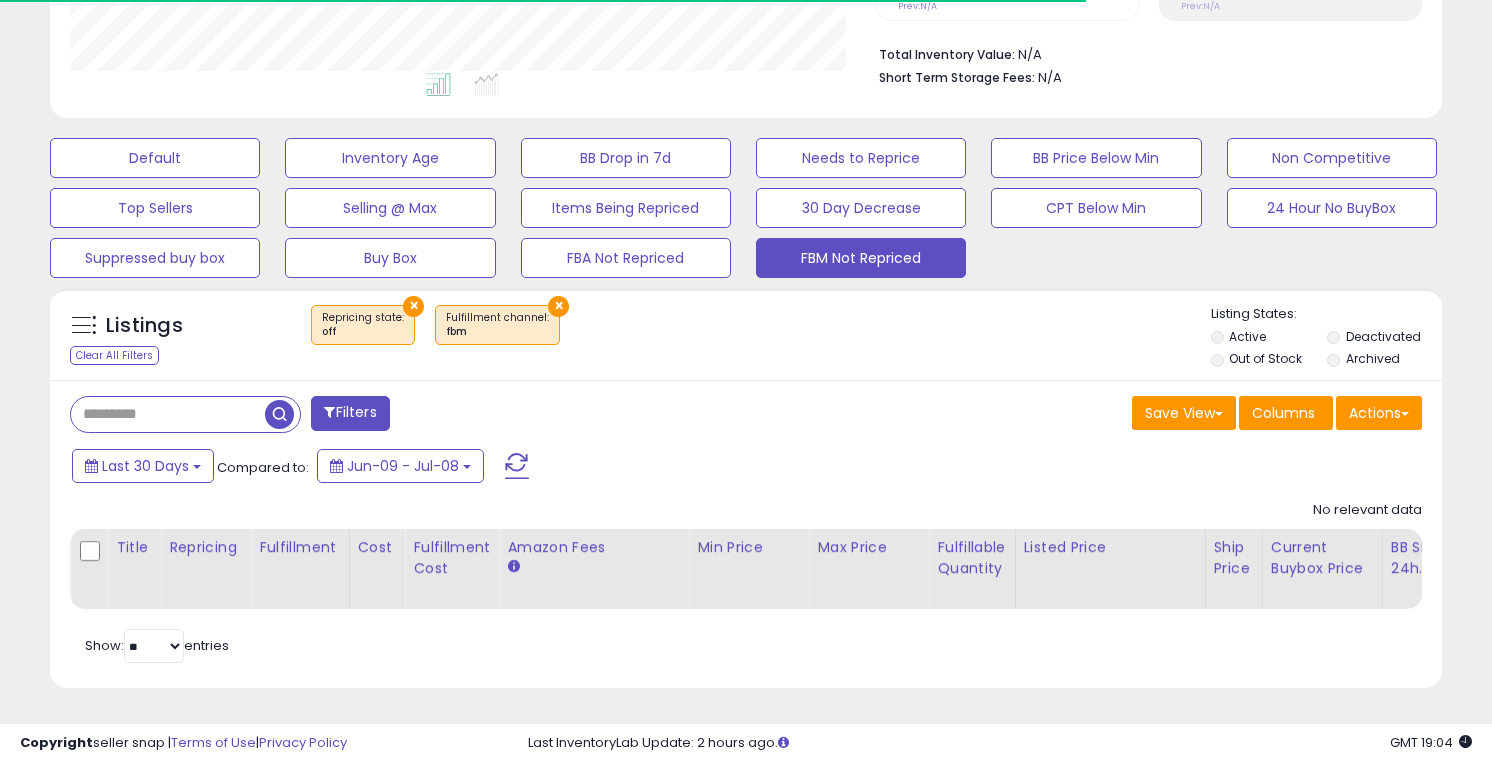 scroll, scrollTop: 999590, scrollLeft: 999194, axis: both 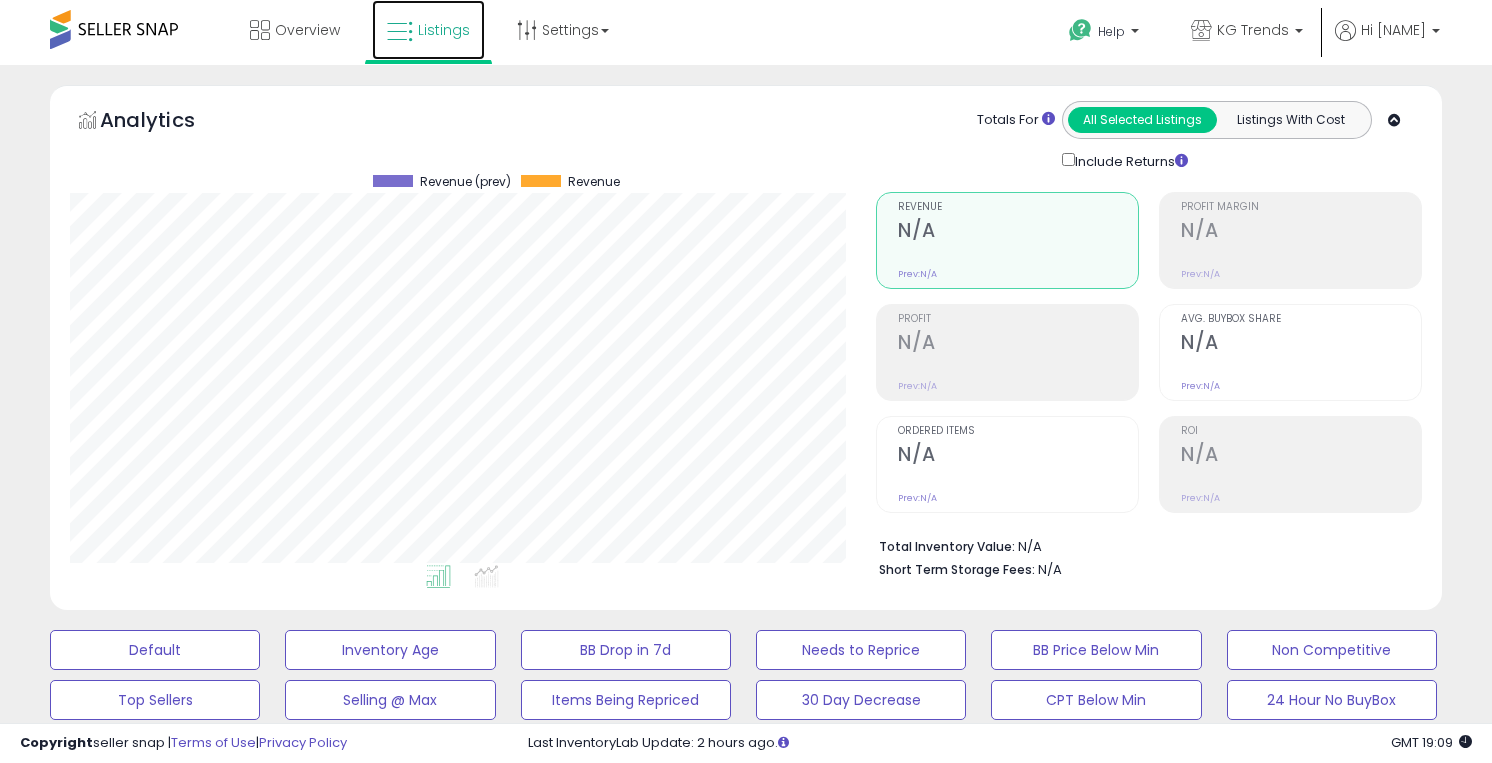 click on "Listings" at bounding box center (444, 30) 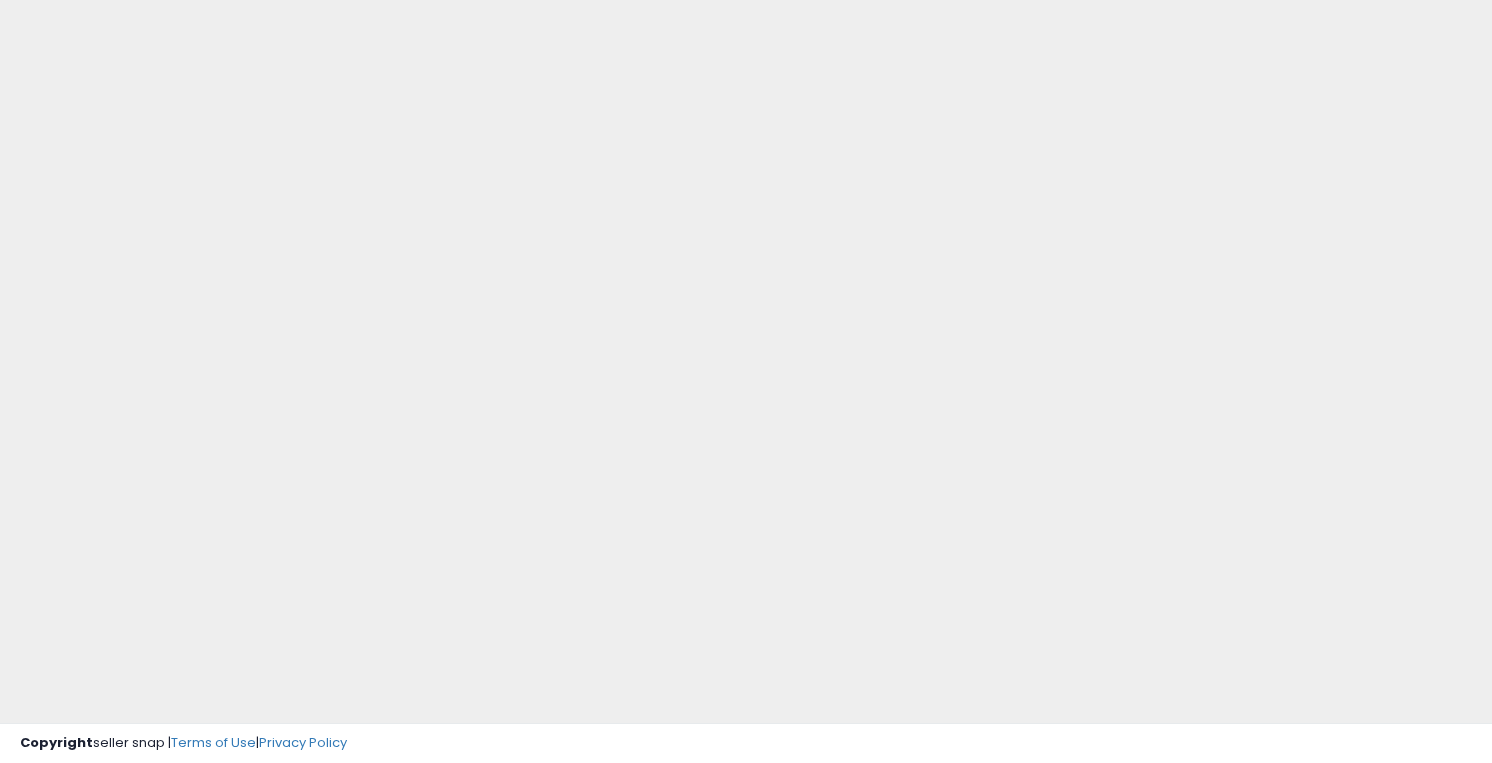 scroll, scrollTop: 132, scrollLeft: 0, axis: vertical 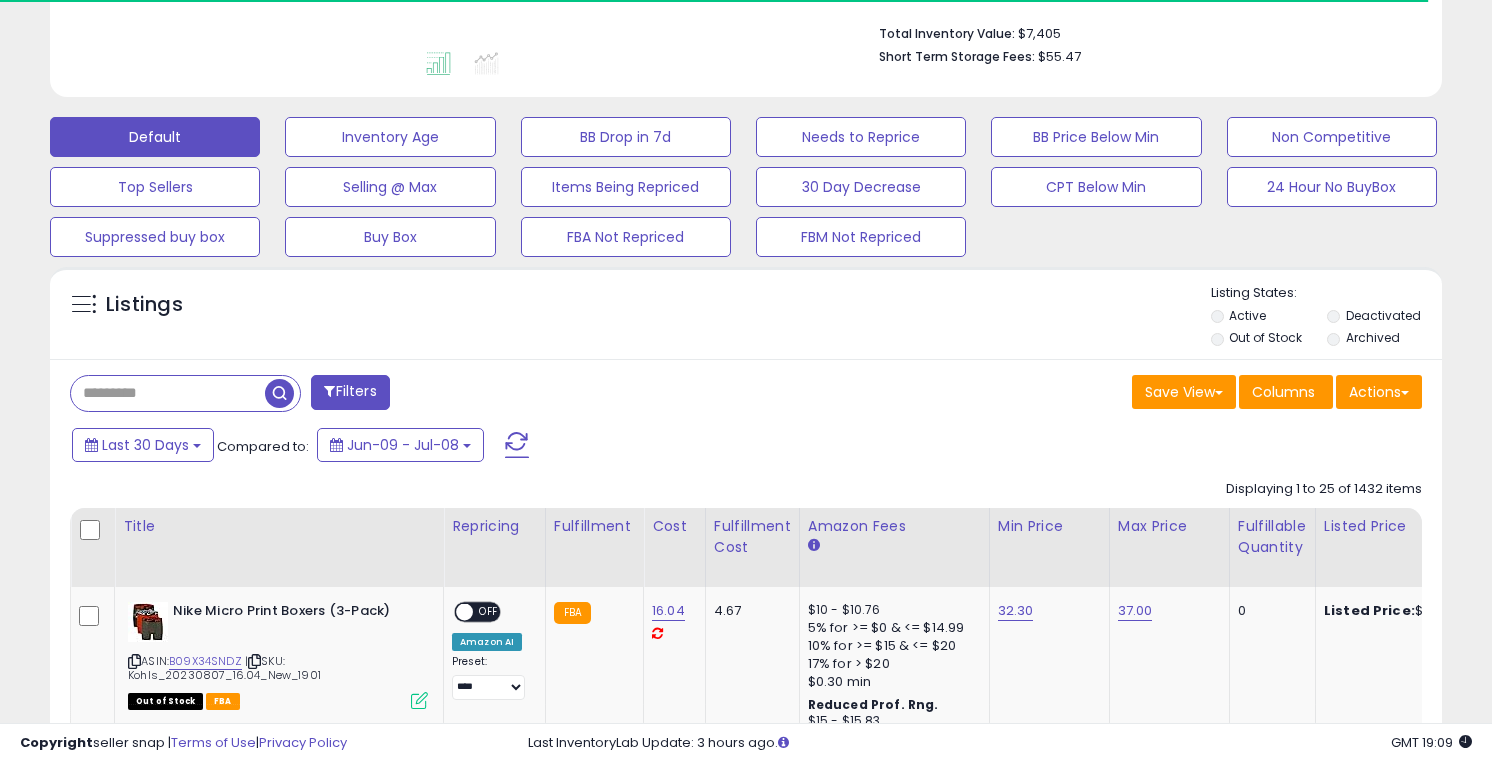 click at bounding box center [168, 393] 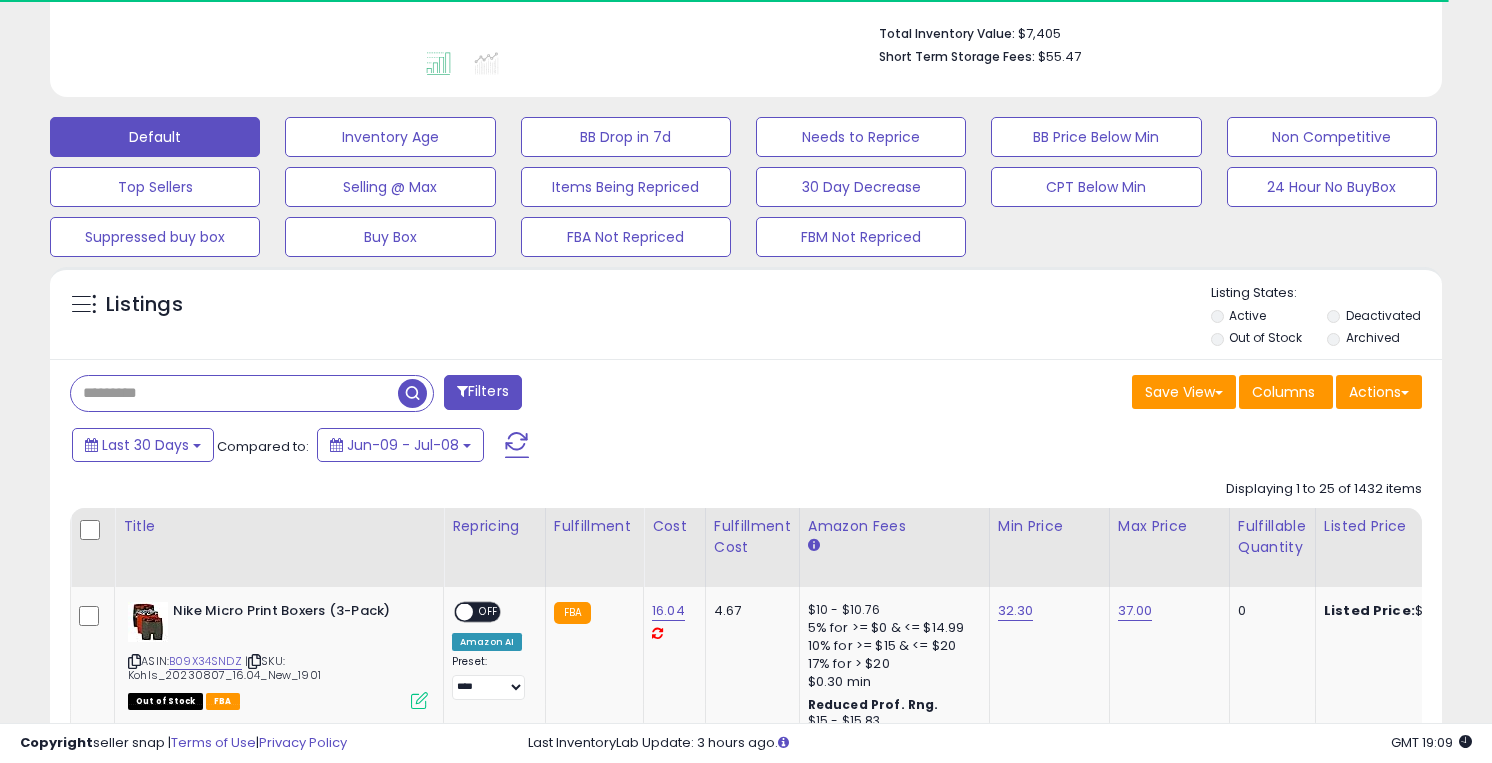 paste on "**********" 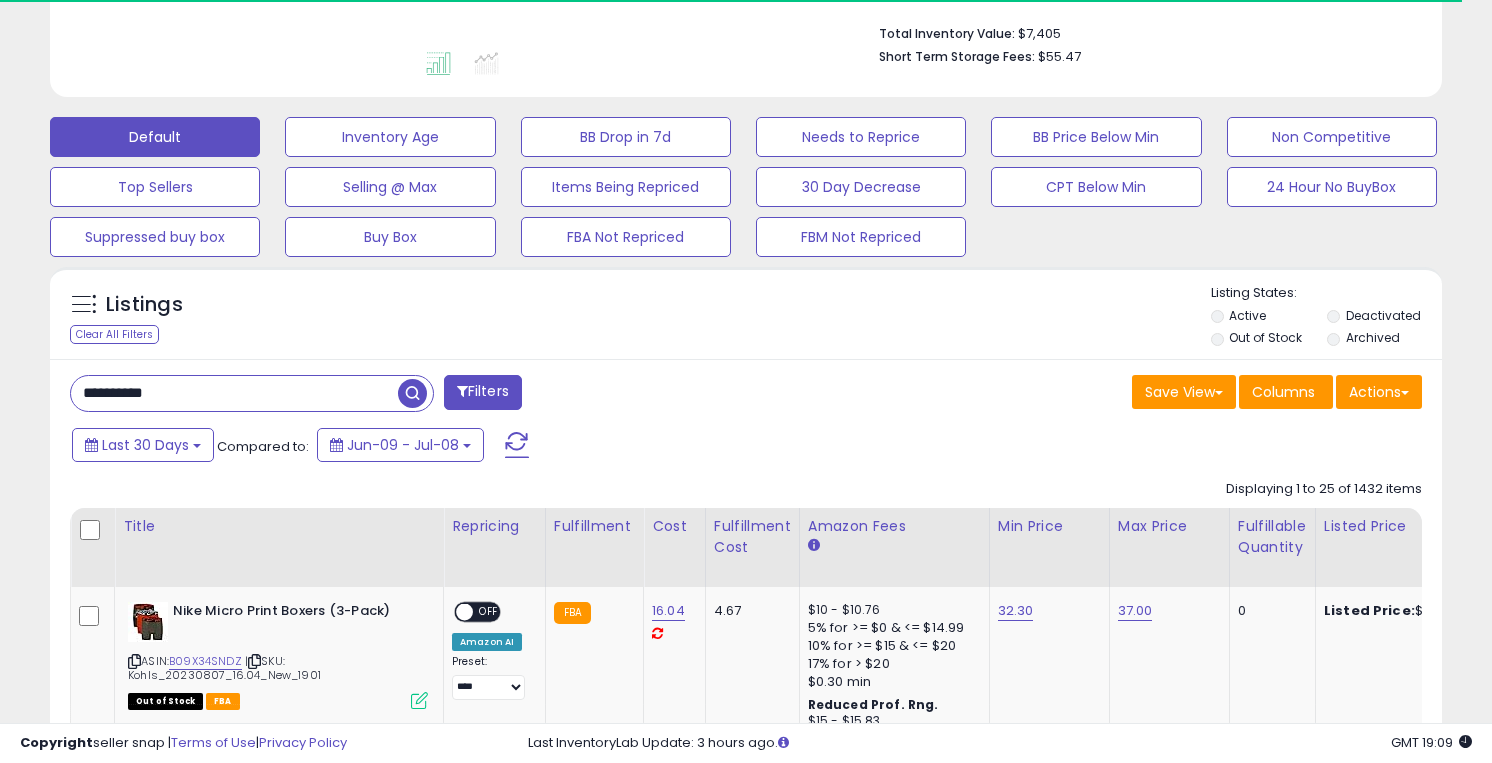 type on "**********" 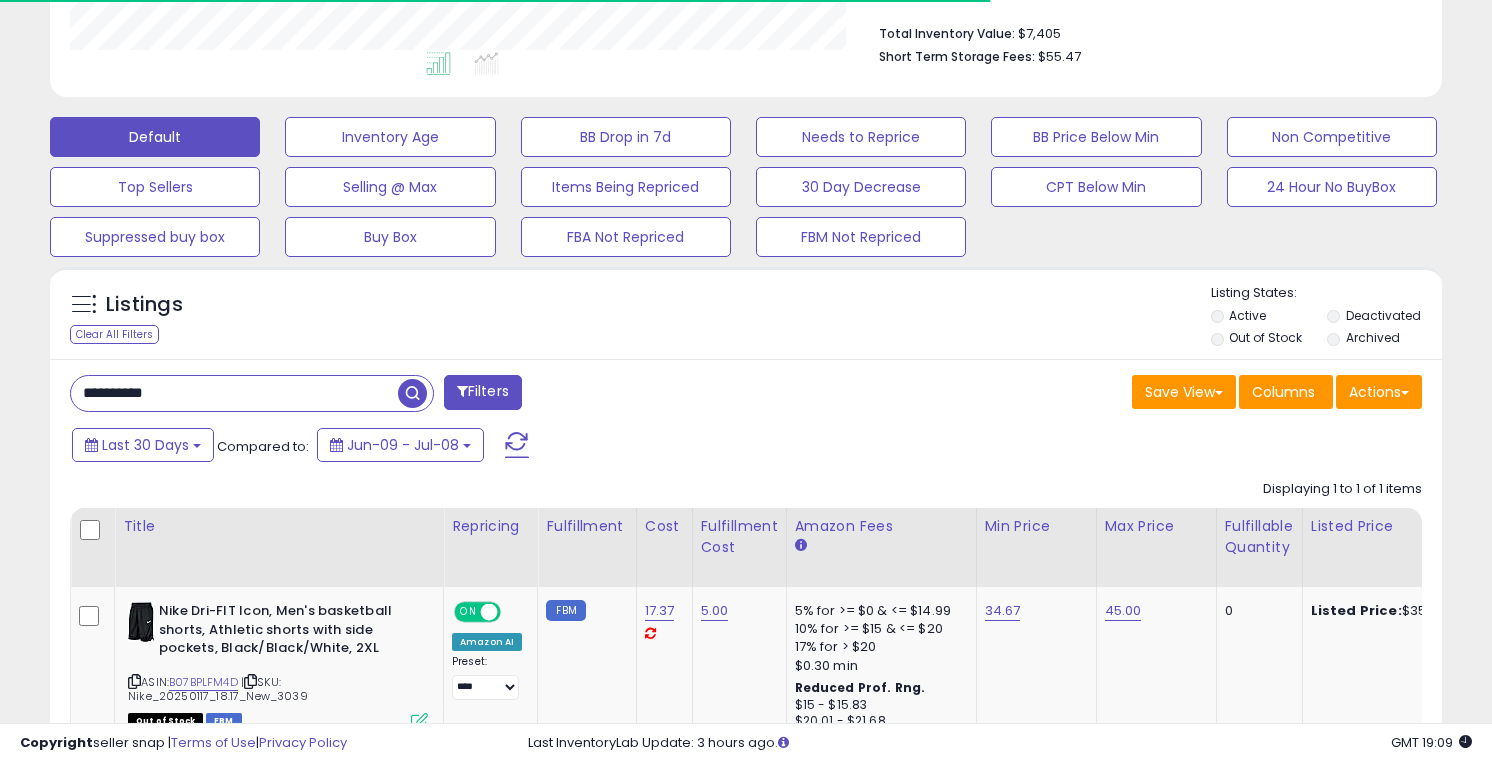 scroll, scrollTop: 999590, scrollLeft: 999194, axis: both 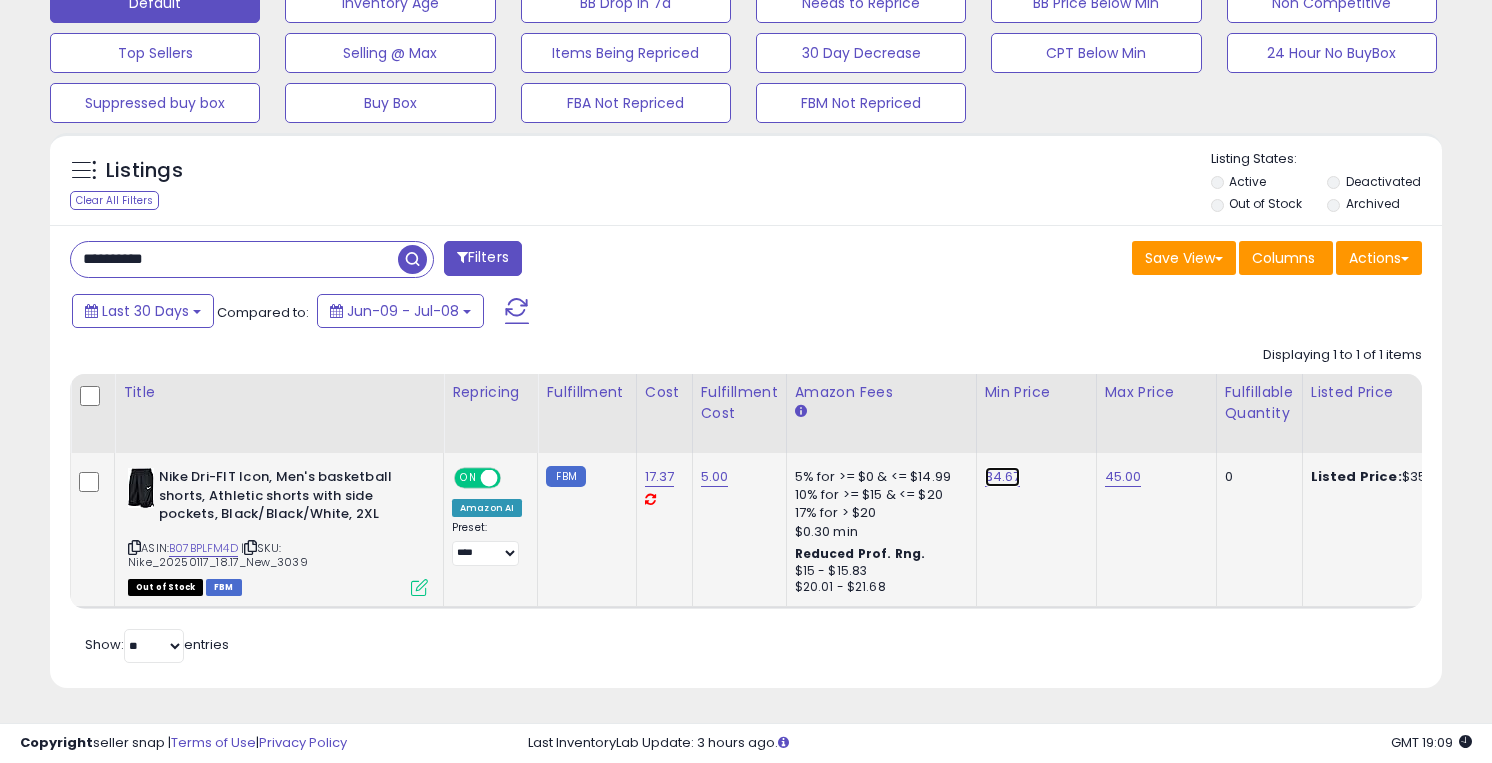 click on "34.67" at bounding box center (1003, 477) 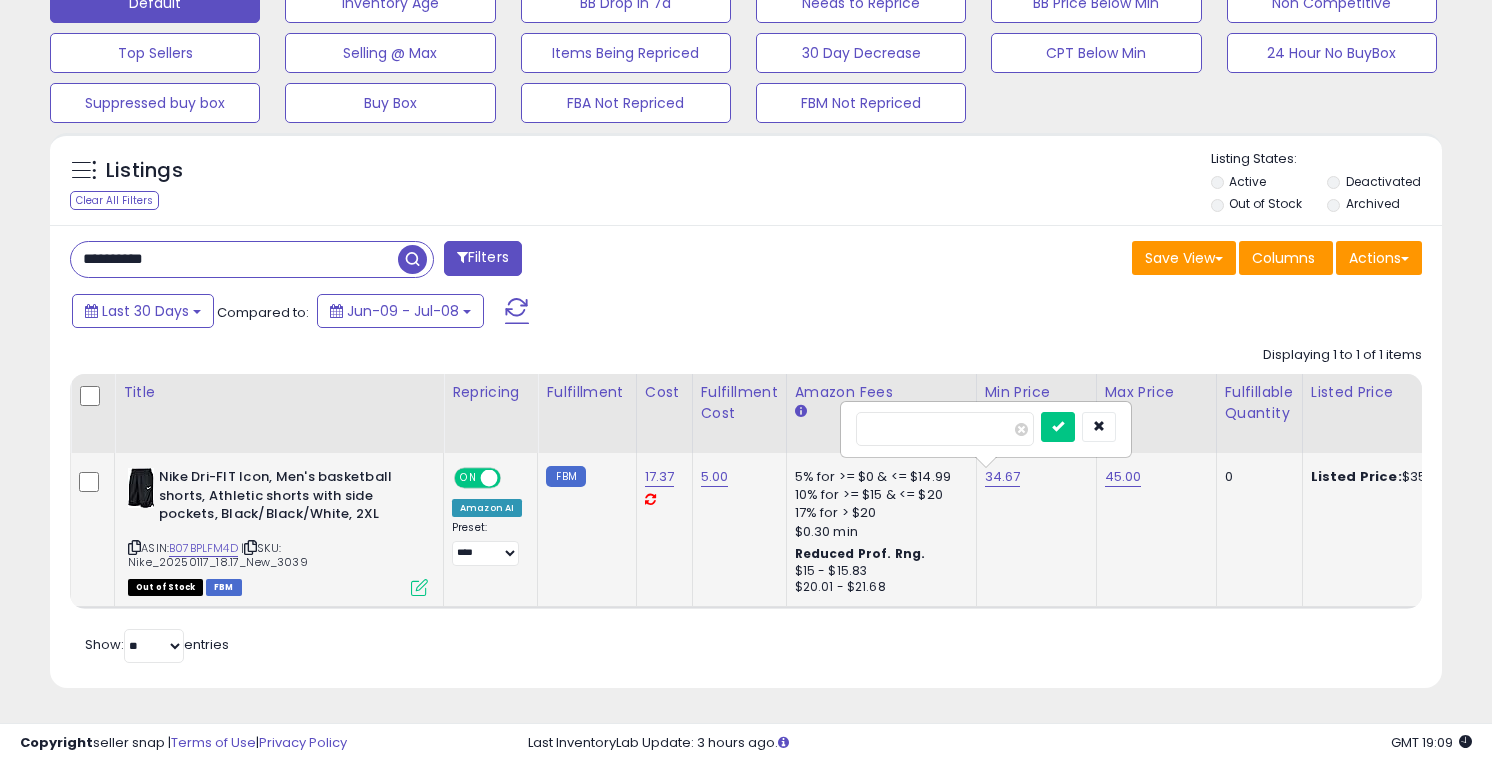 type on "**" 